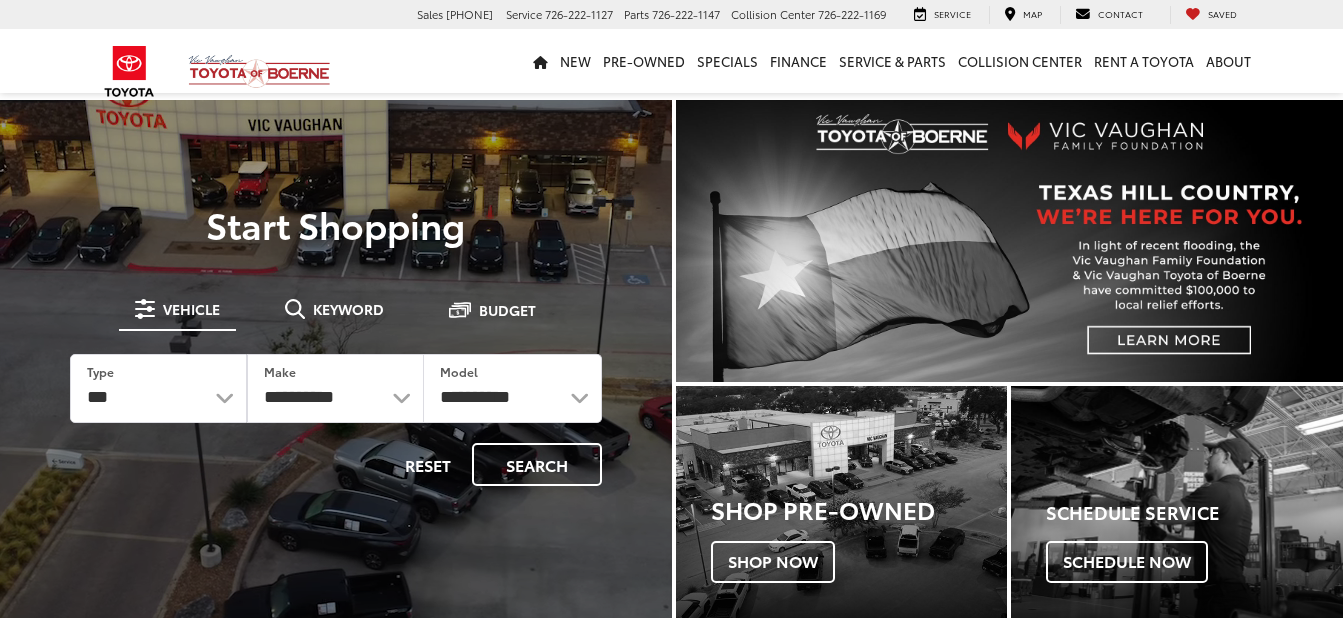 scroll, scrollTop: 0, scrollLeft: 0, axis: both 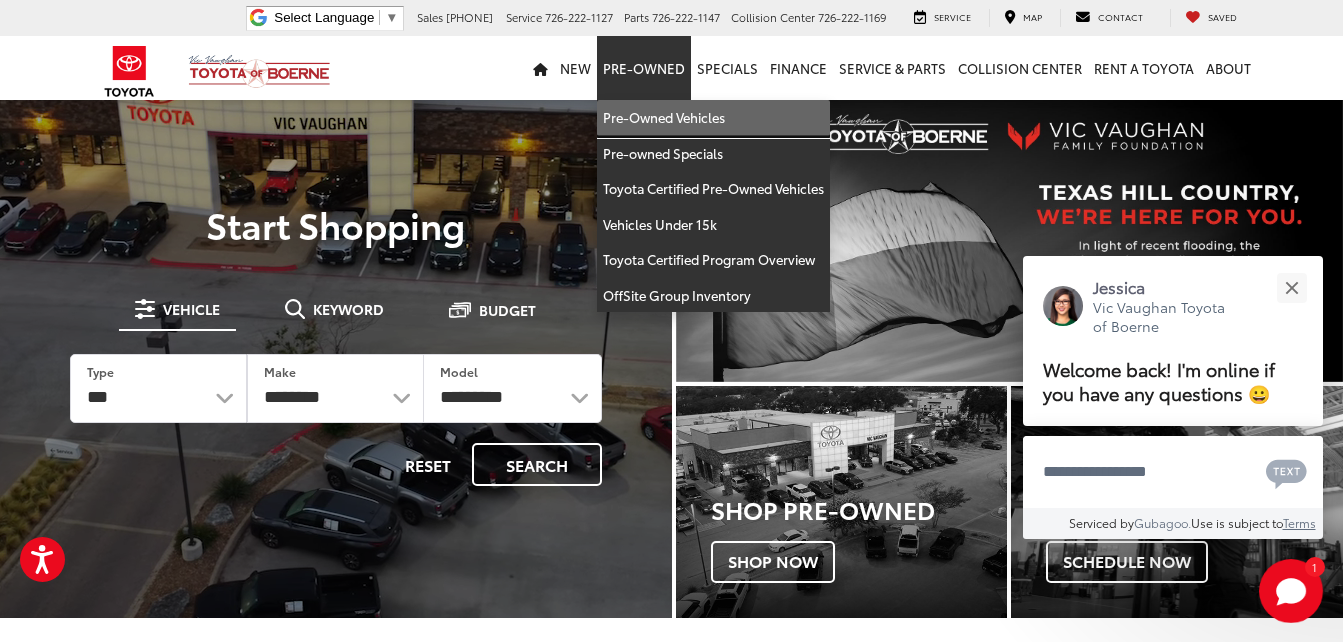 click on "Pre-Owned Vehicles" at bounding box center [713, 118] 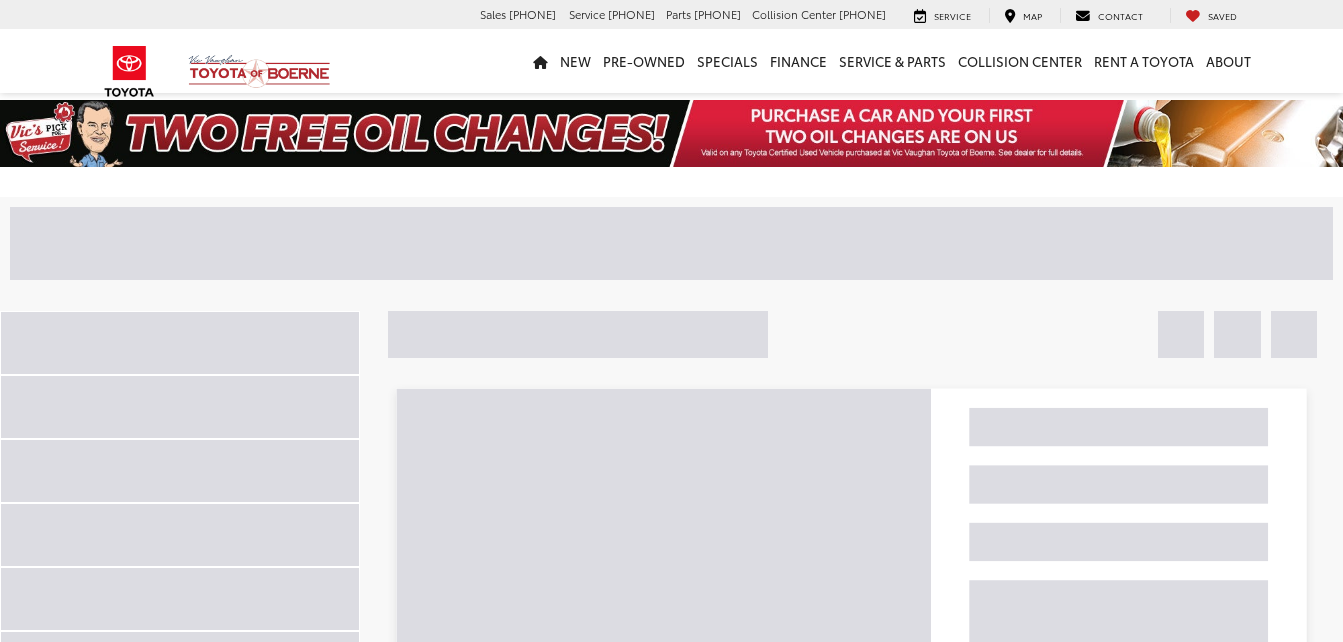 scroll, scrollTop: 0, scrollLeft: 0, axis: both 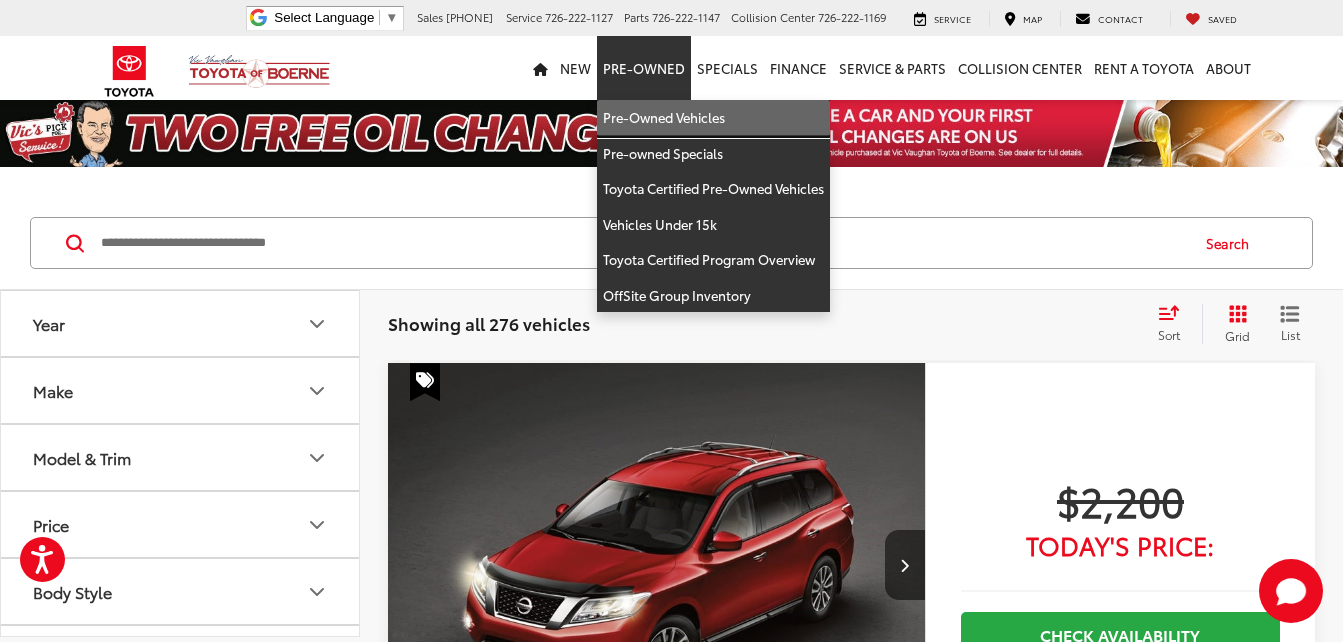 click on "Pre-Owned Vehicles" at bounding box center [713, 118] 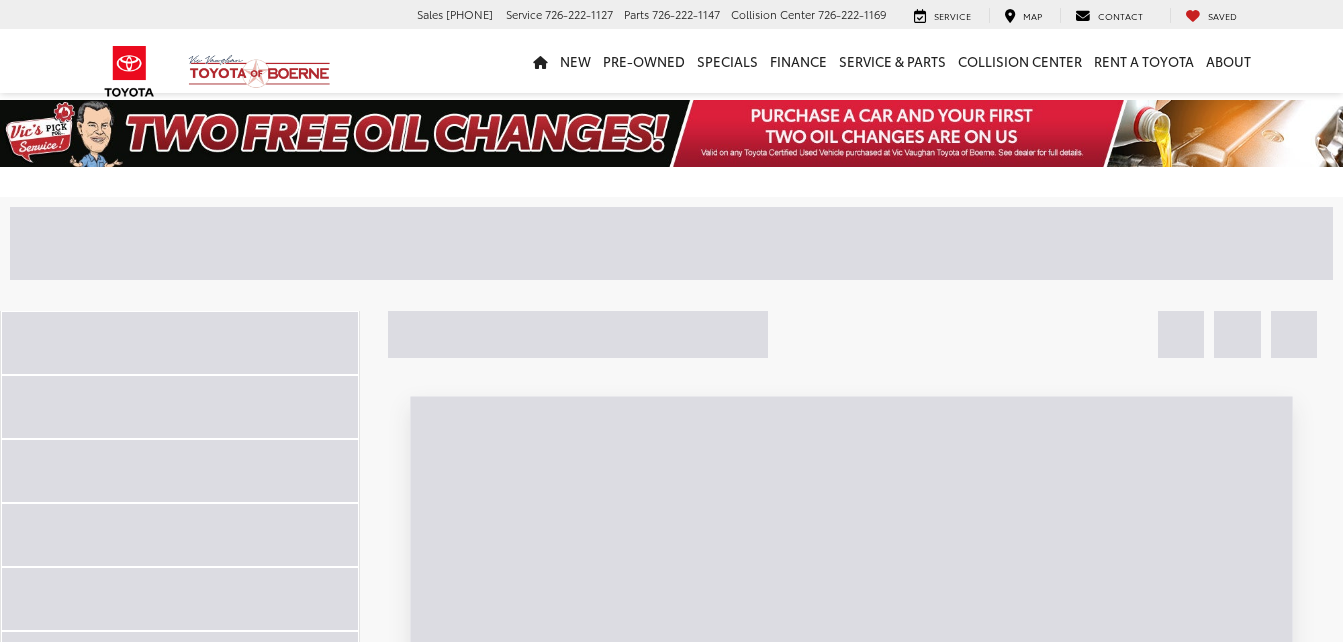 scroll, scrollTop: 0, scrollLeft: 0, axis: both 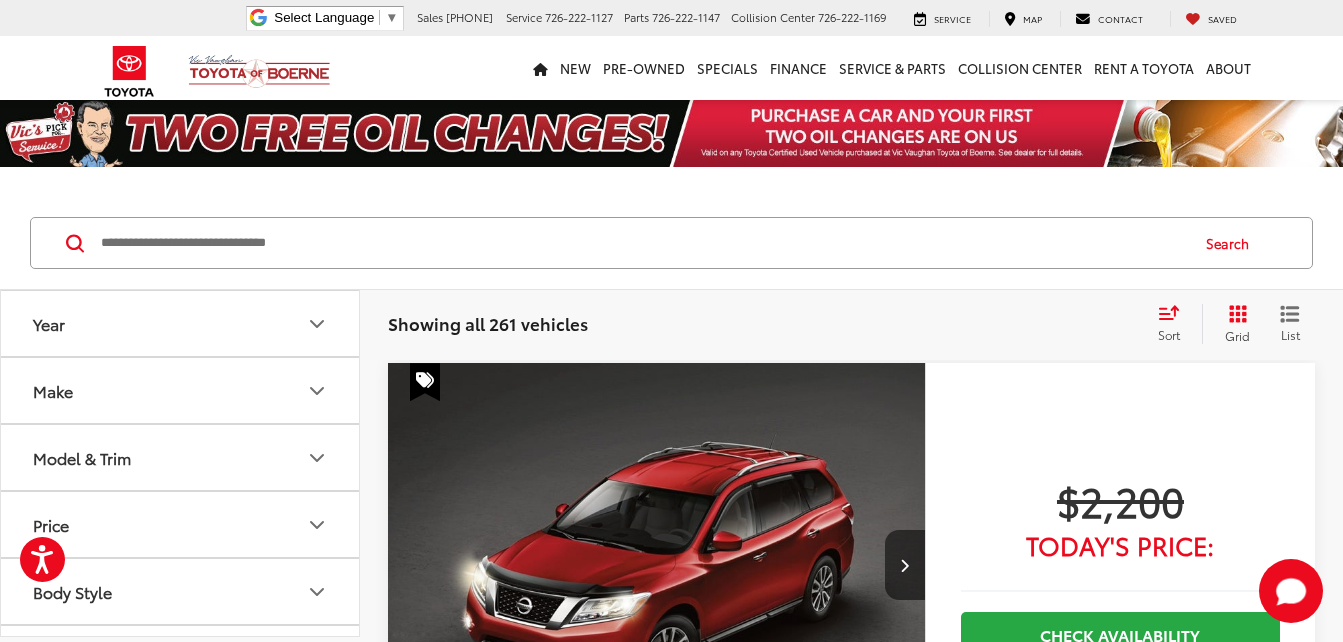 drag, startPoint x: 117, startPoint y: 416, endPoint x: 128, endPoint y: 412, distance: 11.7046995 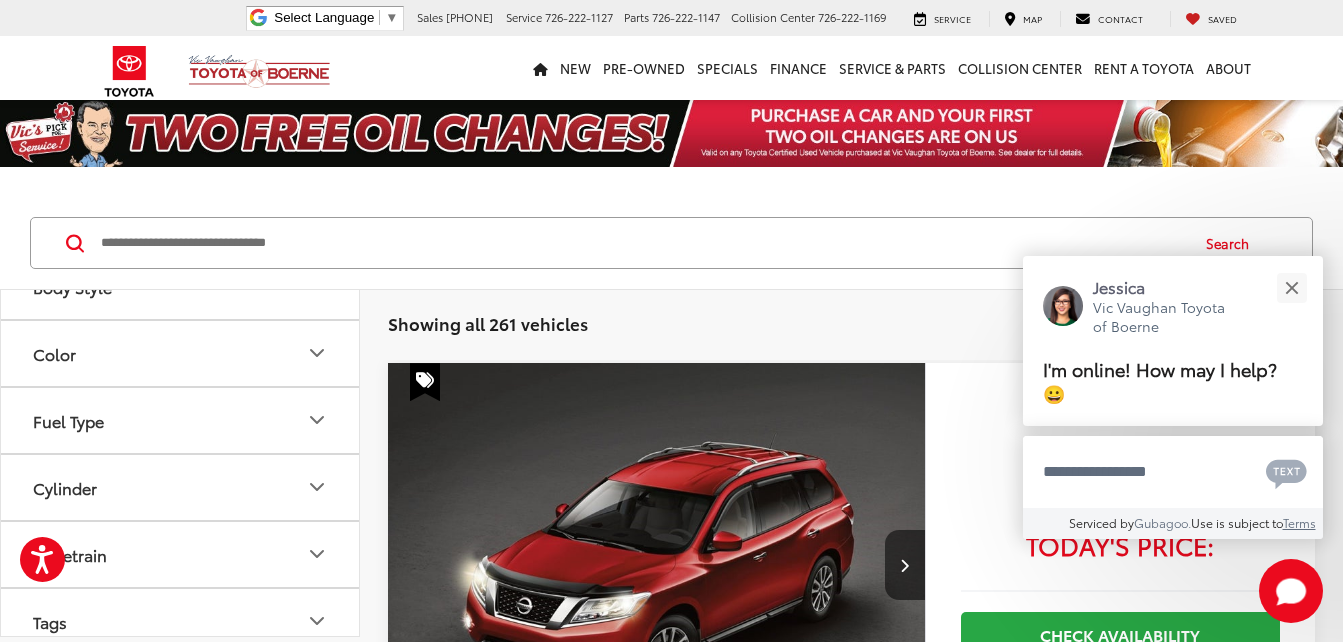 scroll, scrollTop: 800, scrollLeft: 0, axis: vertical 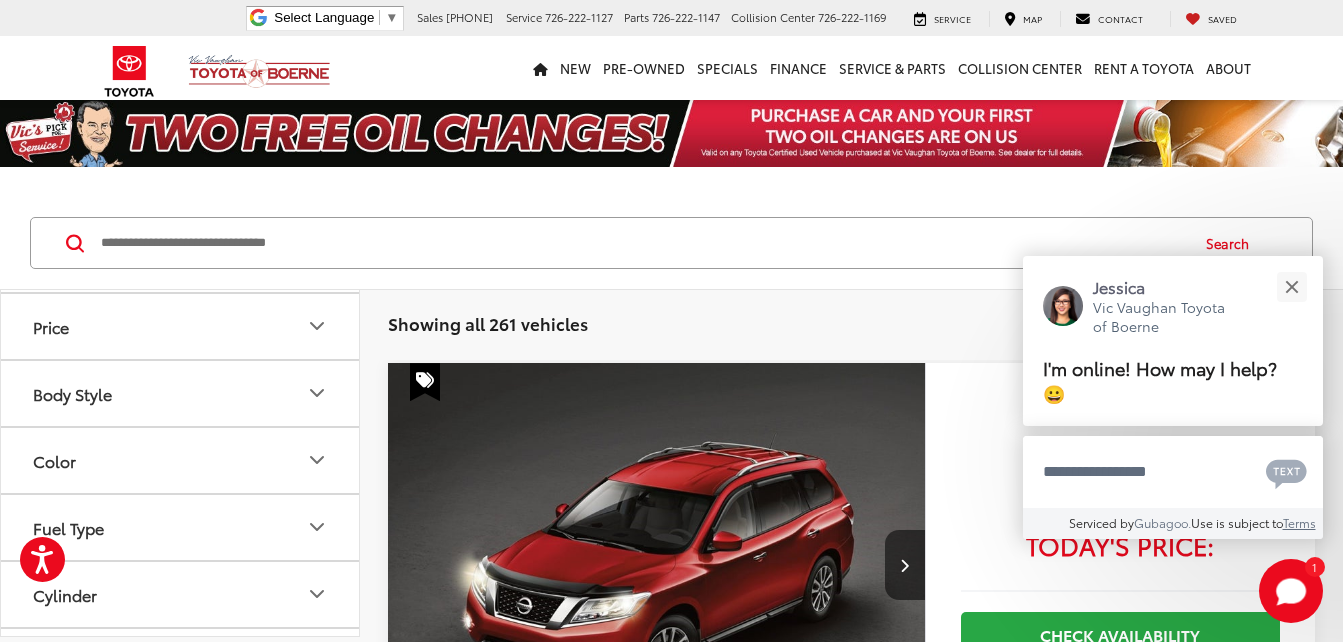 click at bounding box center [270, 95] 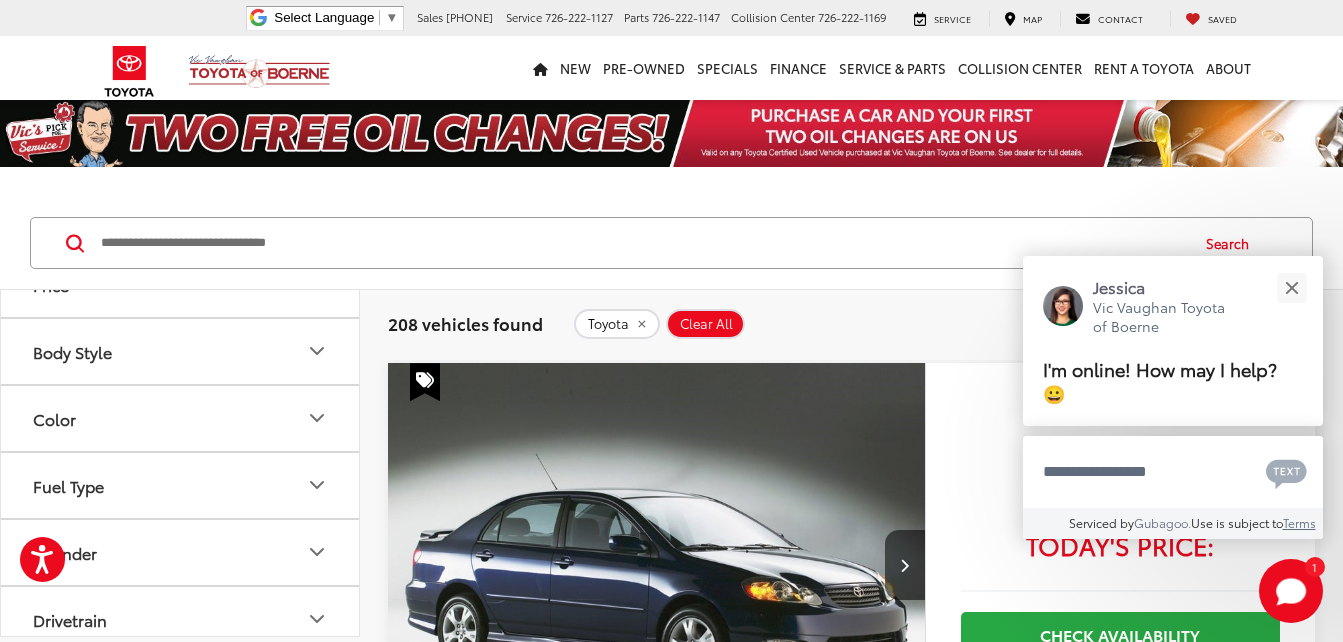 scroll, scrollTop: 979, scrollLeft: 0, axis: vertical 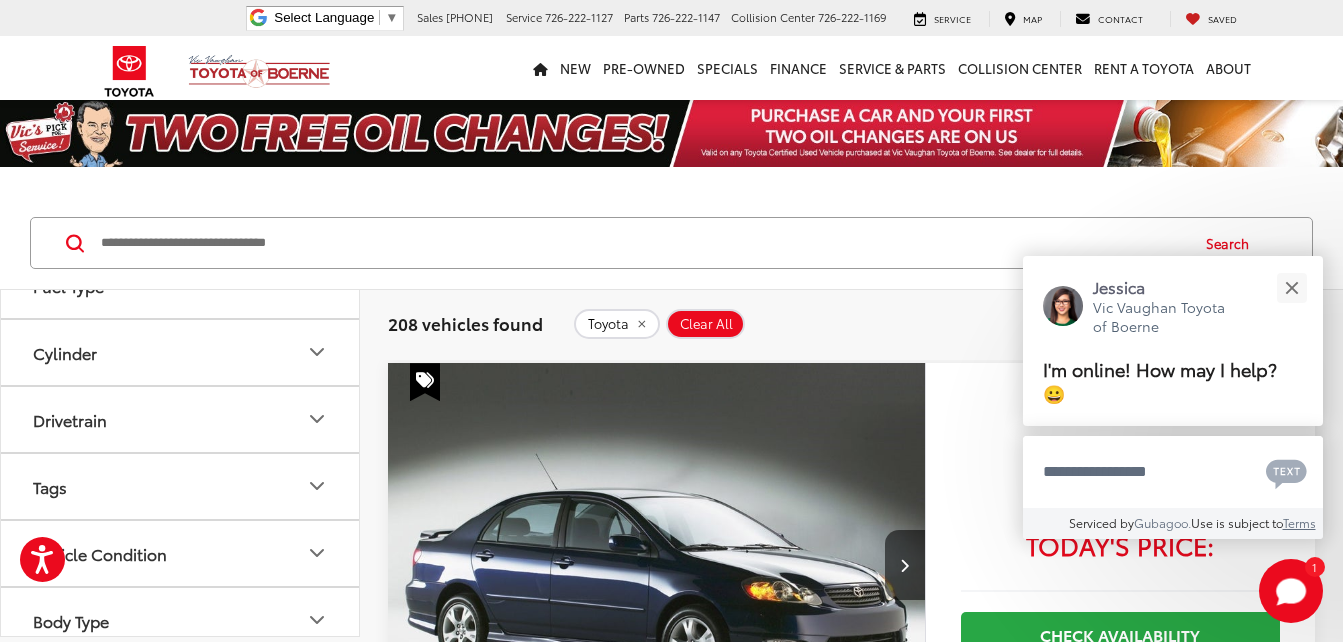 click on "Model & Trim" at bounding box center (181, 17) 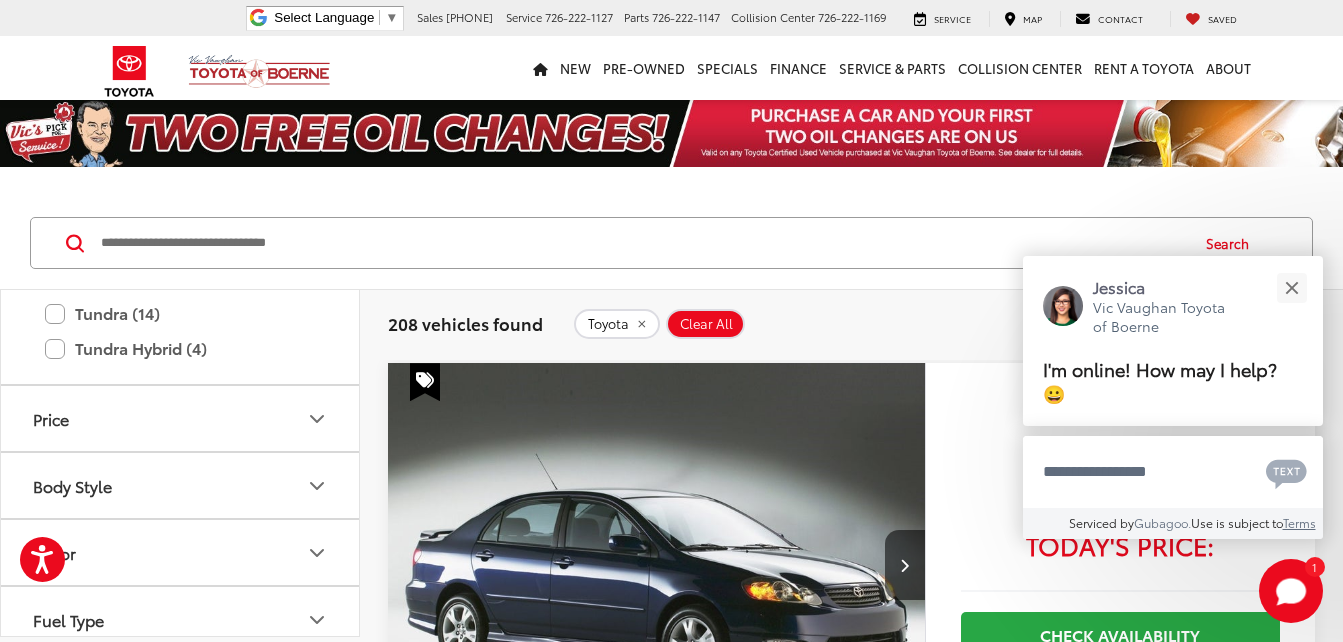scroll, scrollTop: 1379, scrollLeft: 0, axis: vertical 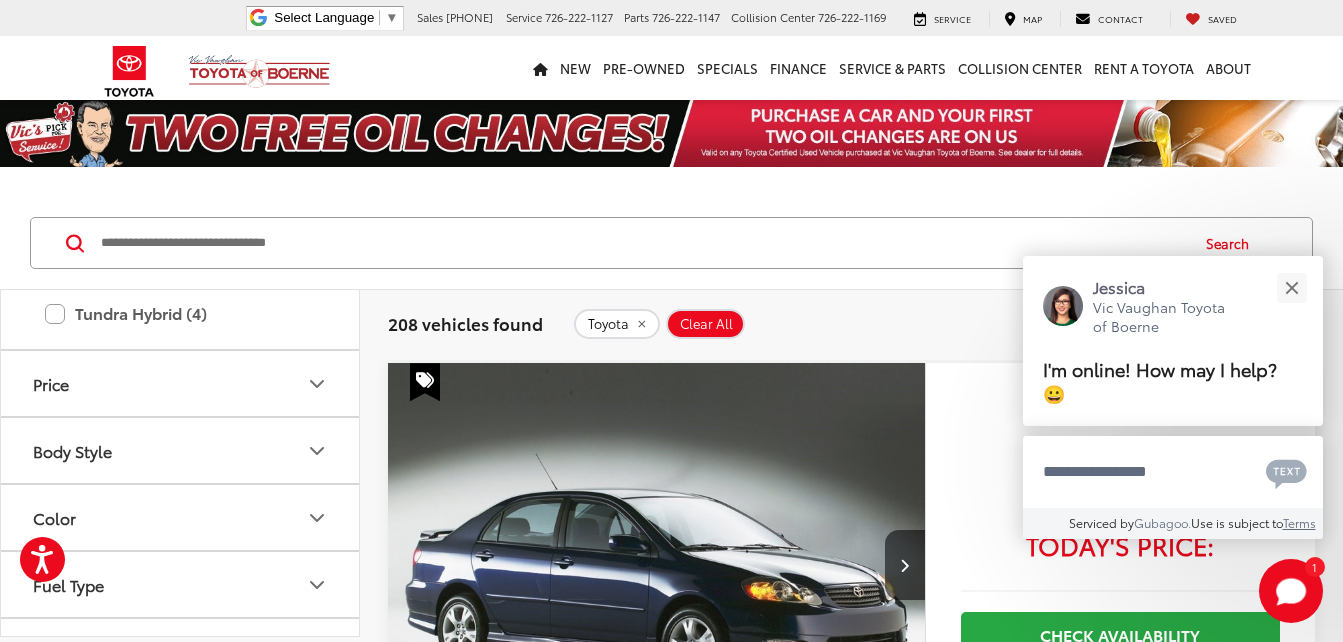 click on "RAV4 (34)" at bounding box center (180, 103) 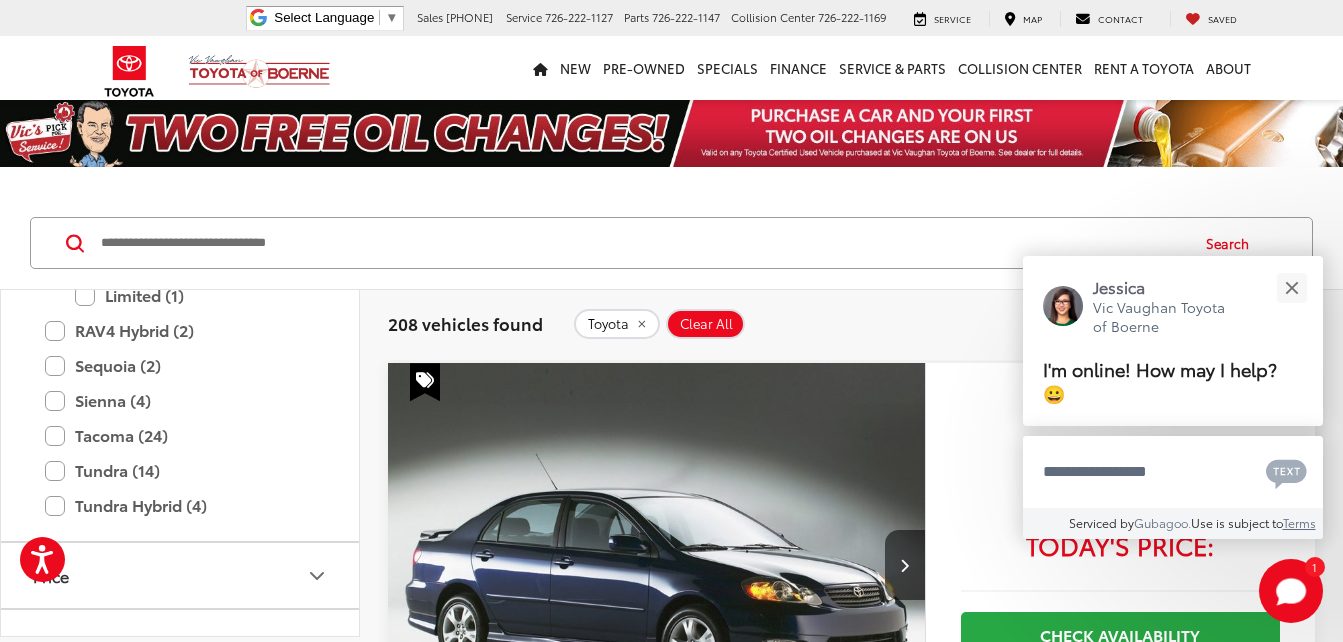 scroll, scrollTop: 1489, scrollLeft: 0, axis: vertical 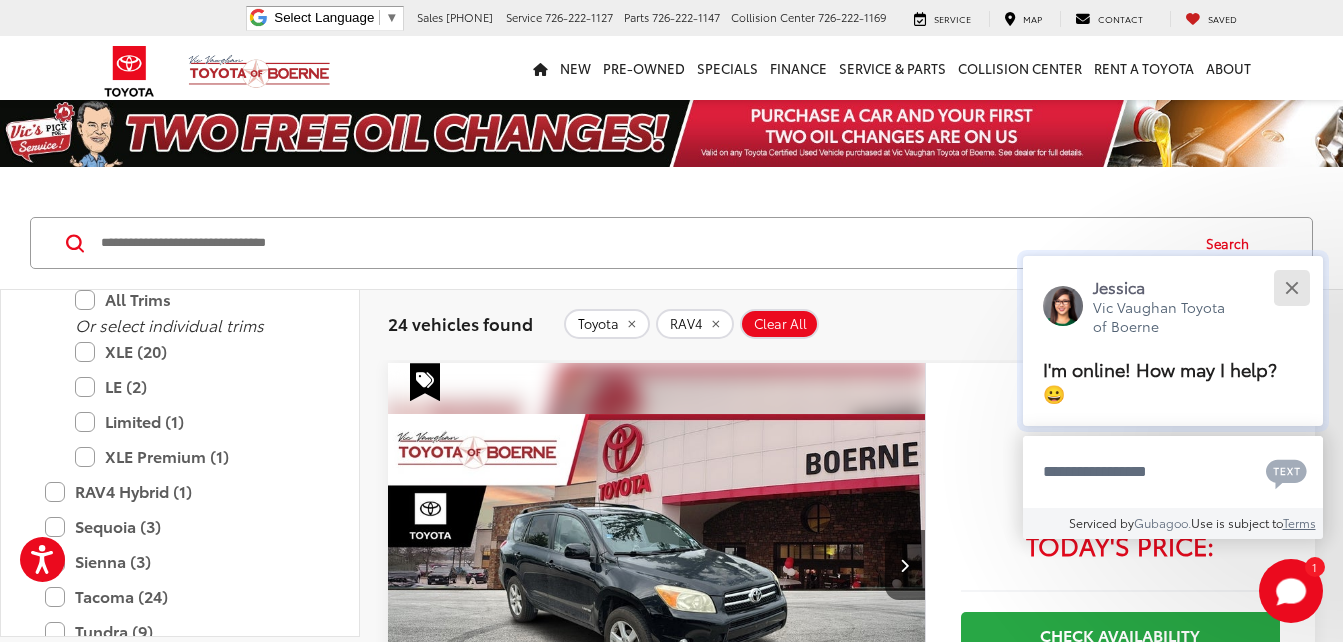 drag, startPoint x: 1288, startPoint y: 294, endPoint x: 1198, endPoint y: 308, distance: 91.08238 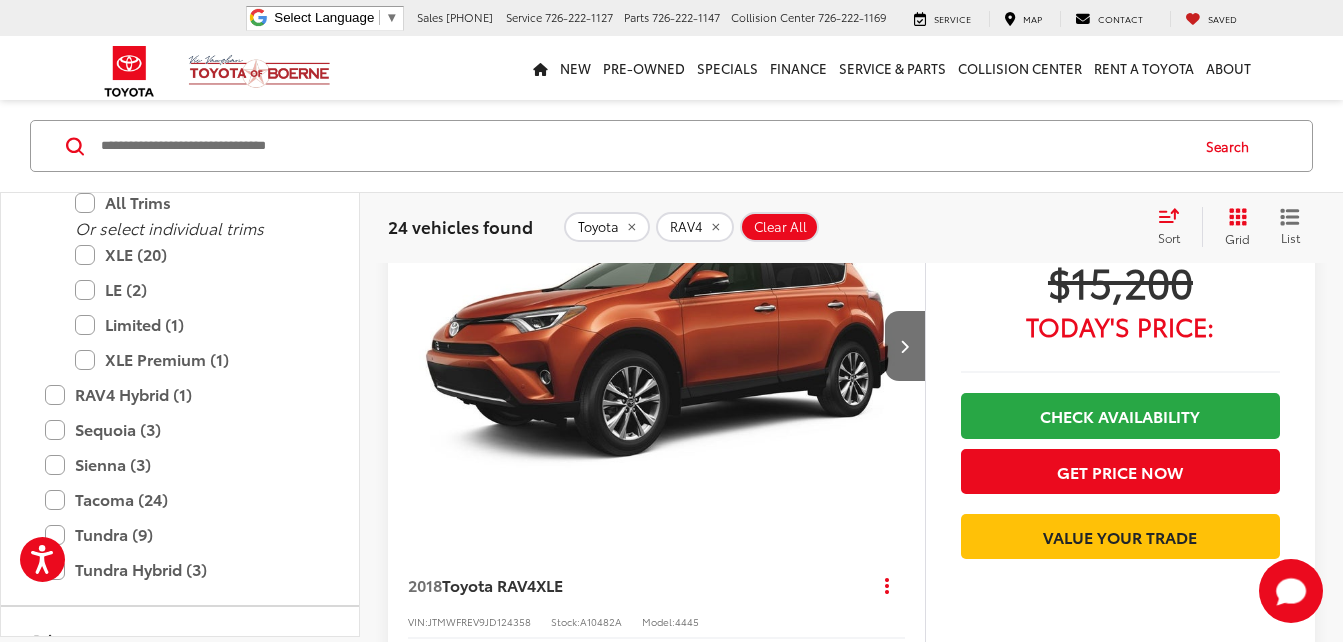 scroll, scrollTop: 1300, scrollLeft: 0, axis: vertical 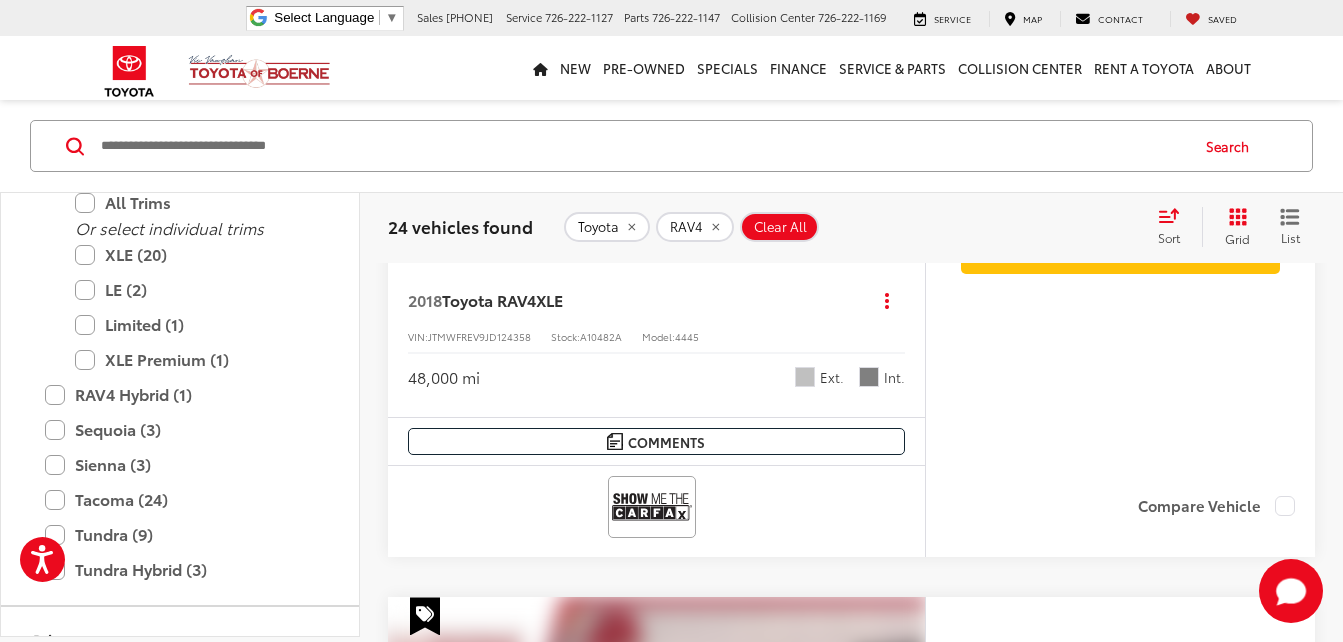 click on "2018  Toyota RAV4  XLE   Copy Link Share Print View Details VIN:  JTMWFREV9JD124358 Stock:  A10482A Model:  4445 48,000 mi Ext. Int." at bounding box center [656, 340] 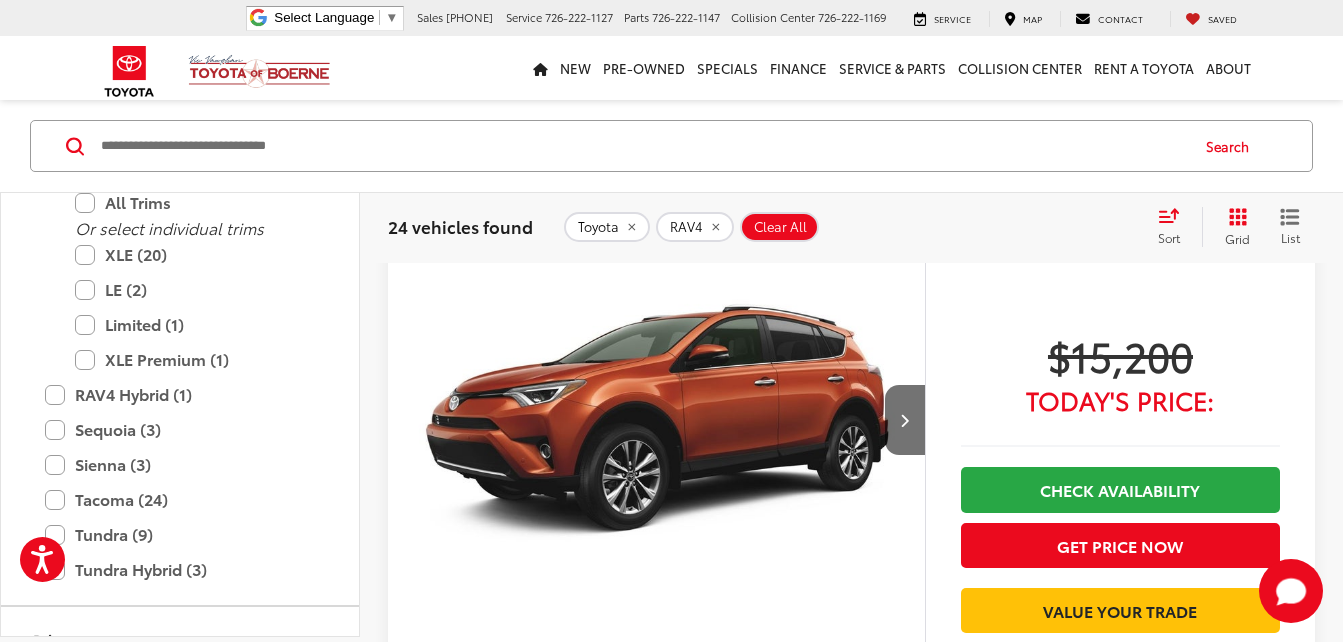 scroll, scrollTop: 900, scrollLeft: 0, axis: vertical 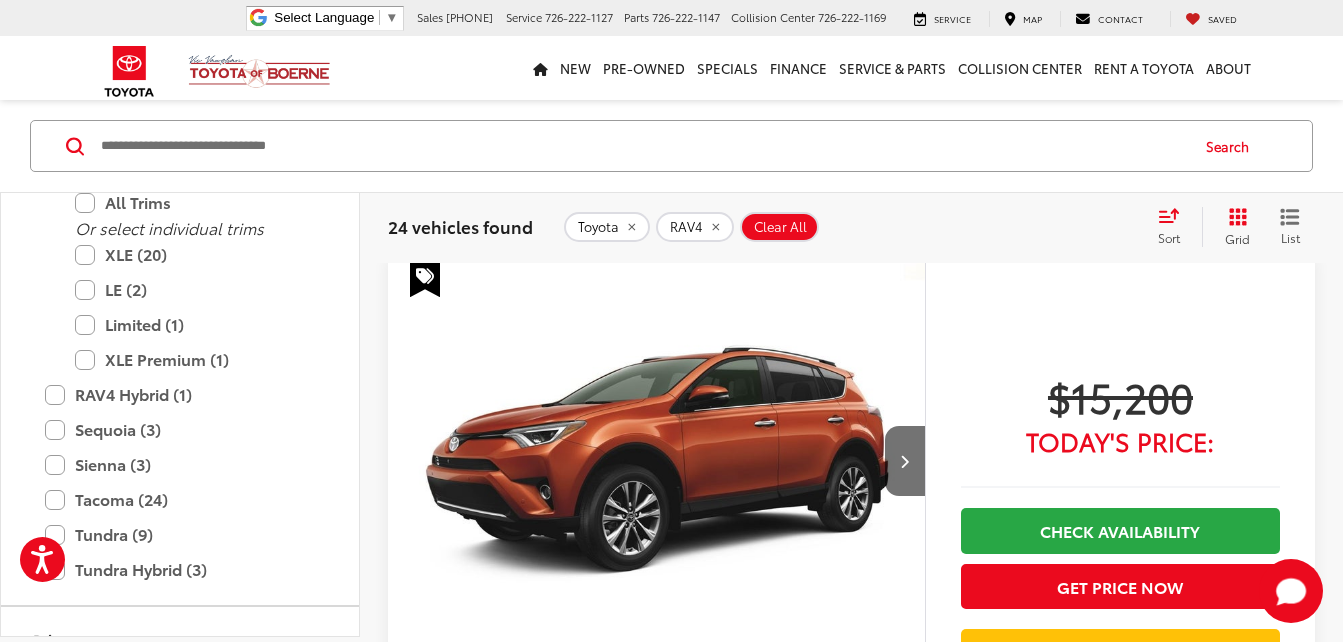 click at bounding box center (657, 461) 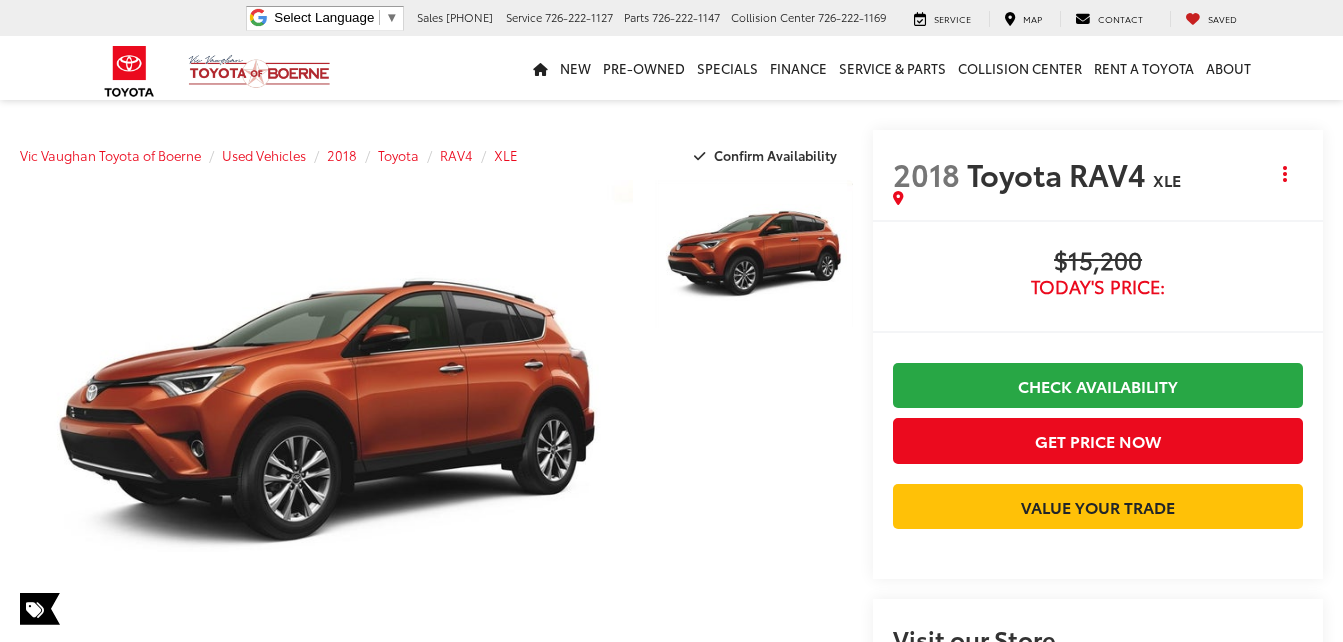 scroll, scrollTop: 500, scrollLeft: 0, axis: vertical 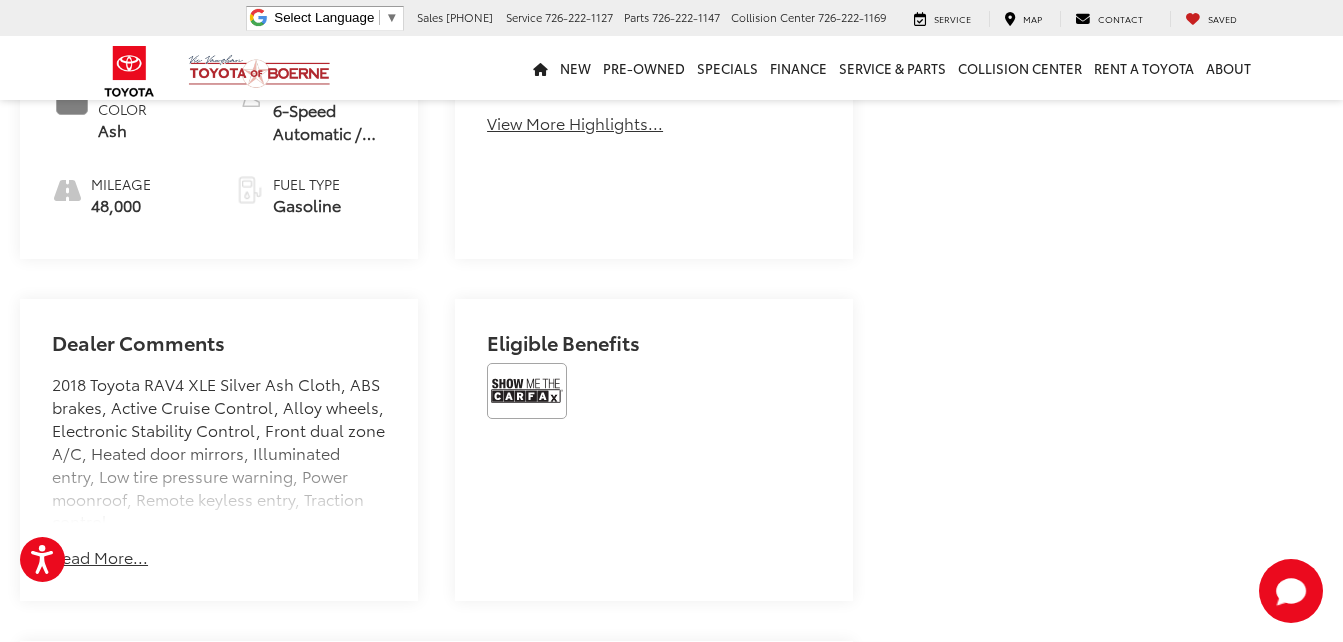click on "Read More..." at bounding box center (100, 557) 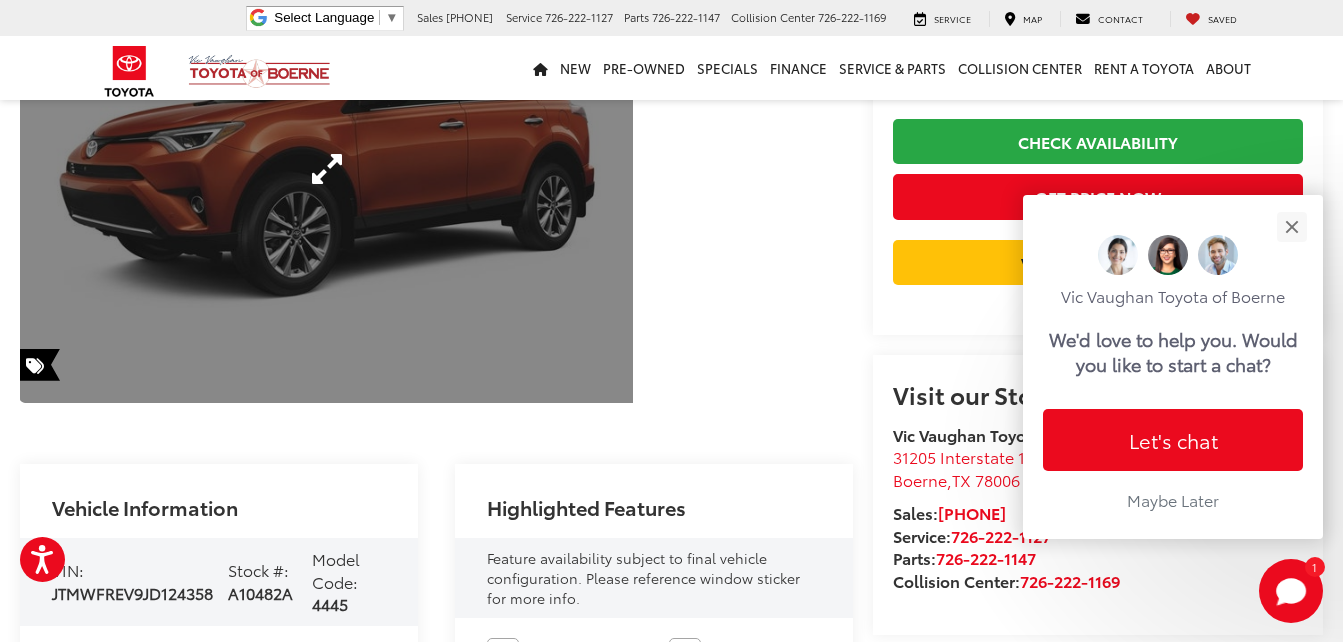 scroll, scrollTop: 0, scrollLeft: 0, axis: both 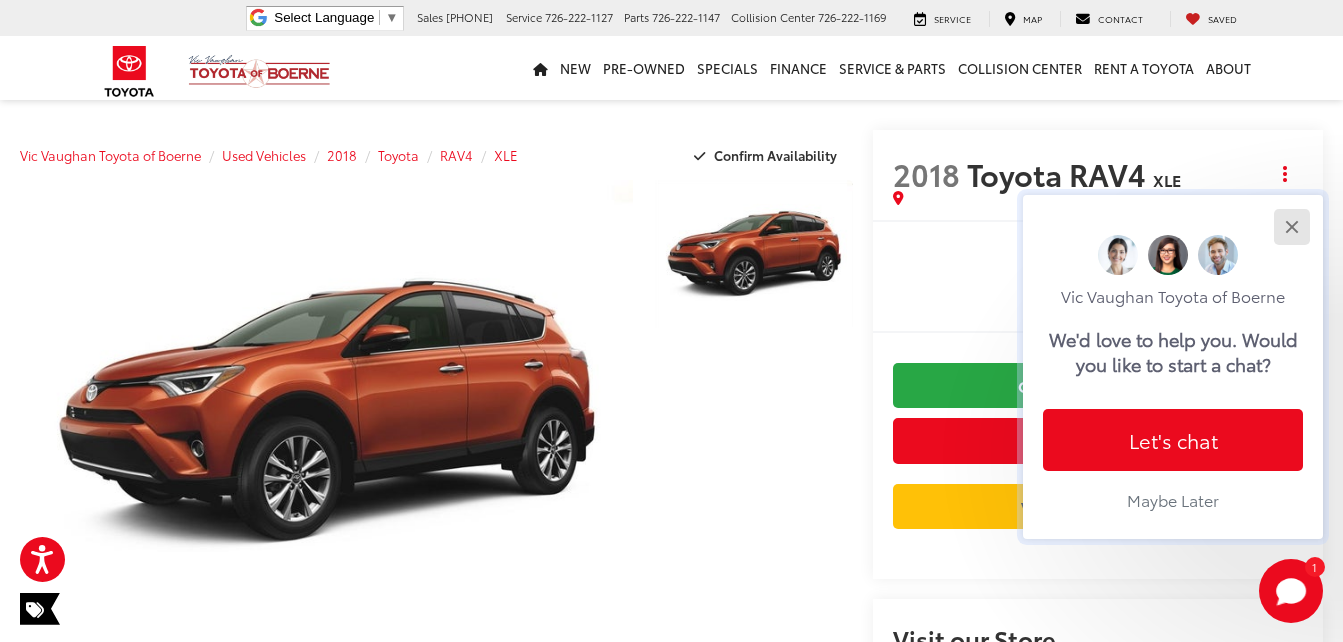click at bounding box center [1291, 226] 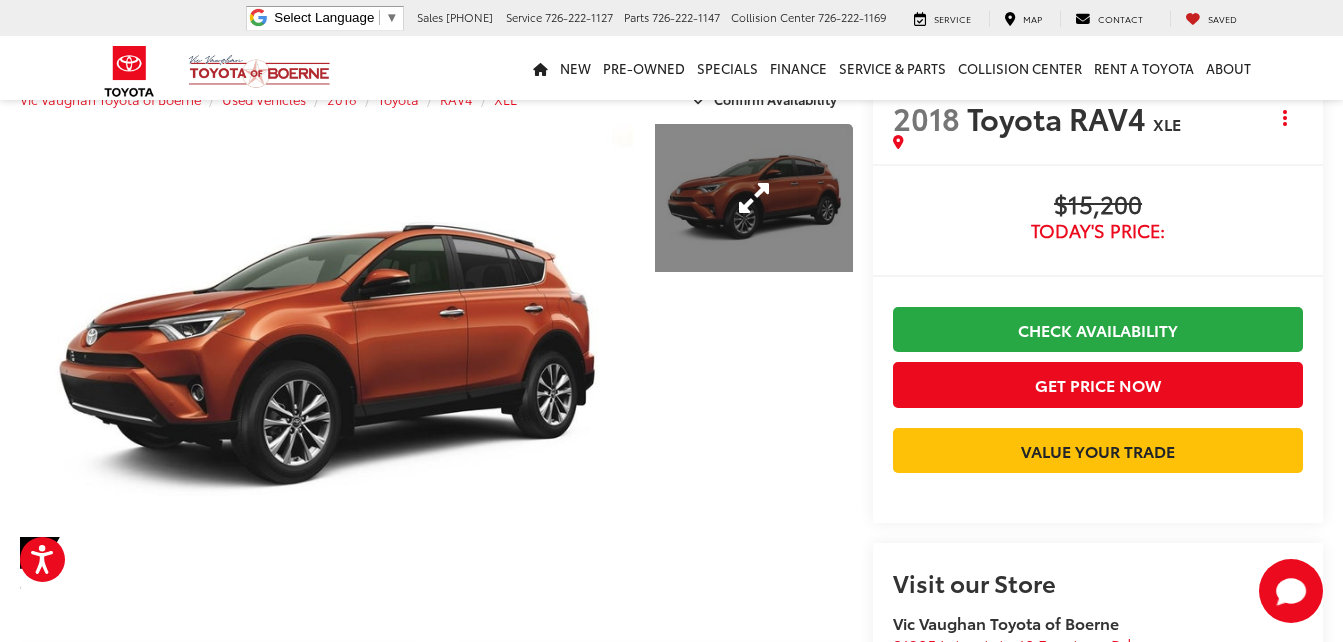 scroll, scrollTop: 0, scrollLeft: 0, axis: both 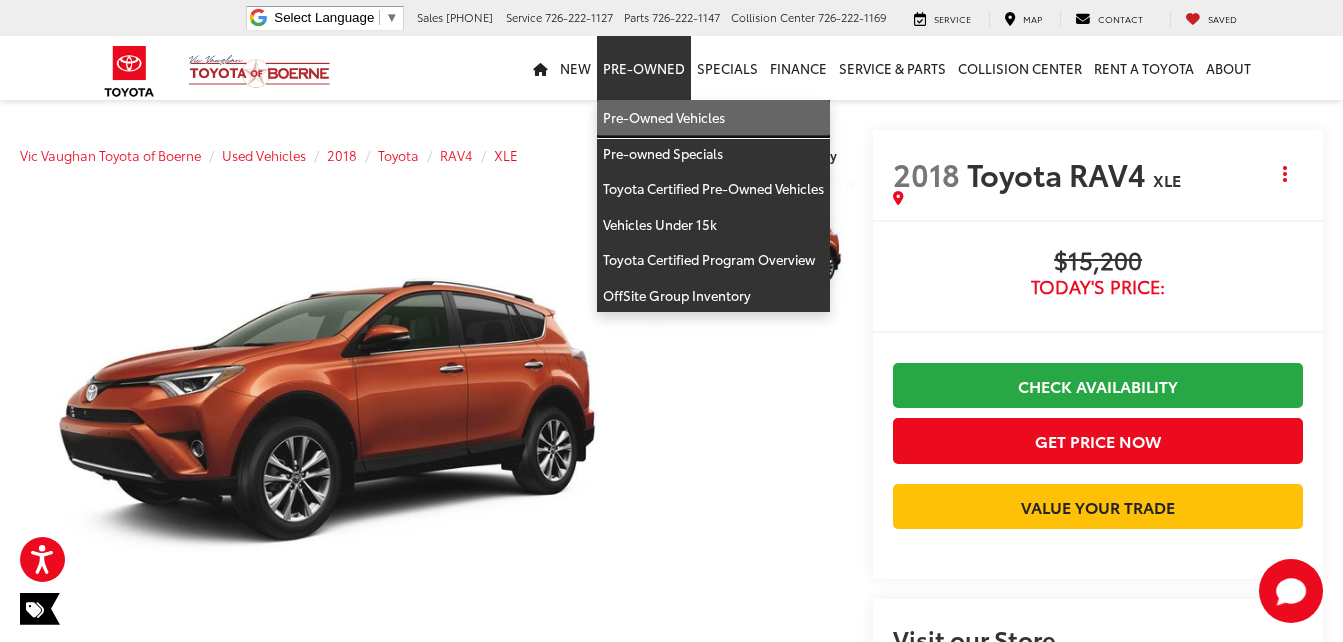 drag, startPoint x: 660, startPoint y: 112, endPoint x: 762, endPoint y: 130, distance: 103.57606 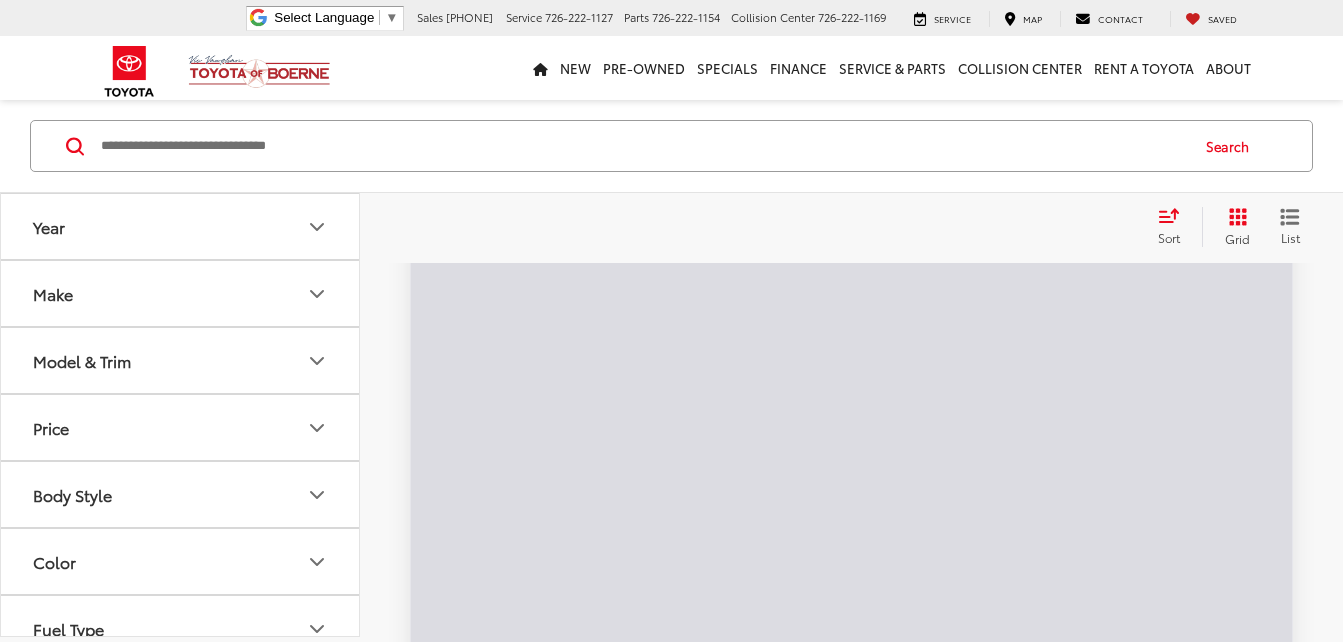 scroll, scrollTop: 279, scrollLeft: 0, axis: vertical 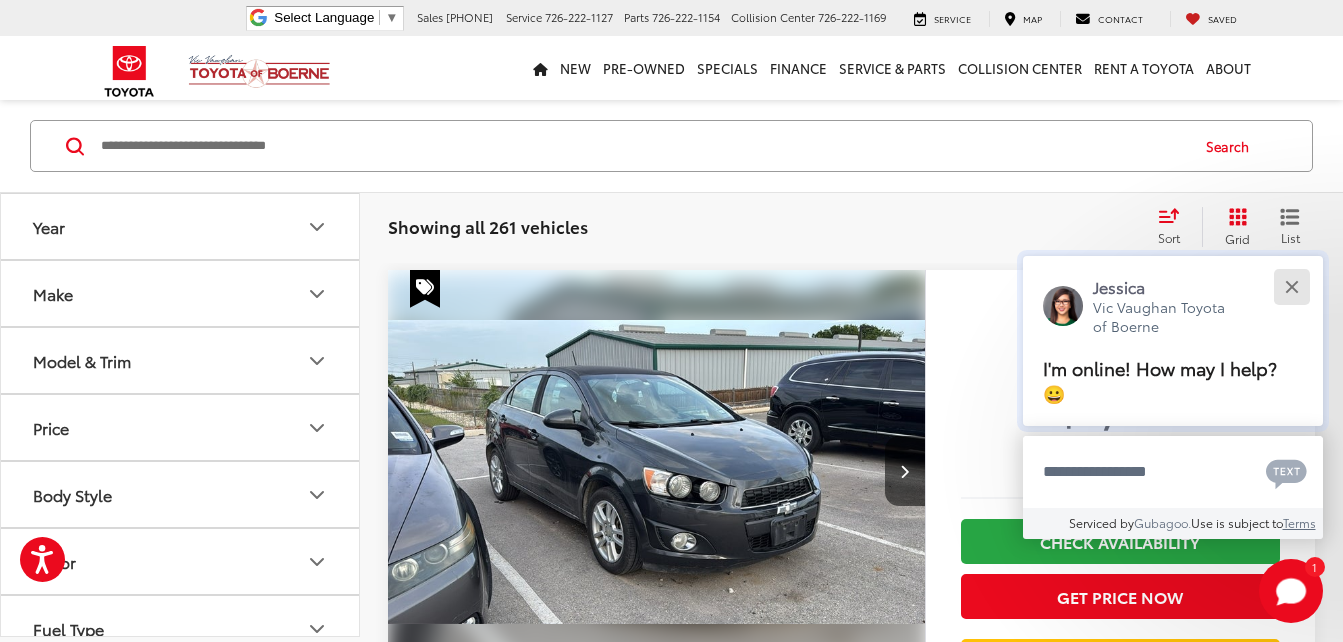 click at bounding box center [1291, 287] 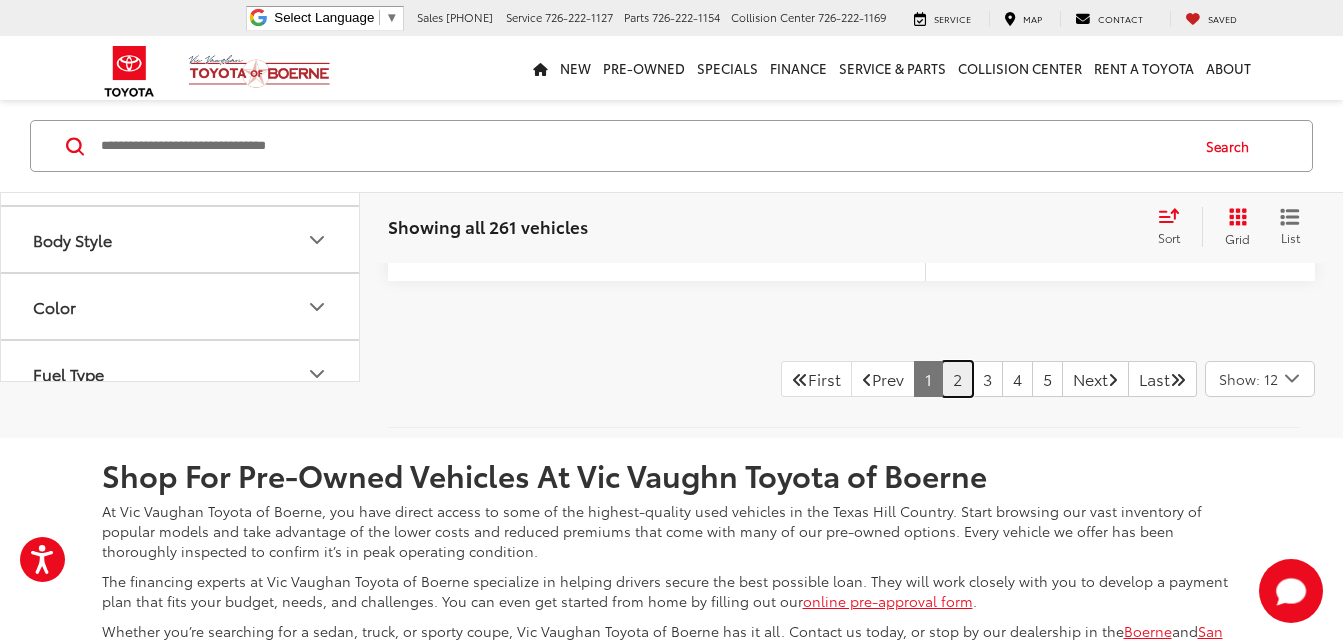 click on "2" at bounding box center (957, 379) 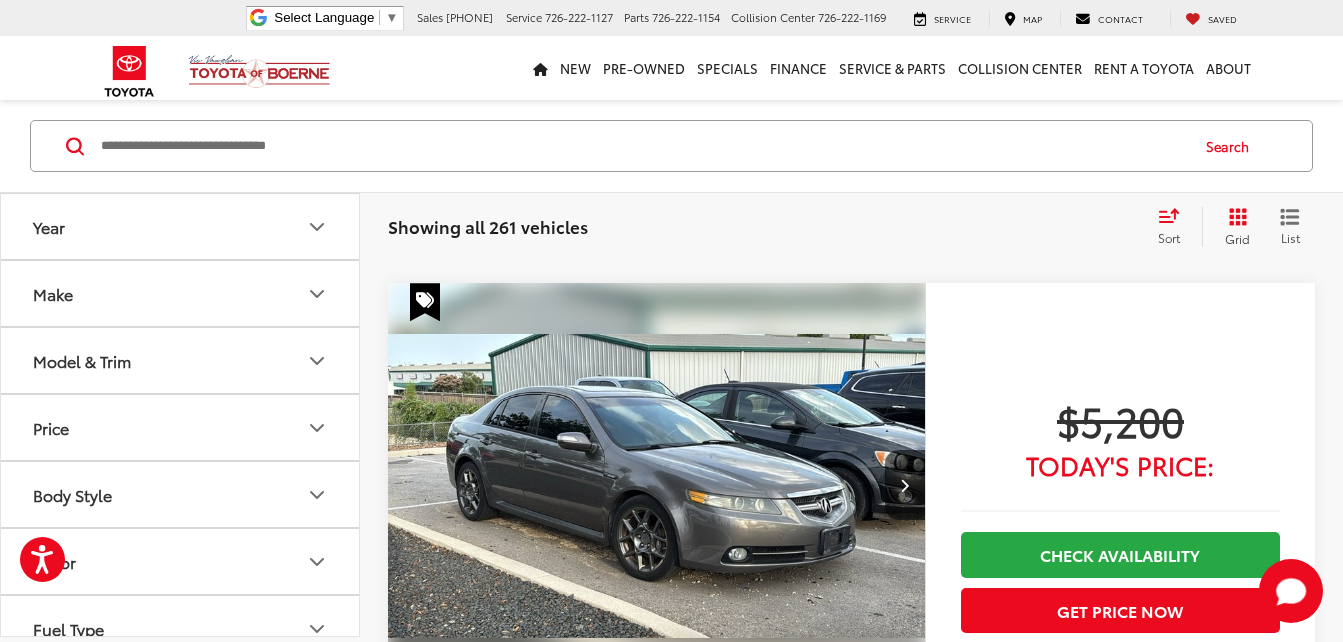 scroll, scrollTop: 855, scrollLeft: 0, axis: vertical 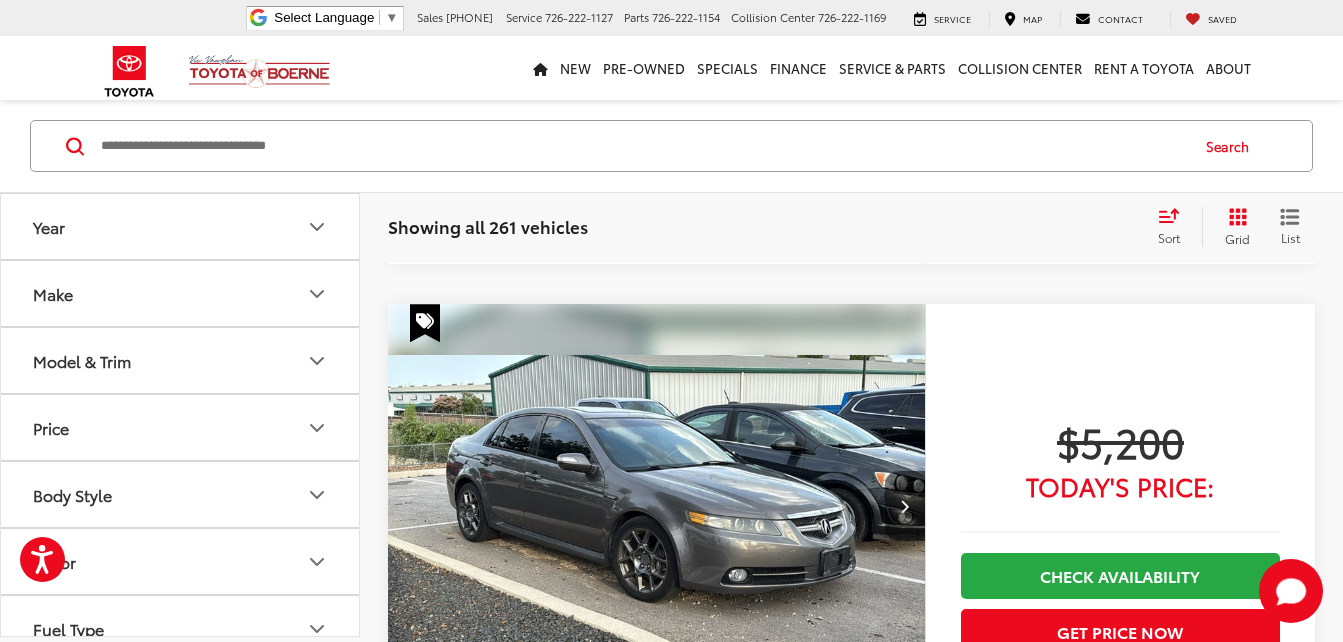 click at bounding box center (905, 506) 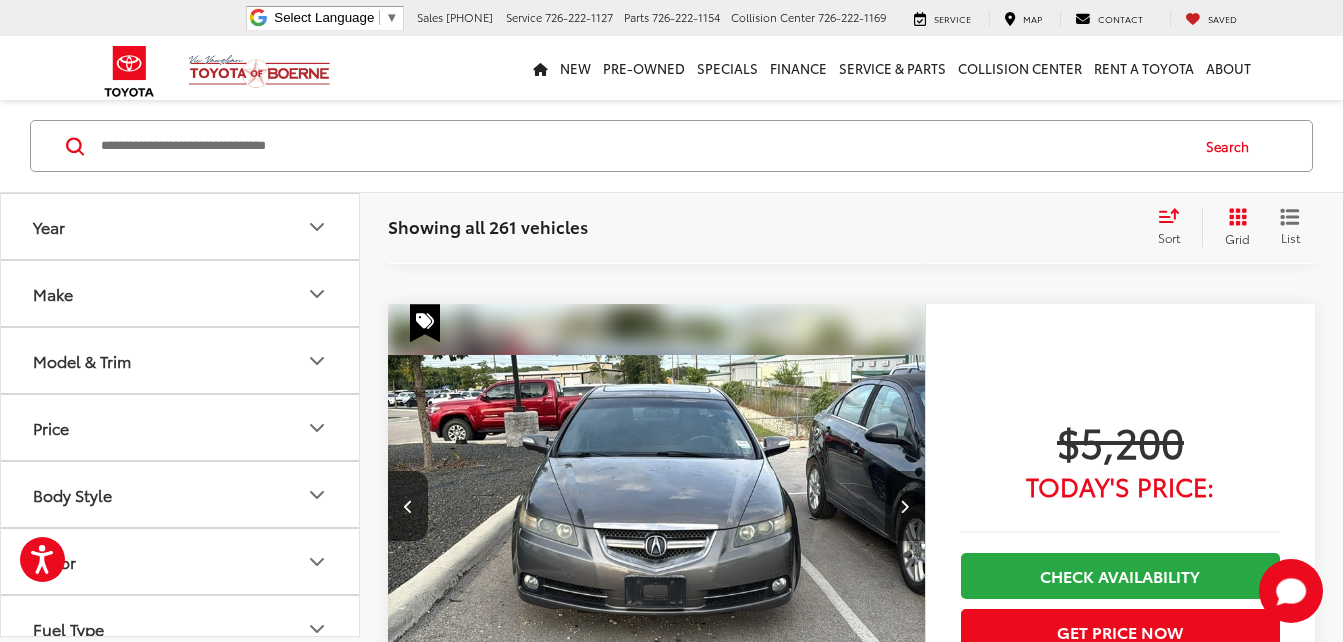 click at bounding box center (905, 506) 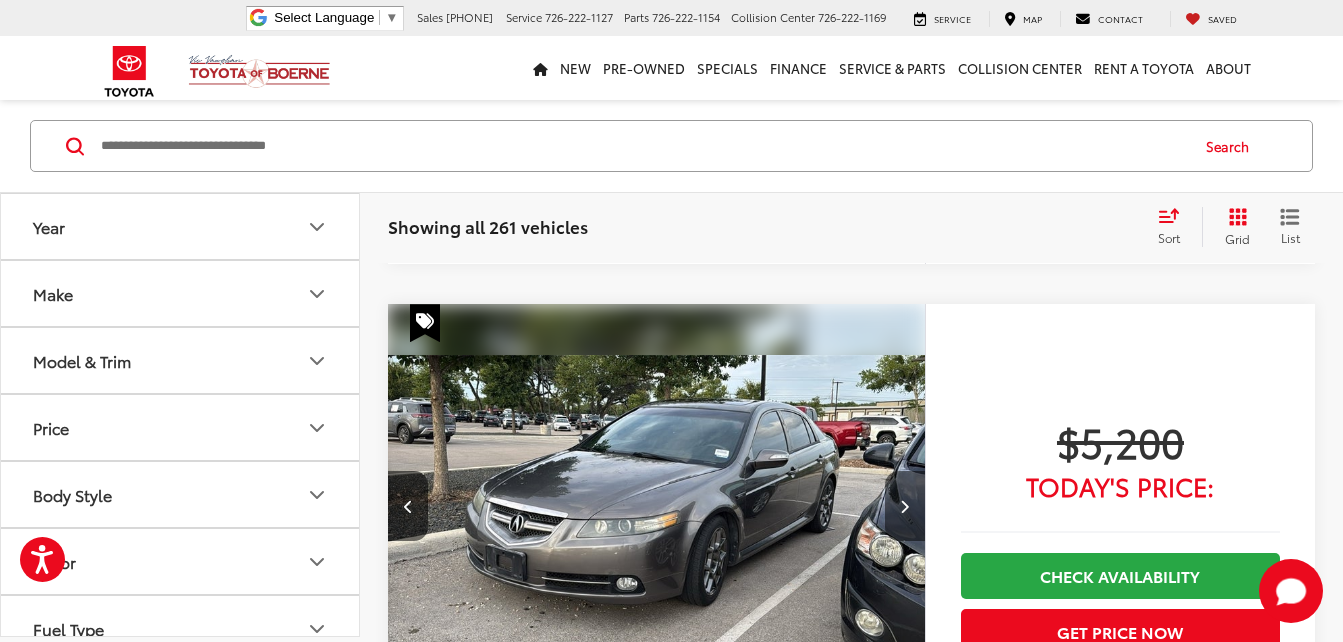 click at bounding box center [904, 506] 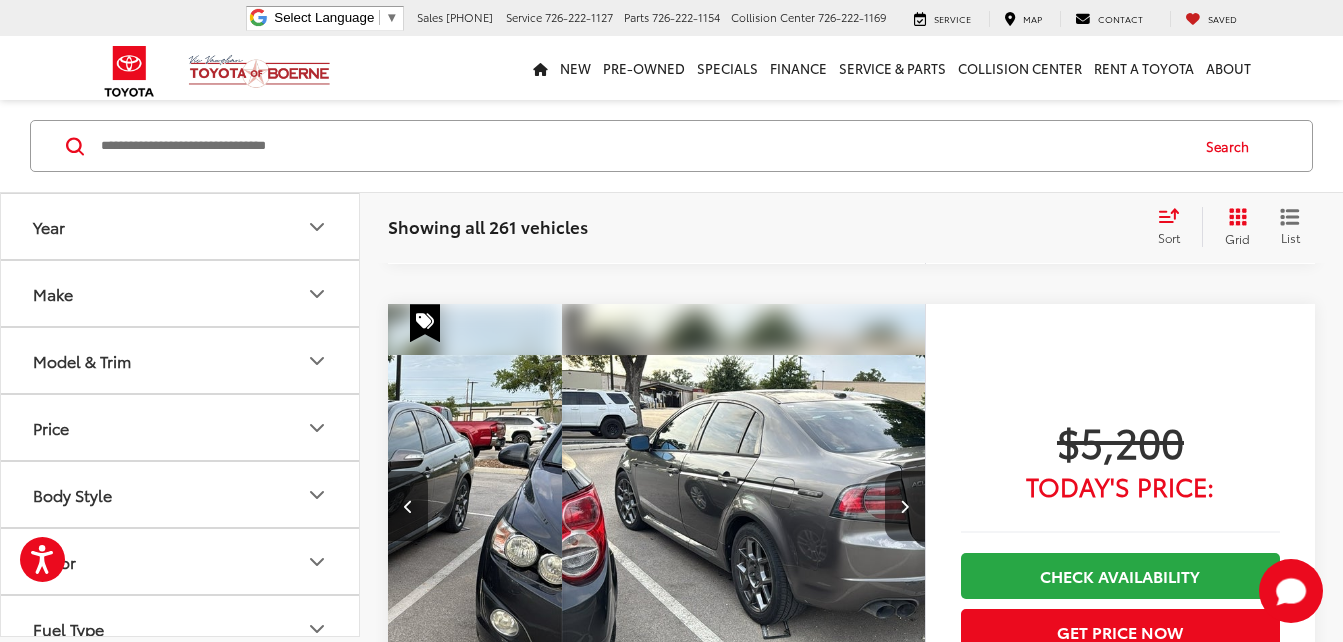 scroll, scrollTop: 0, scrollLeft: 1620, axis: horizontal 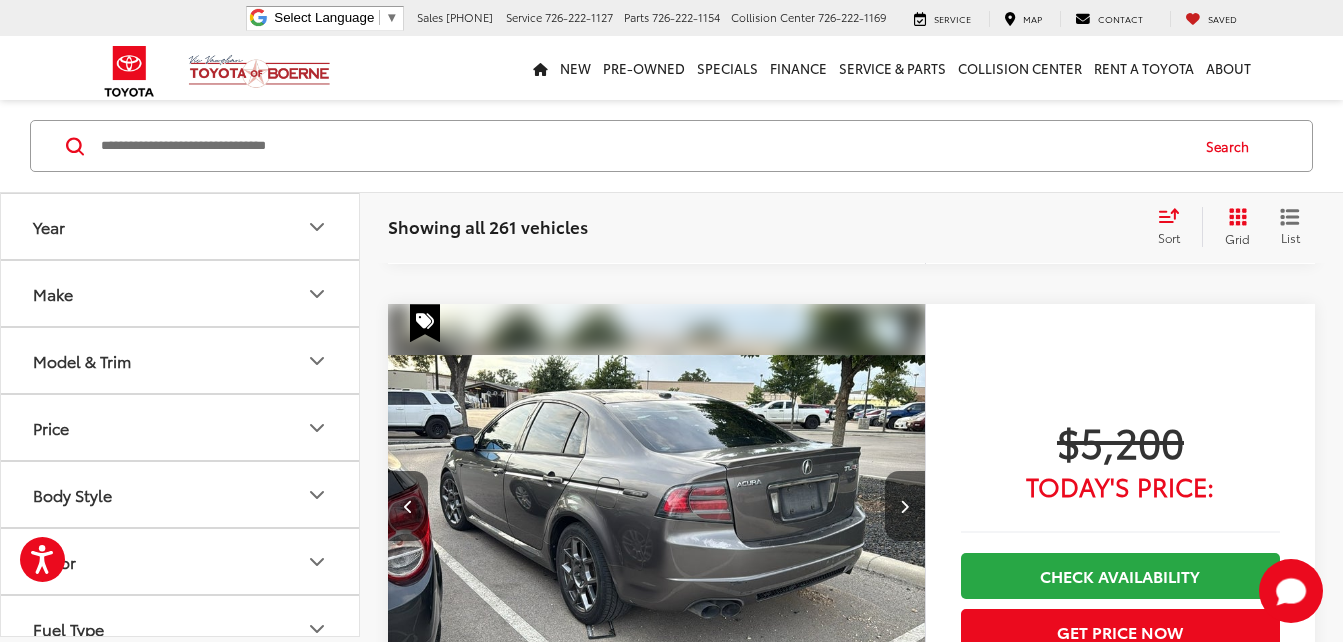 click at bounding box center [905, 506] 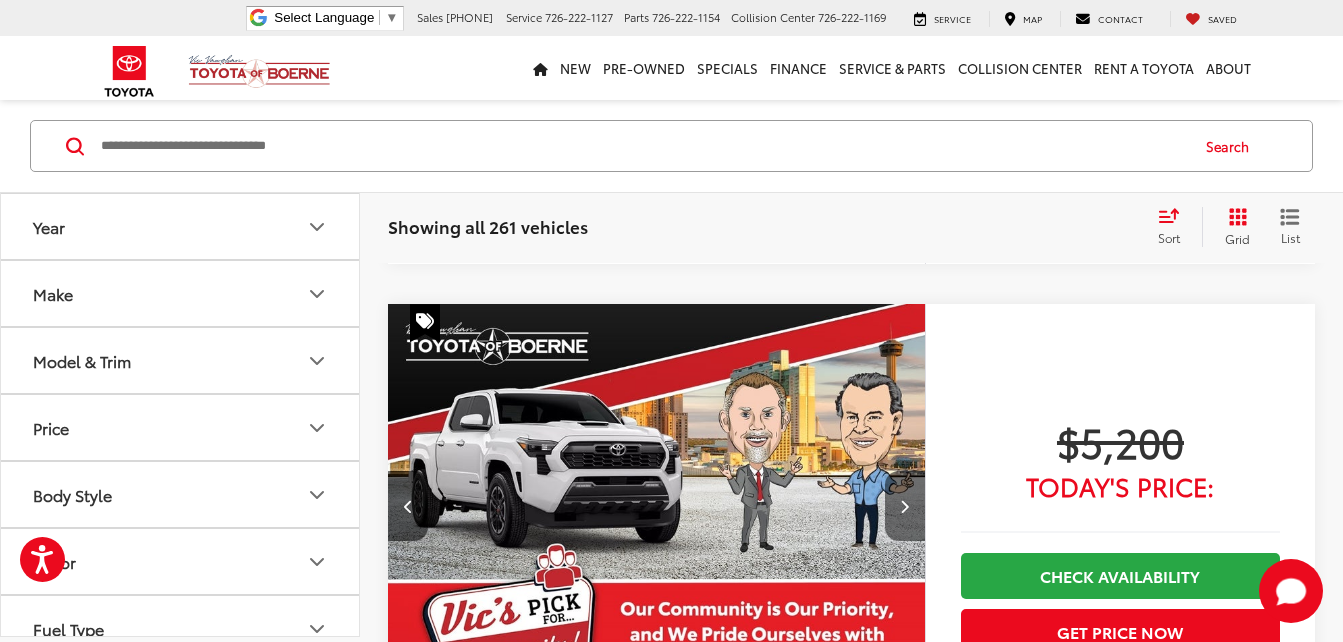 click at bounding box center (905, 506) 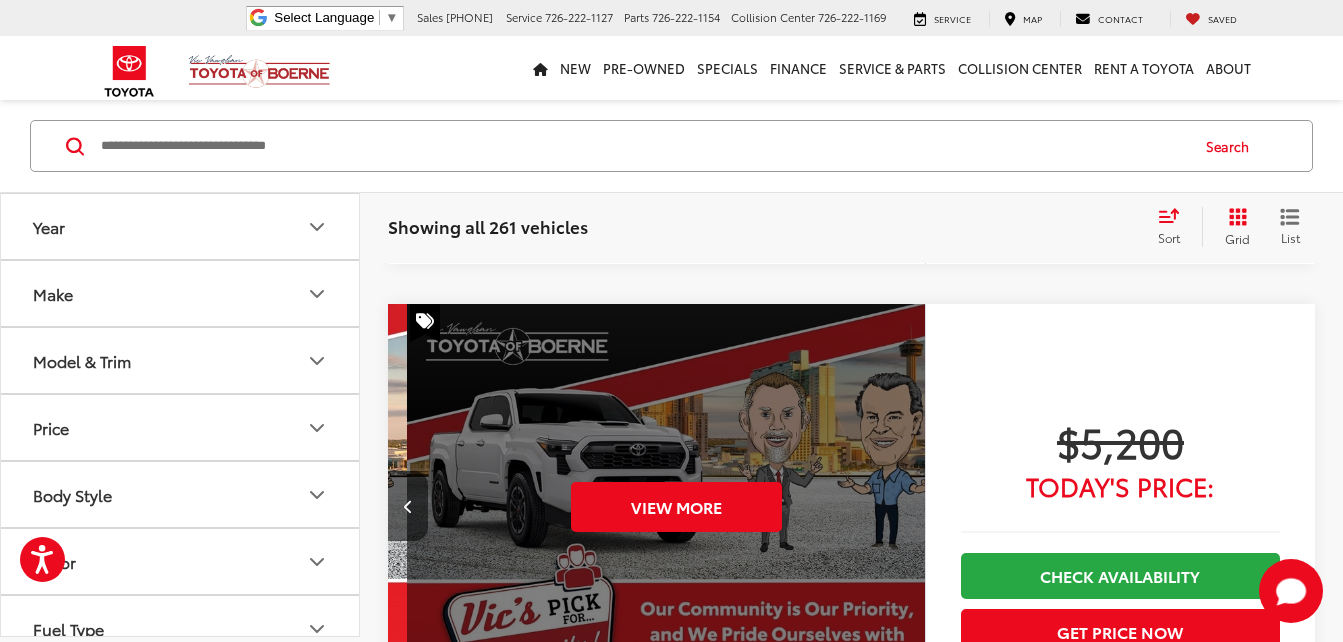 scroll, scrollTop: 0, scrollLeft: 2700, axis: horizontal 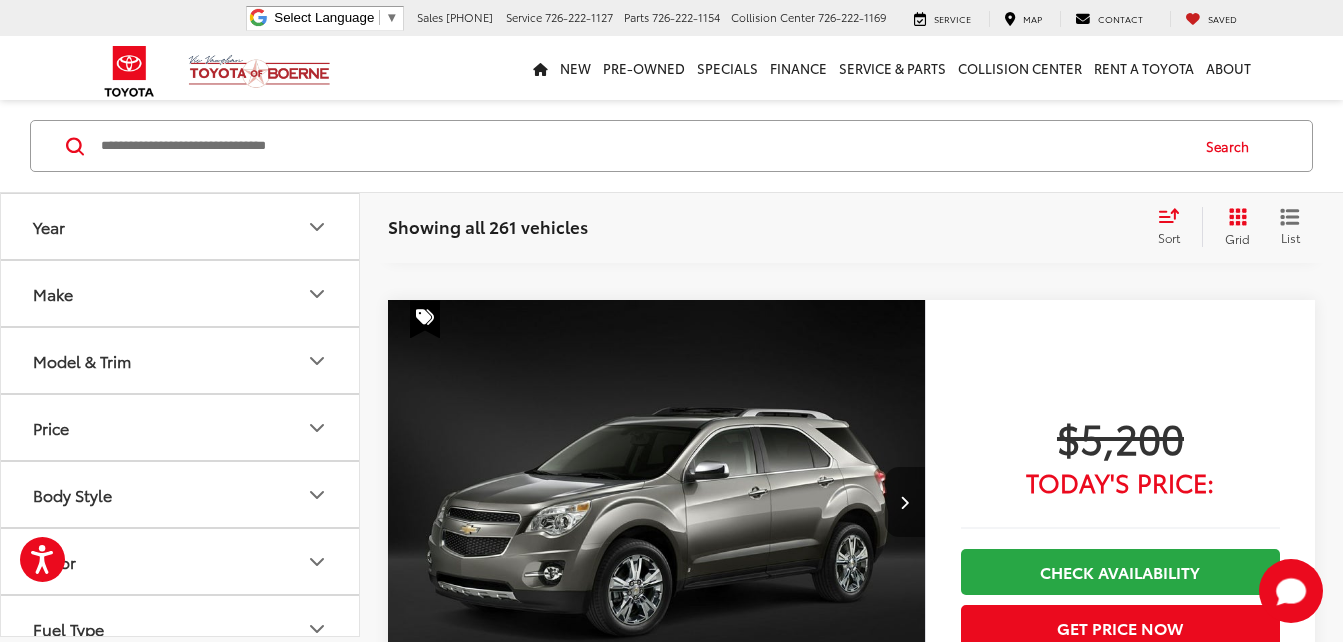 click at bounding box center [905, 502] 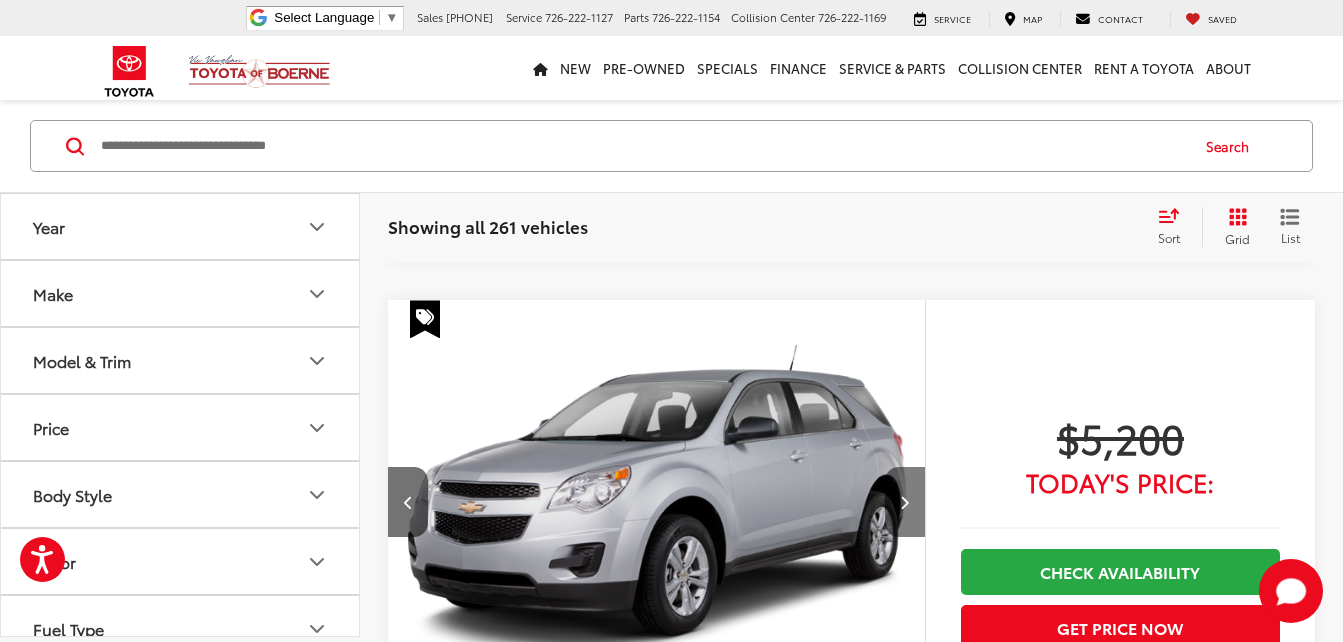 click at bounding box center [905, 502] 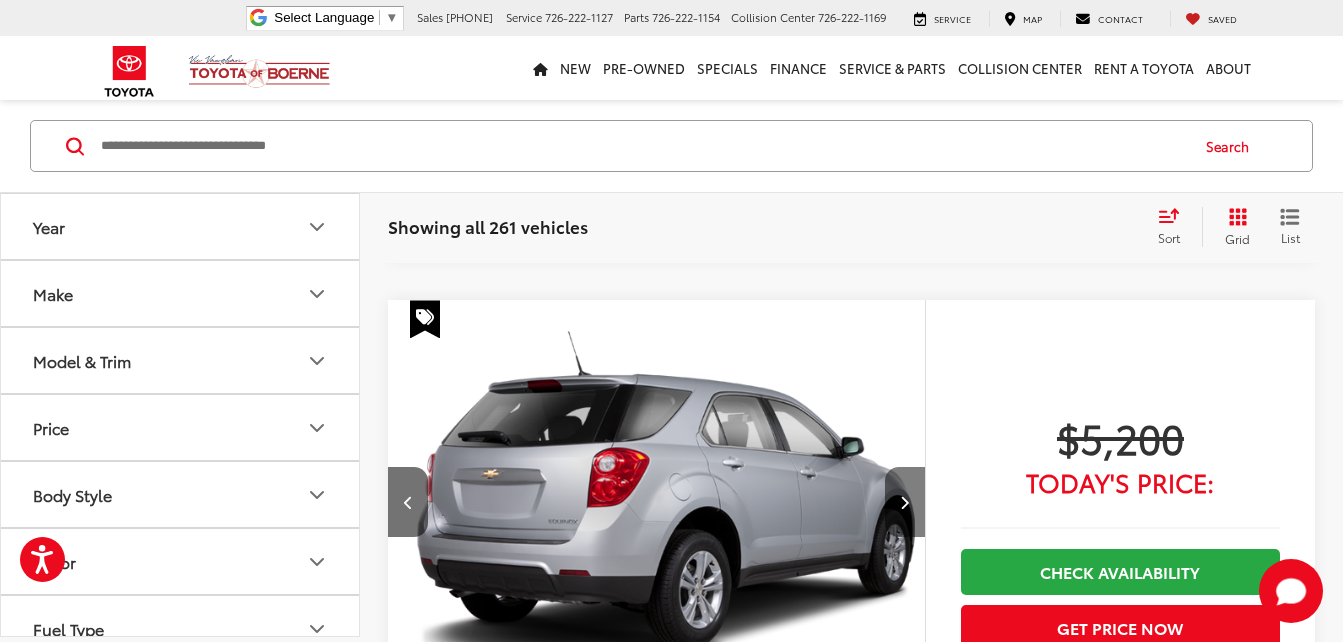 click at bounding box center [905, 502] 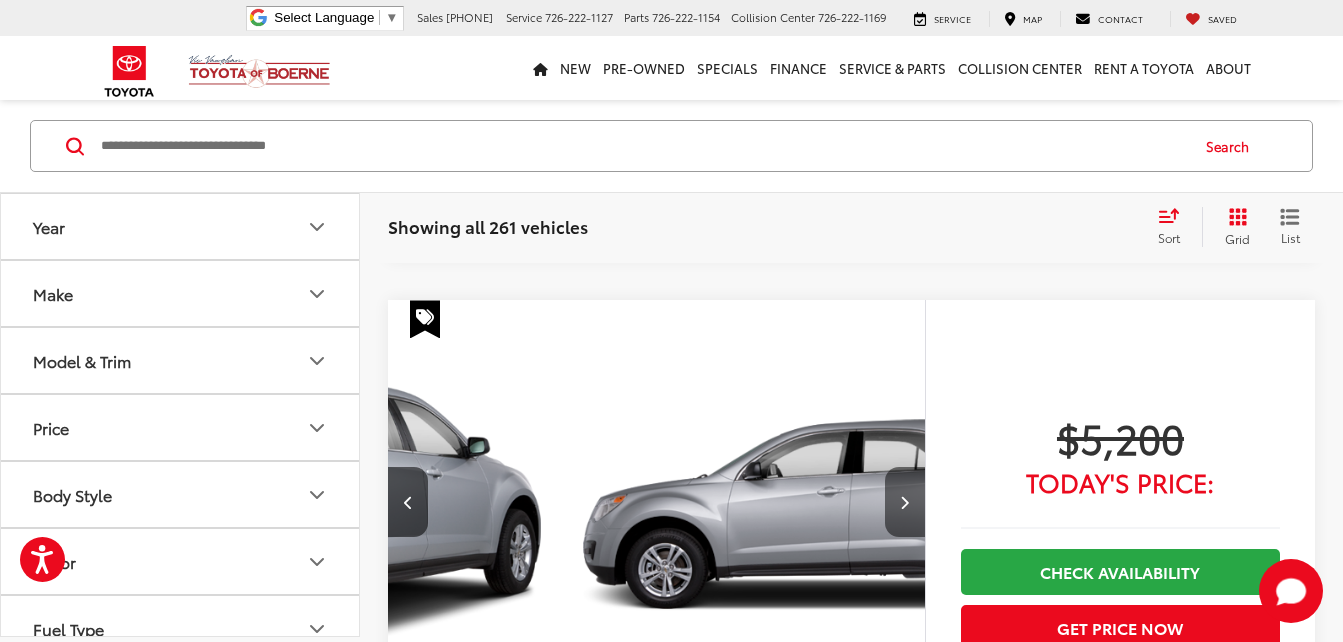 click at bounding box center (905, 502) 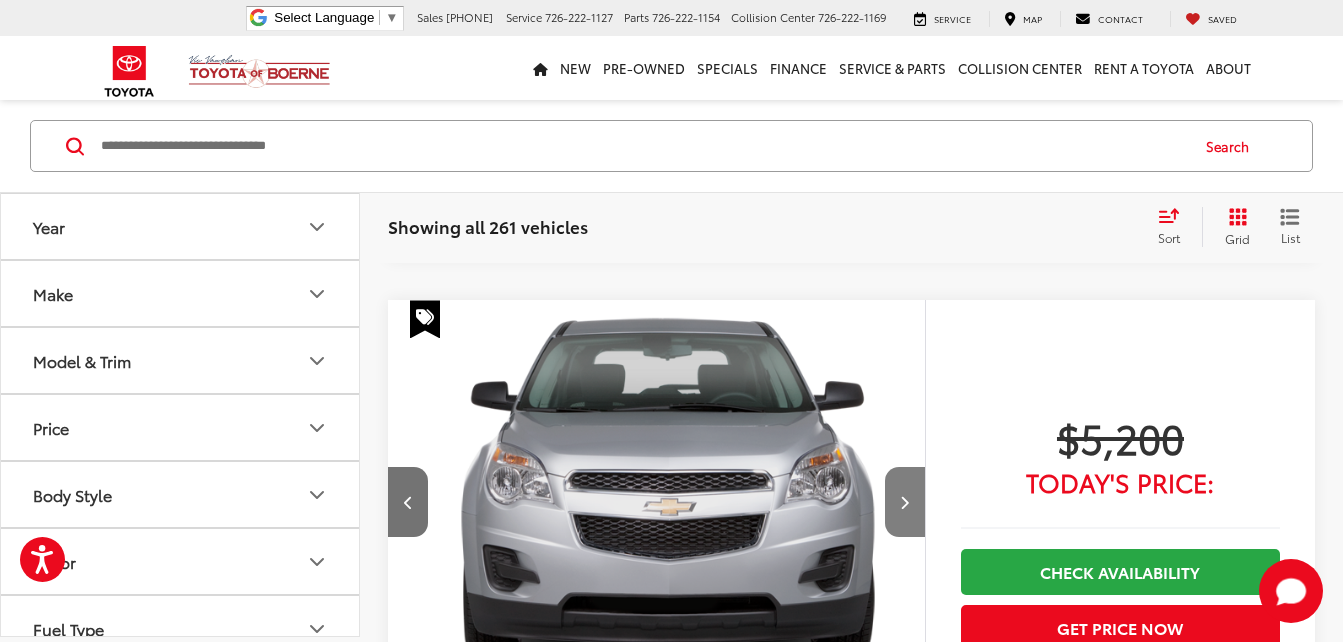 scroll, scrollTop: 0, scrollLeft: 2160, axis: horizontal 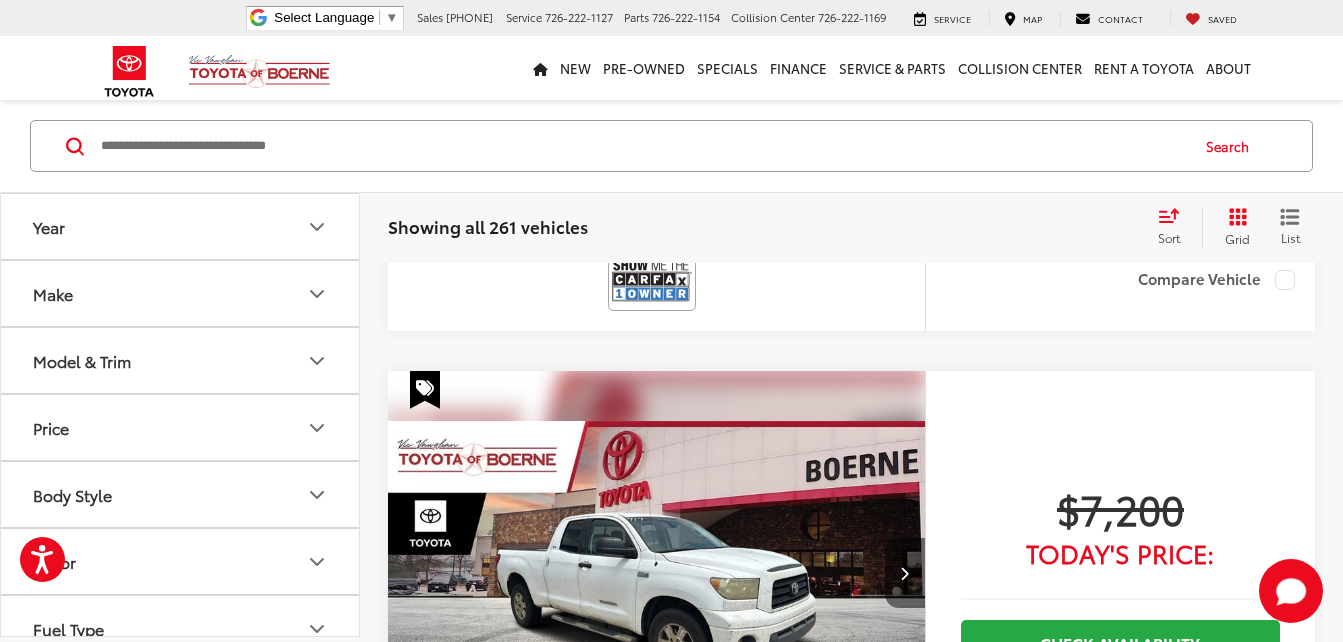 click at bounding box center [905, 573] 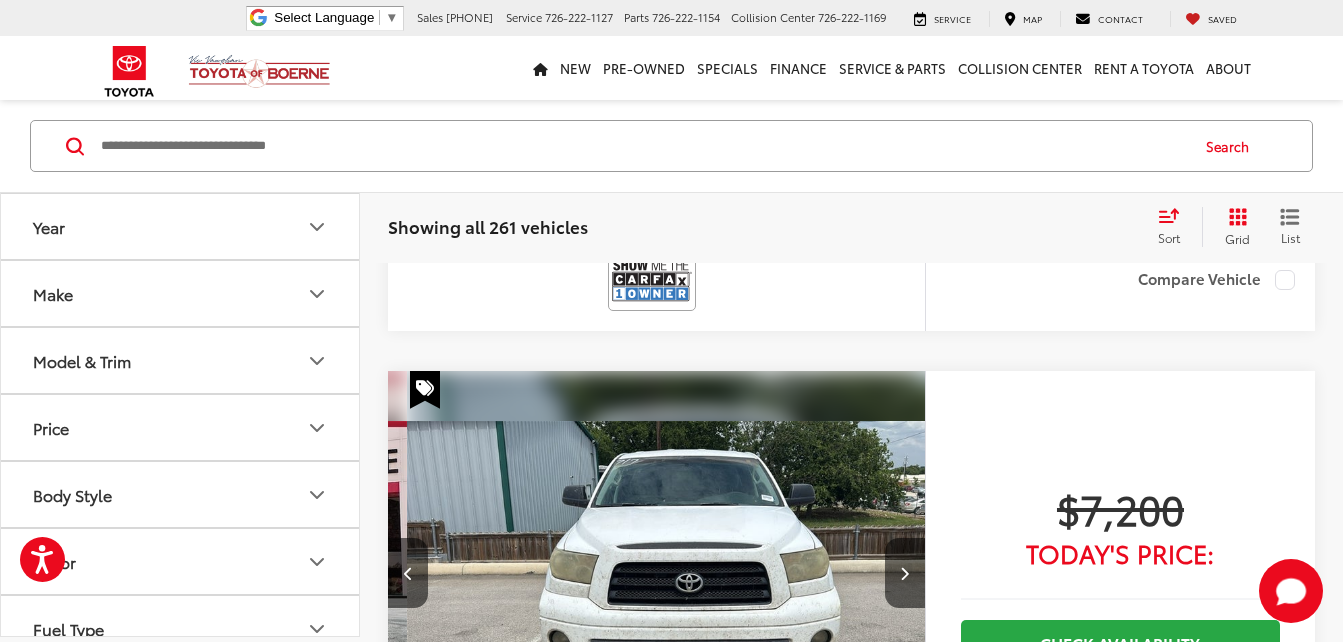 scroll, scrollTop: 0, scrollLeft: 540, axis: horizontal 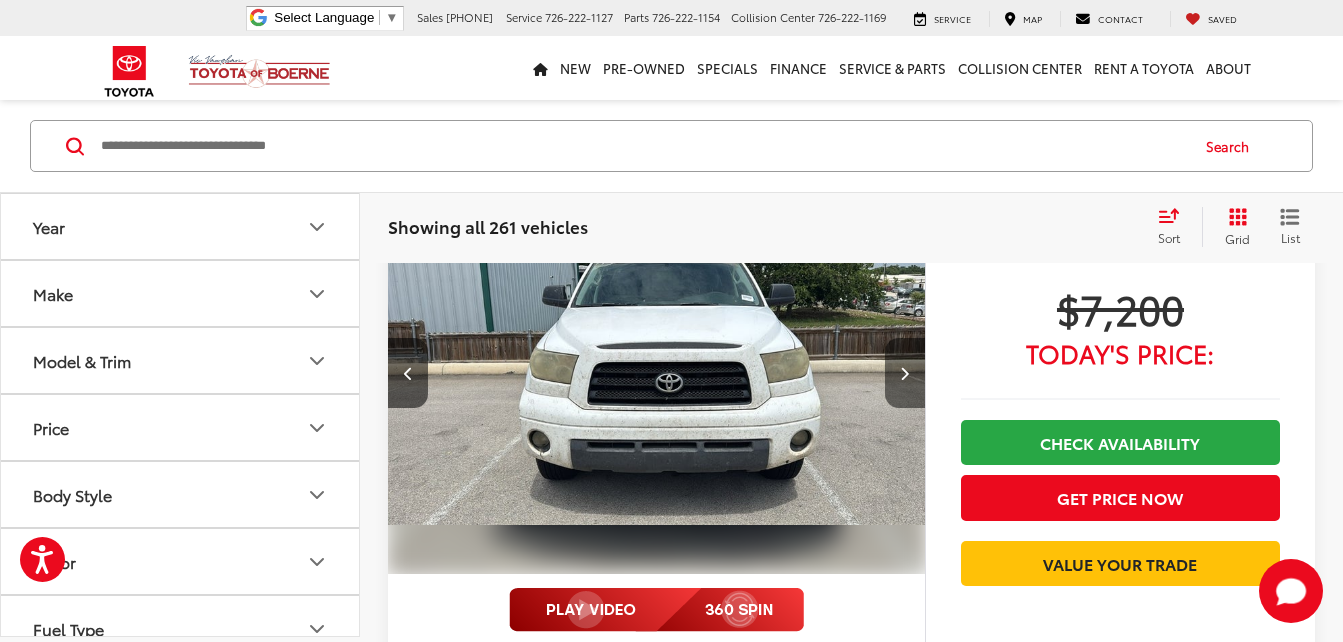 click at bounding box center (905, 373) 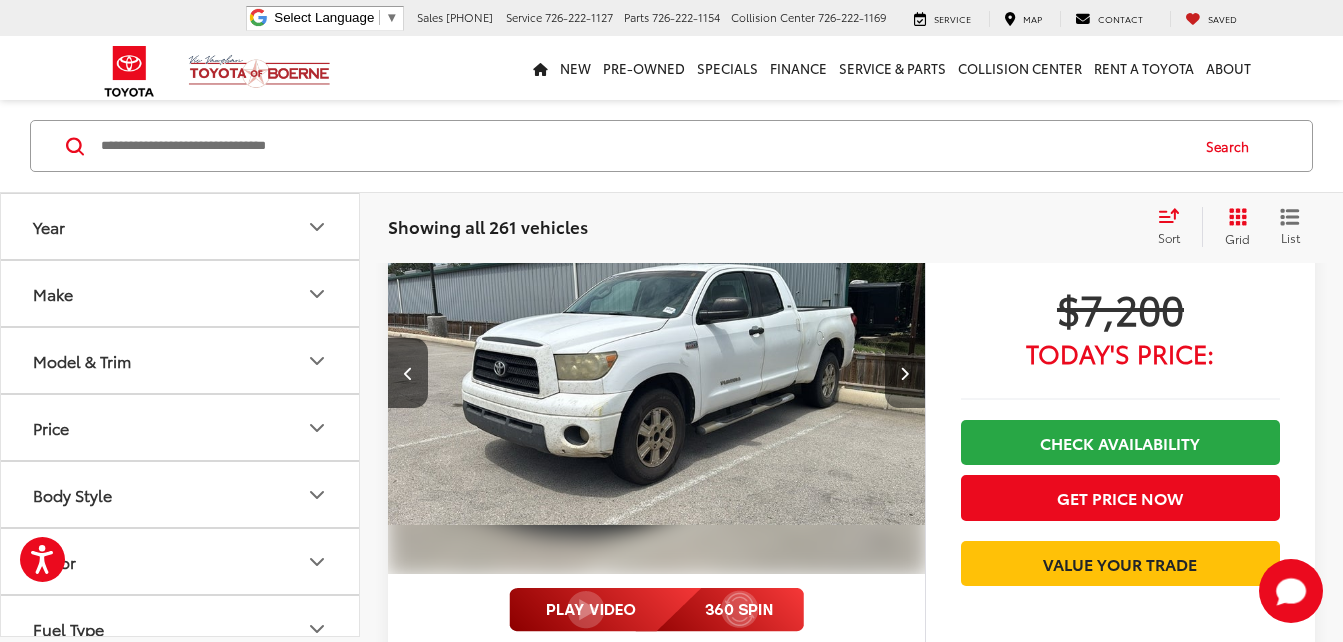 click at bounding box center (905, 373) 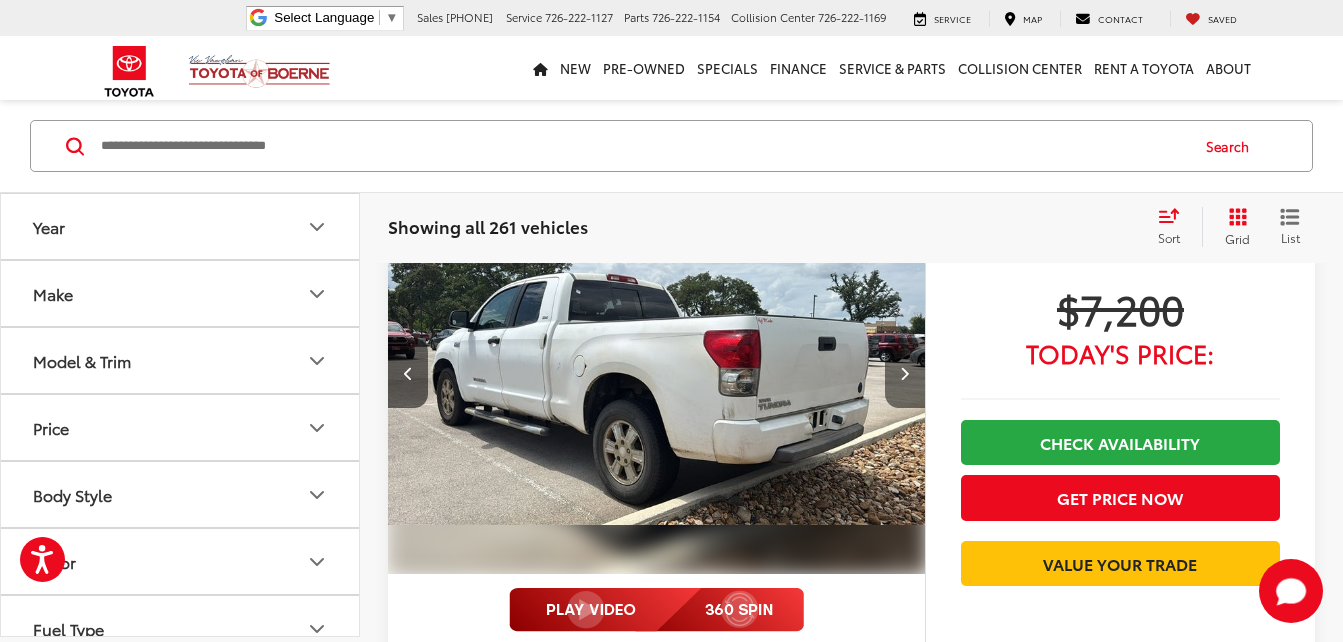 click at bounding box center (905, 373) 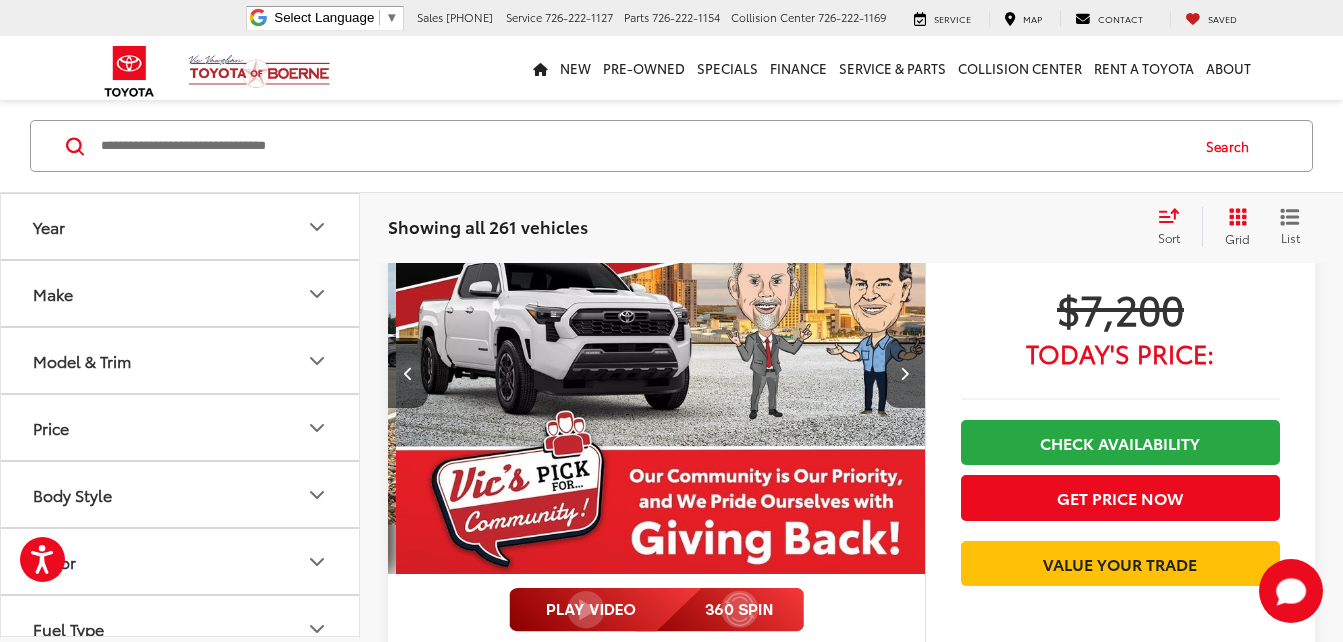 scroll, scrollTop: 0, scrollLeft: 2160, axis: horizontal 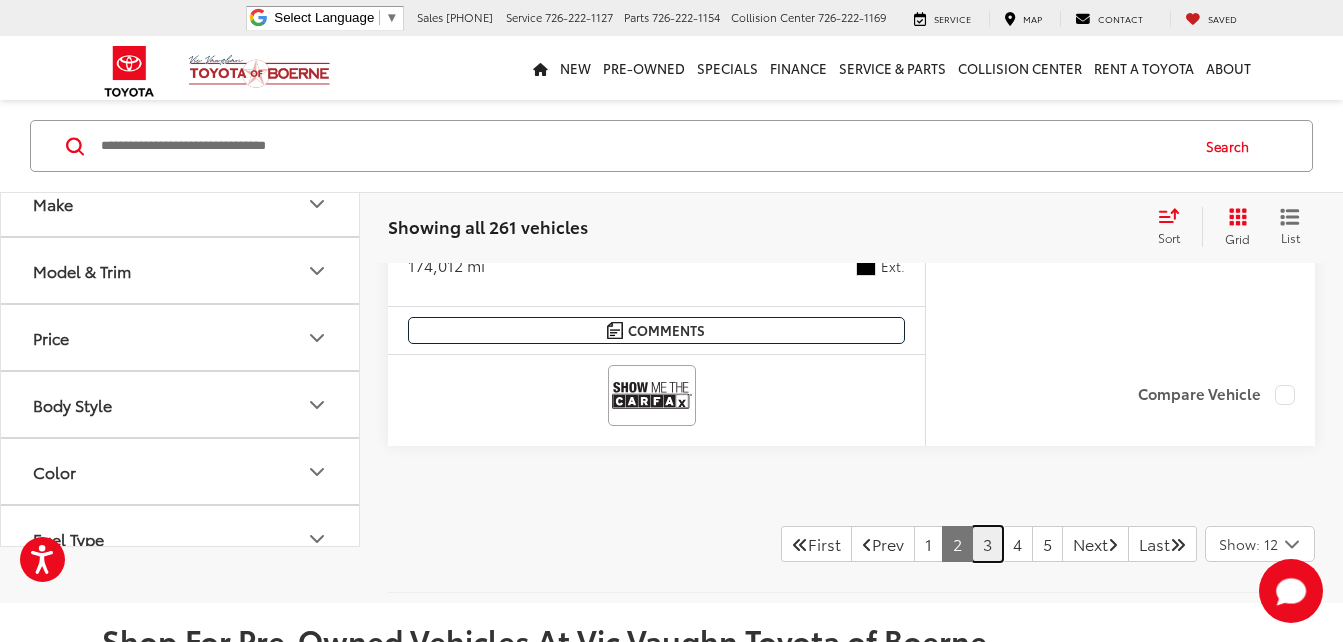 click on "3" at bounding box center (987, 544) 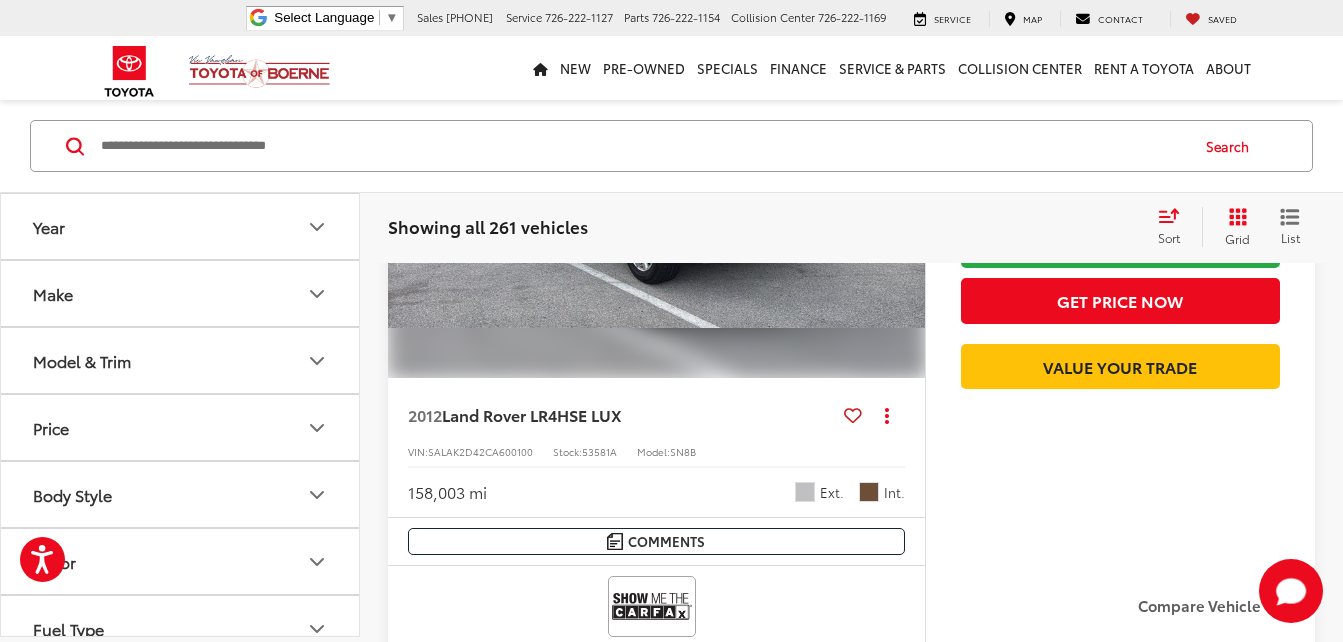 scroll, scrollTop: 97, scrollLeft: 0, axis: vertical 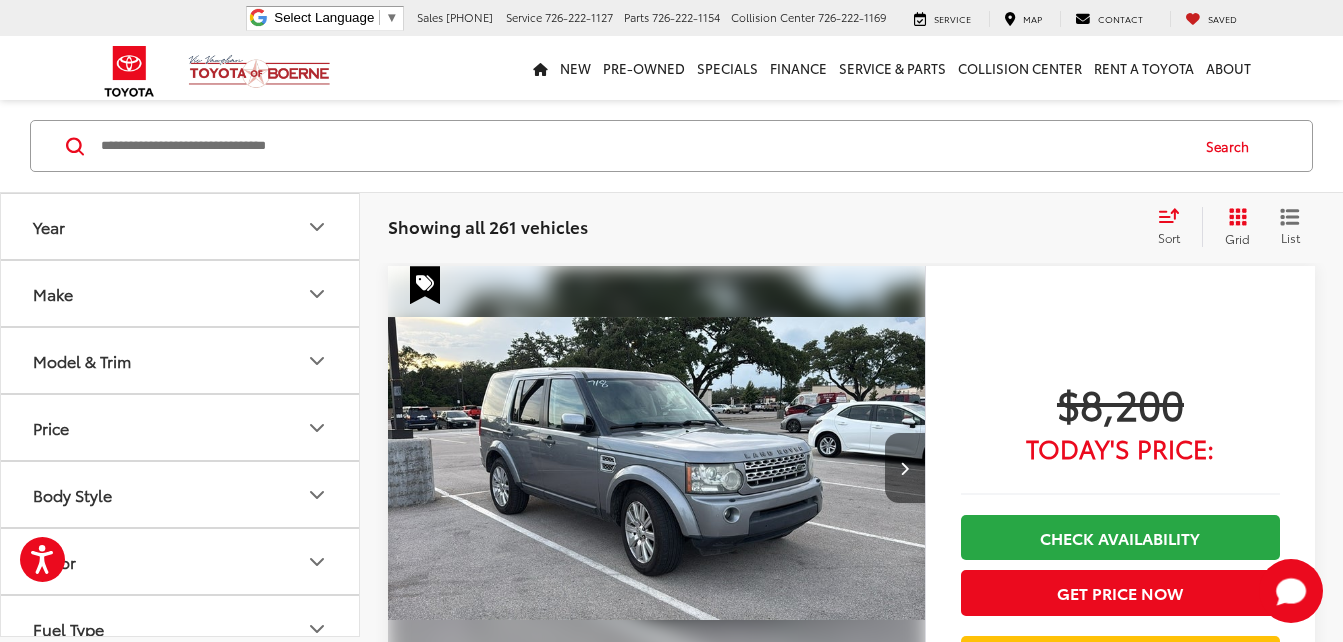 click at bounding box center (905, 468) 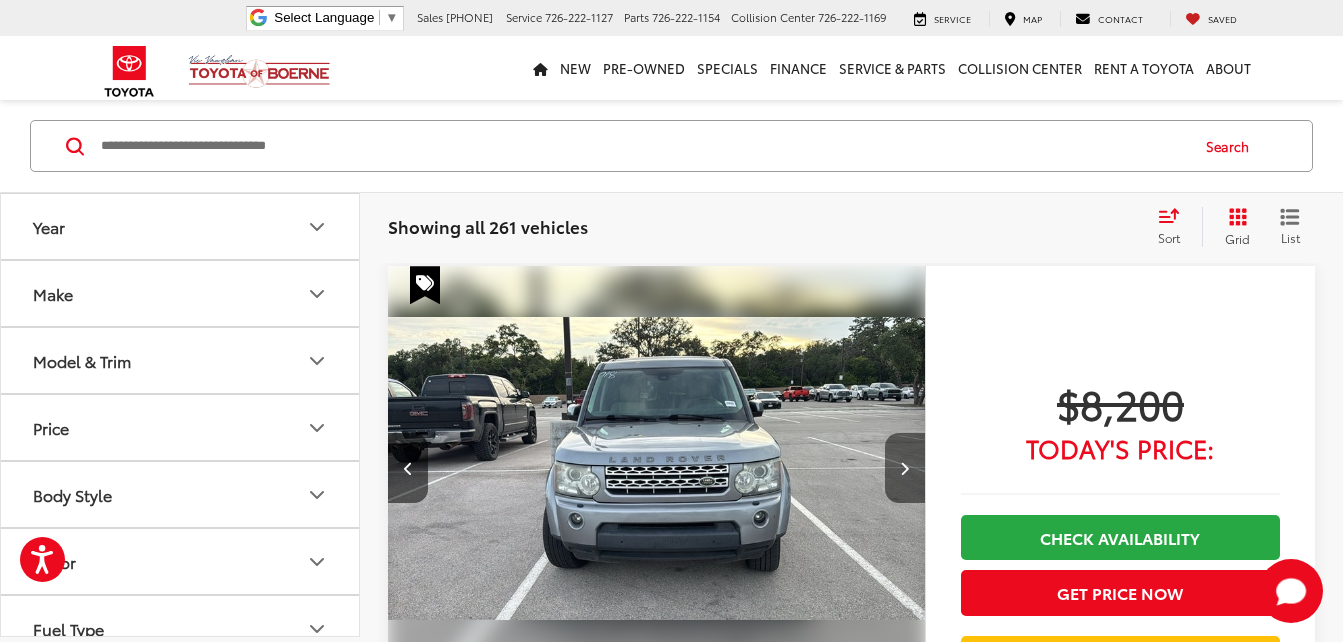 click at bounding box center (905, 468) 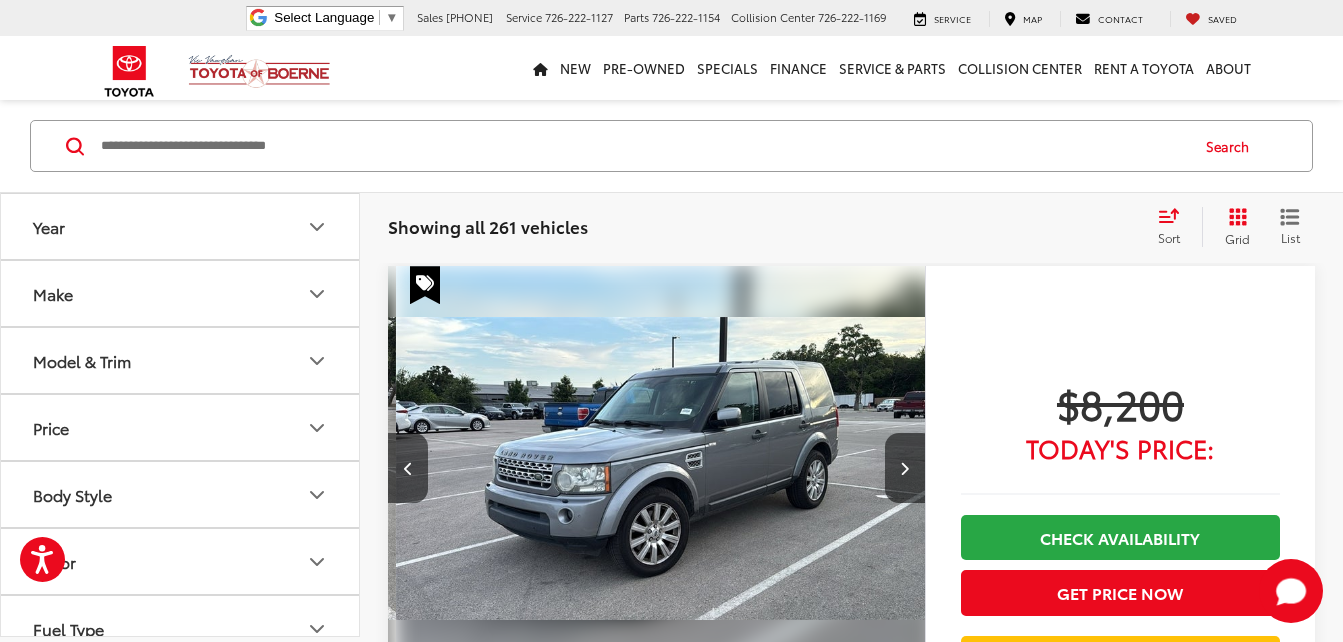 scroll, scrollTop: 0, scrollLeft: 1080, axis: horizontal 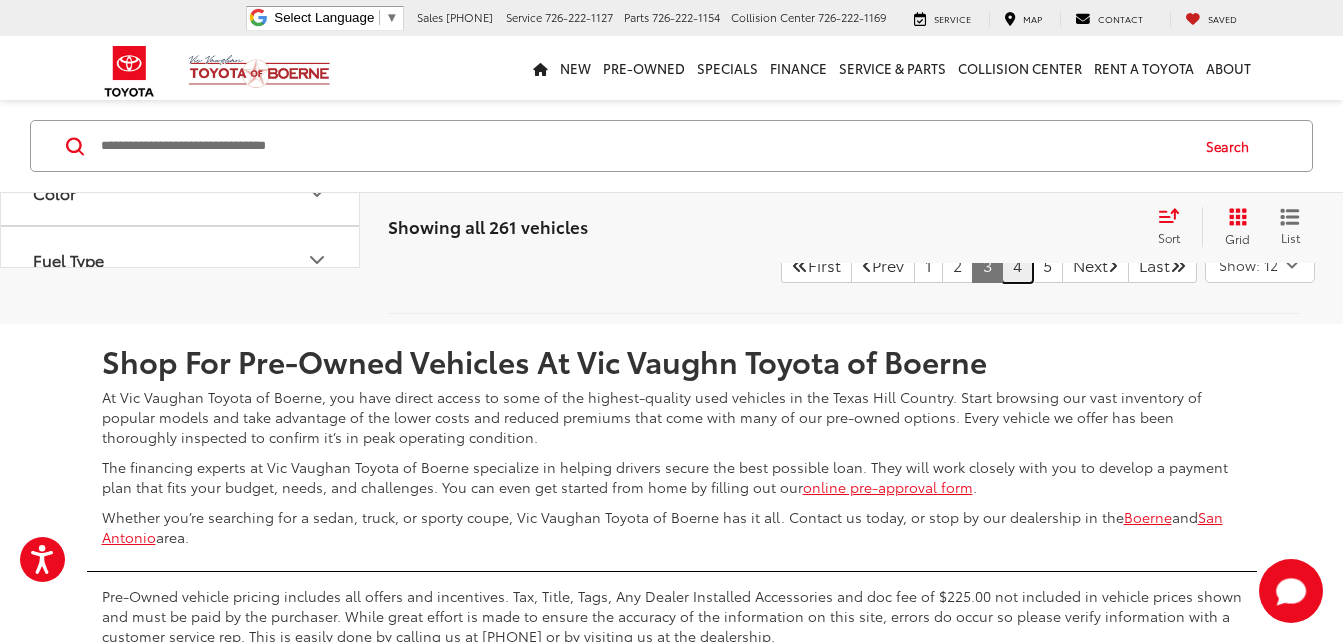 click on "4" at bounding box center (1017, 265) 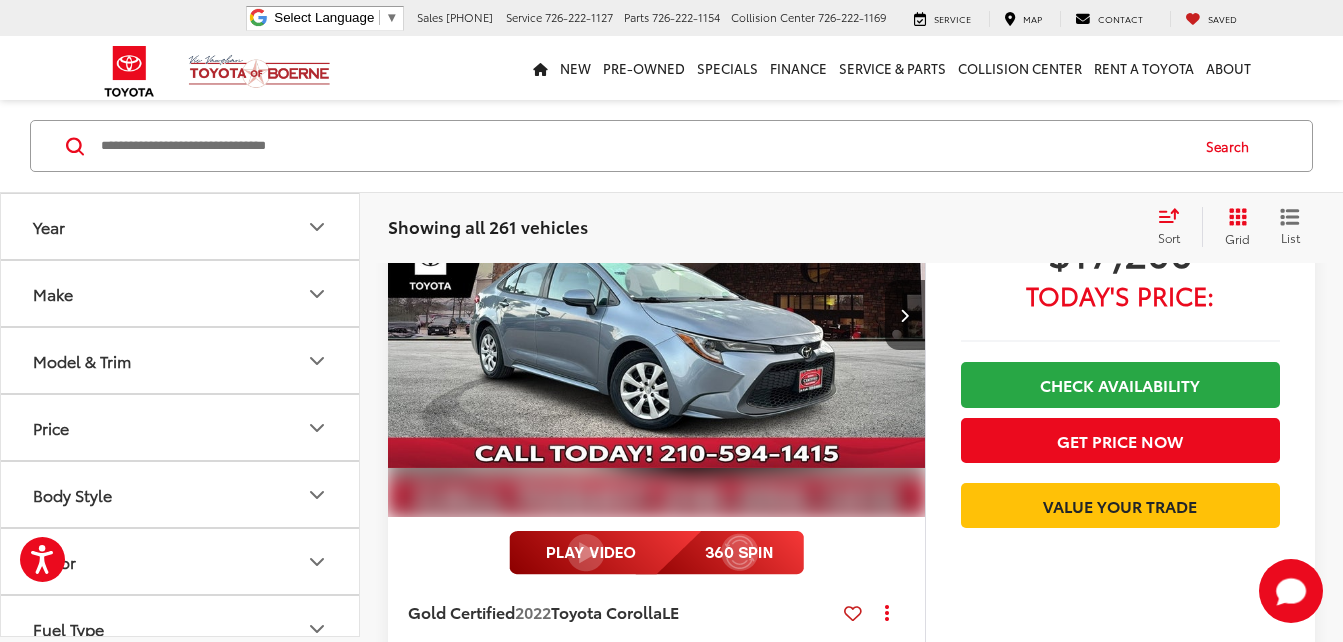scroll, scrollTop: 9097, scrollLeft: 0, axis: vertical 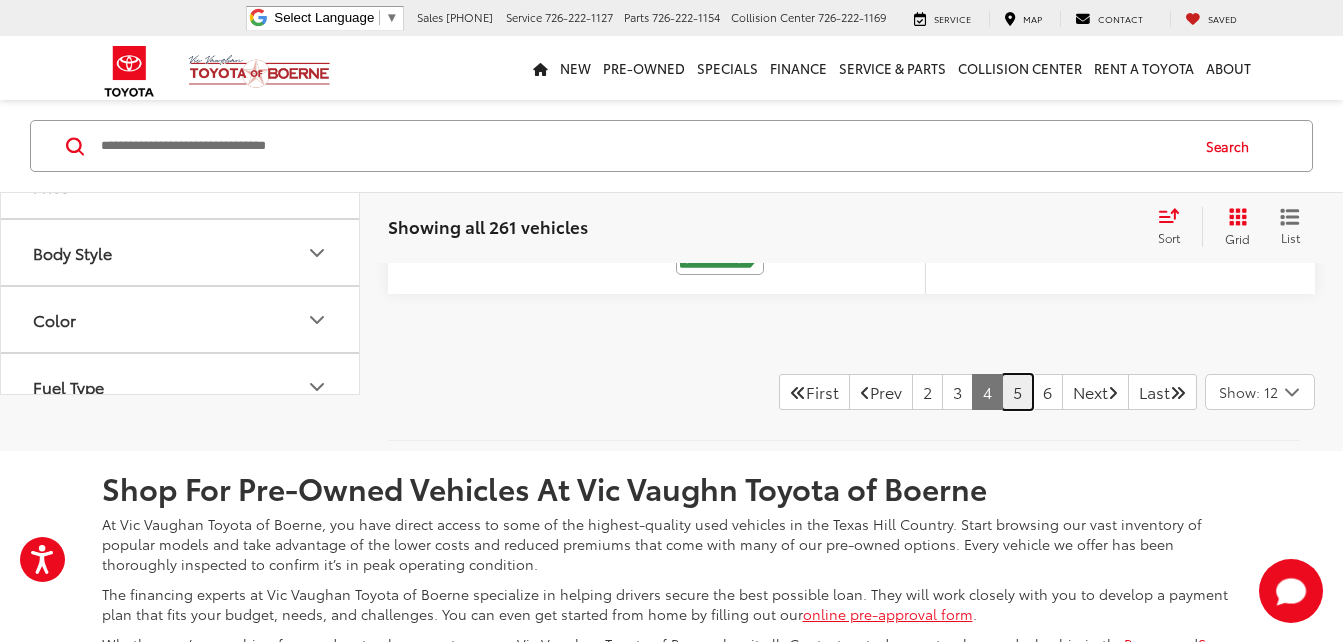 click on "5" at bounding box center (1017, 392) 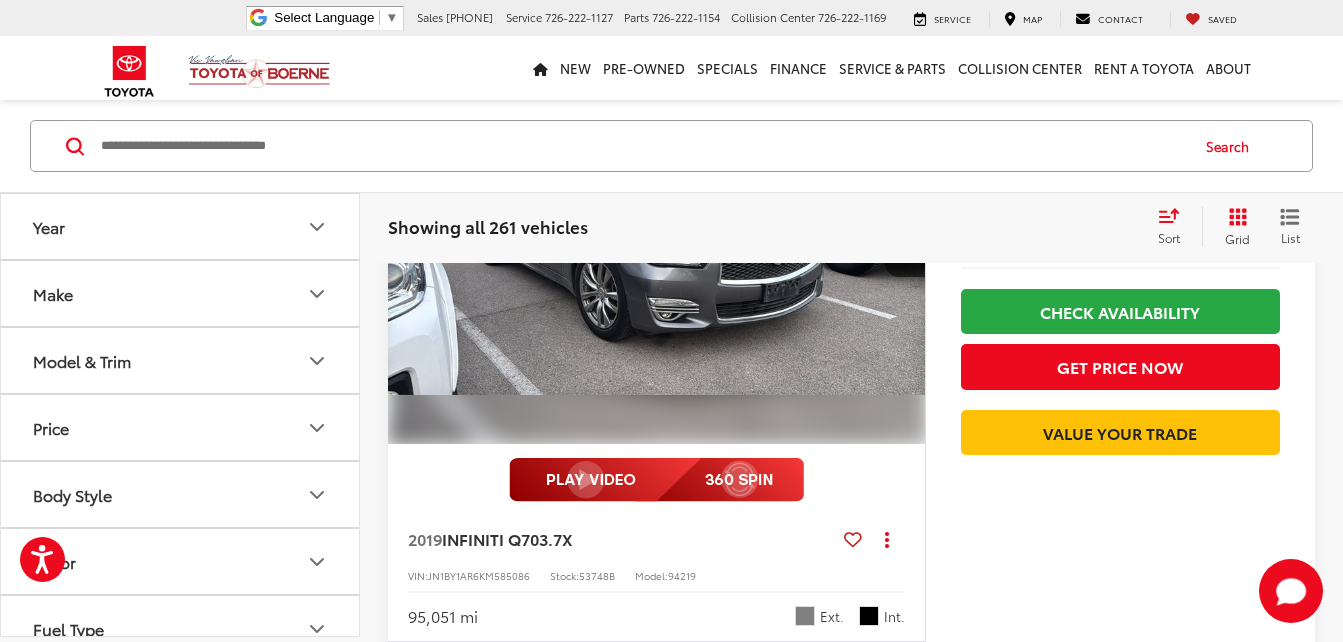 scroll, scrollTop: 3955, scrollLeft: 0, axis: vertical 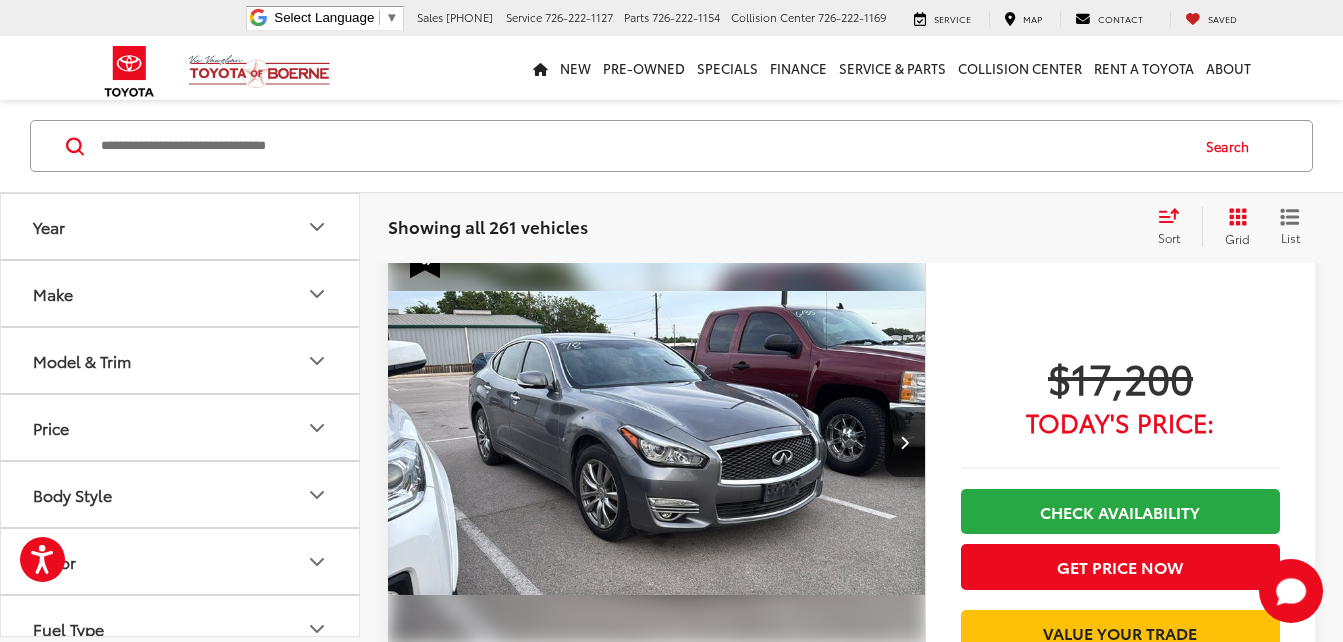 click at bounding box center [657, 442] 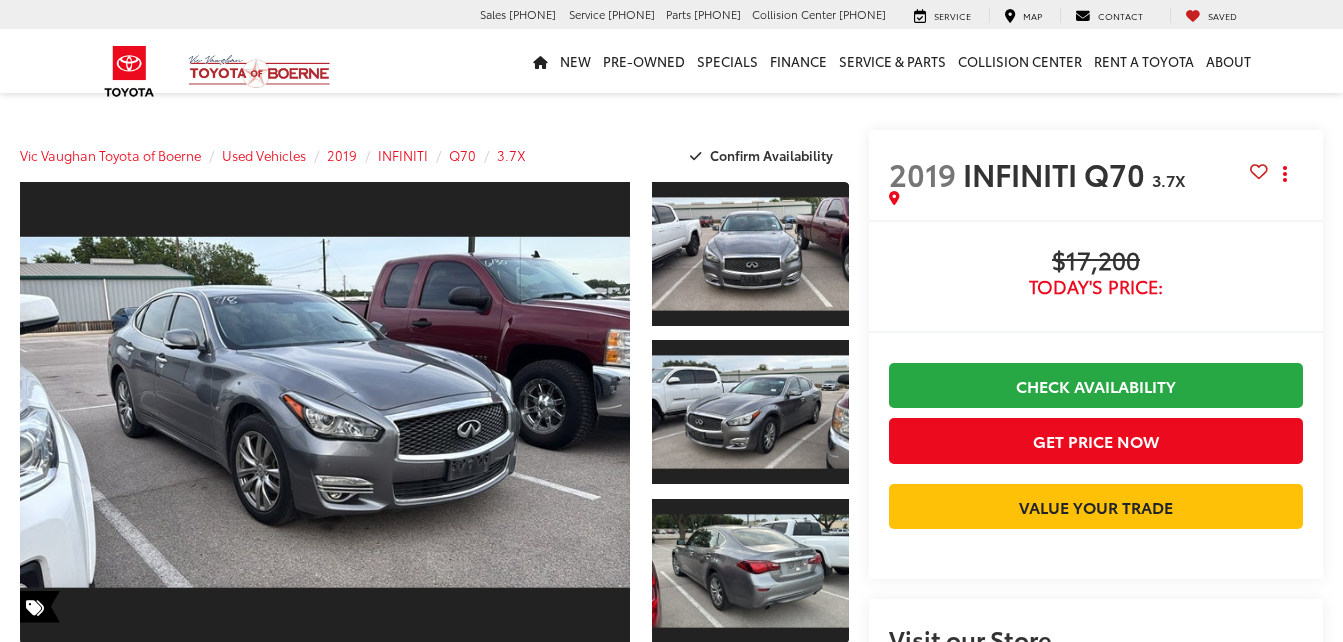 scroll, scrollTop: 0, scrollLeft: 0, axis: both 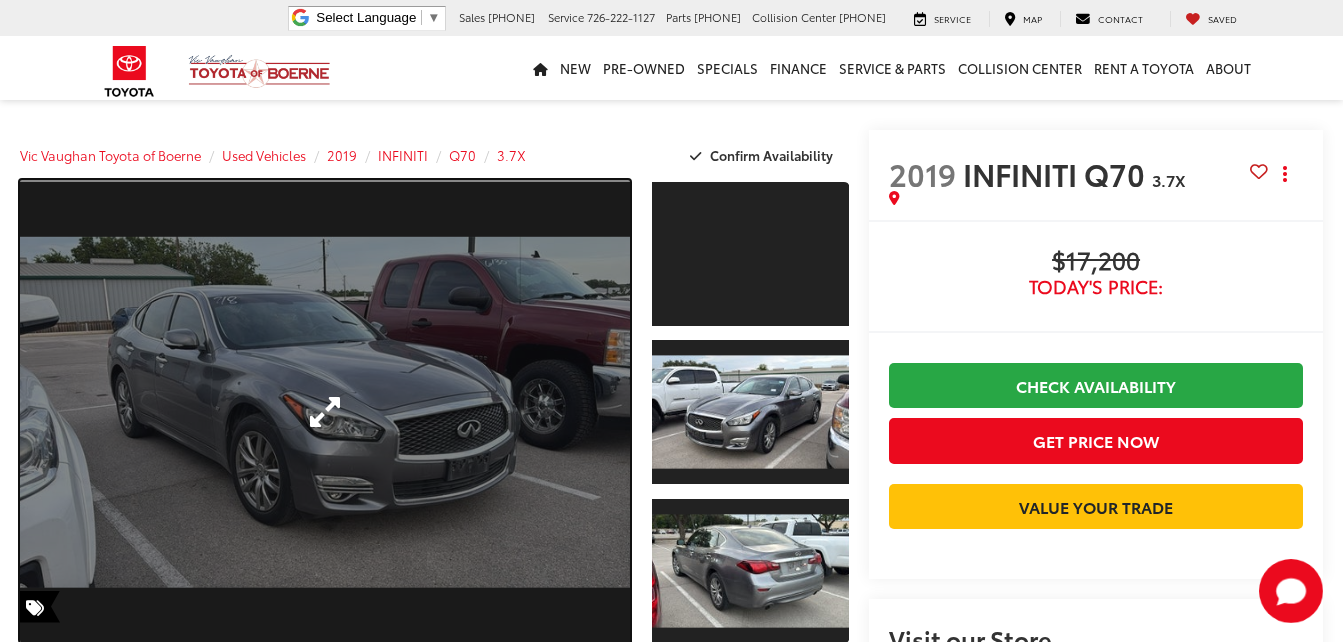 click at bounding box center [325, 412] 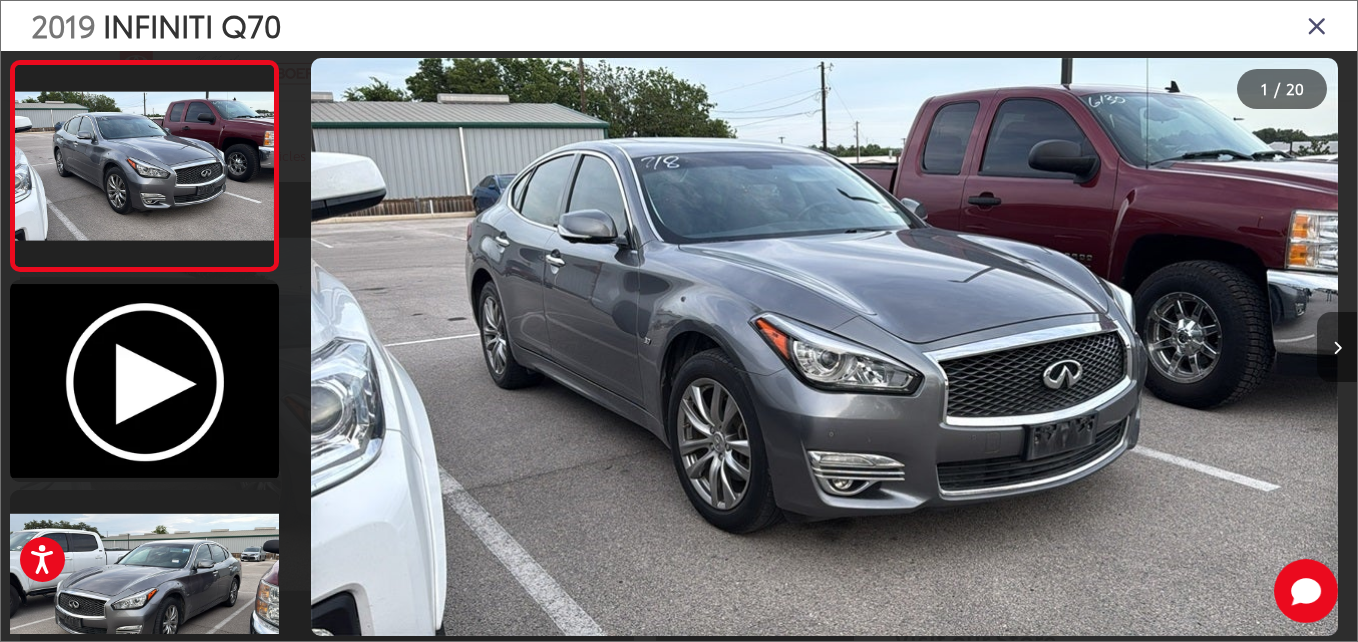 click at bounding box center [1337, 348] 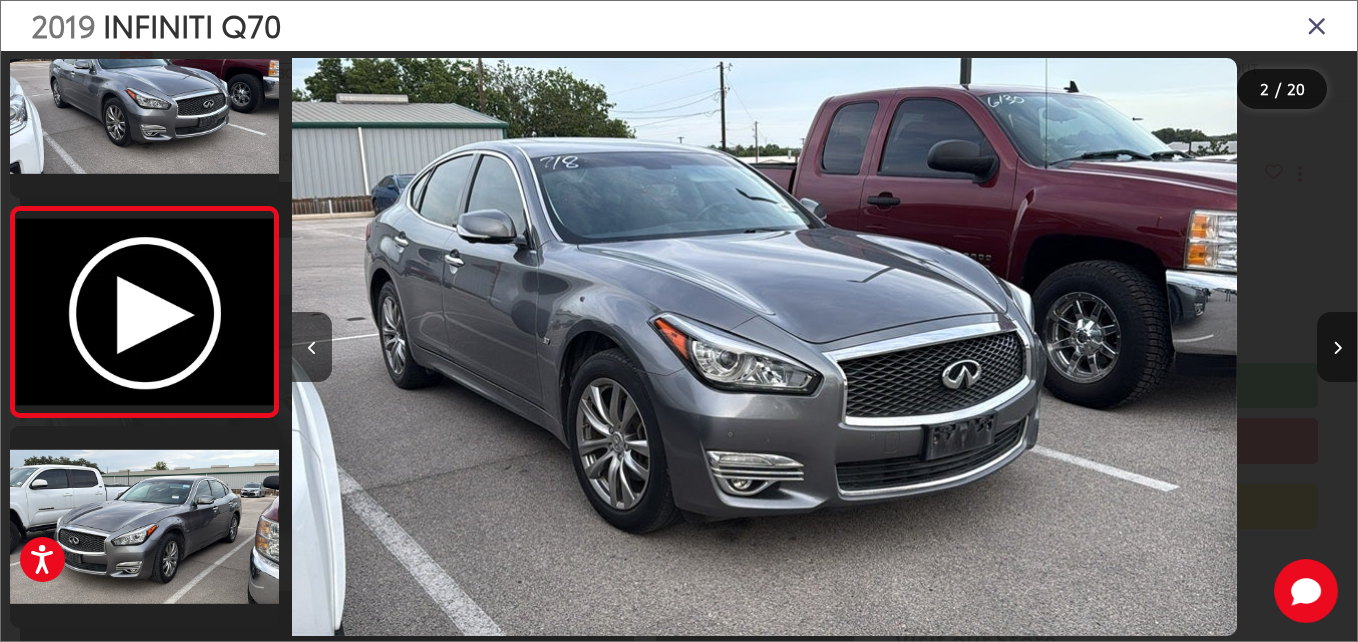 scroll, scrollTop: 87, scrollLeft: 0, axis: vertical 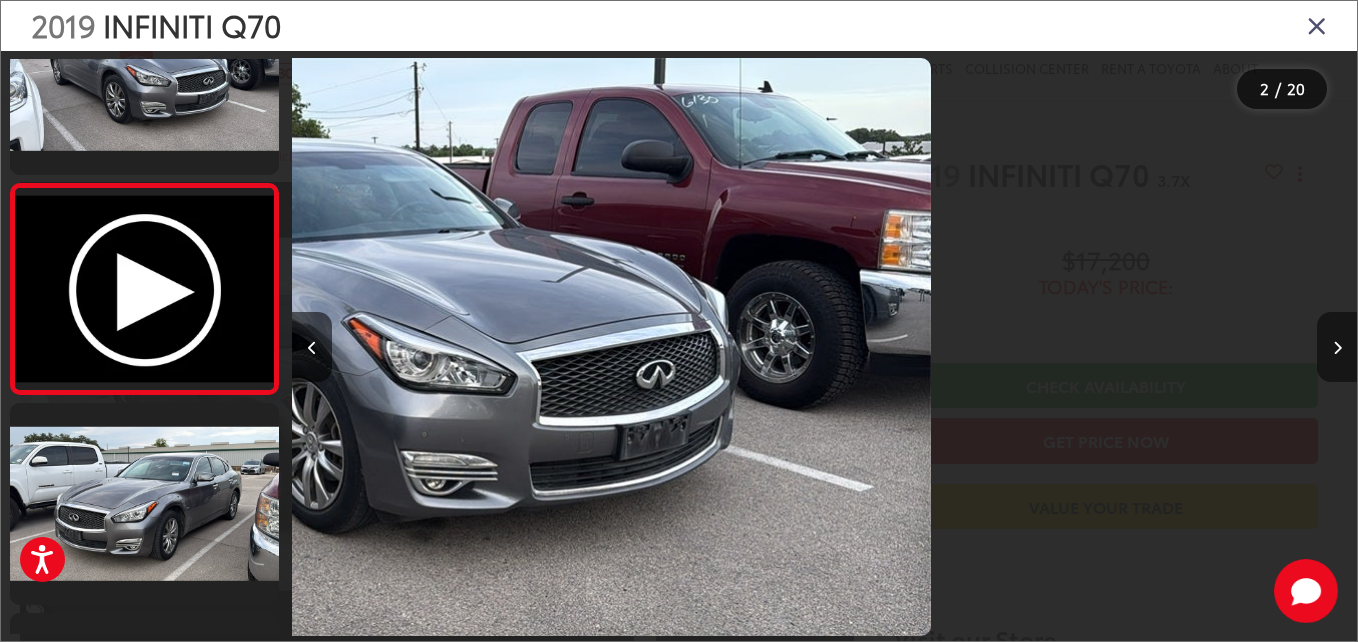 click at bounding box center (1337, 348) 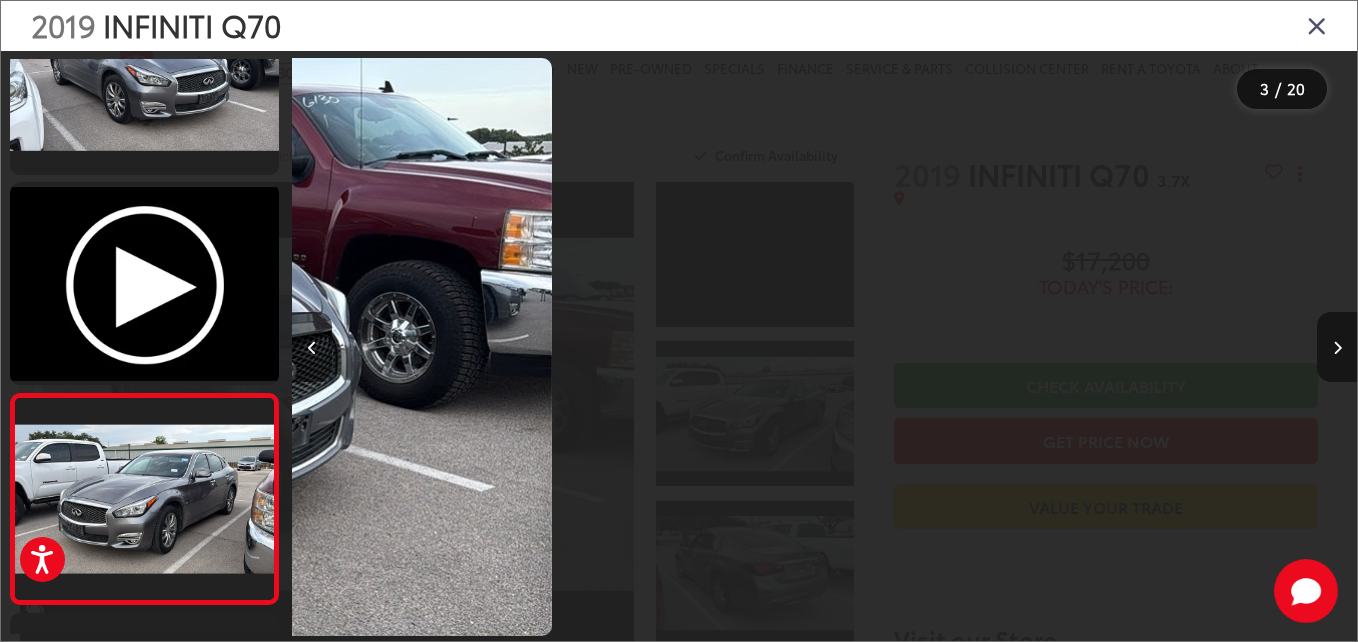 scroll, scrollTop: 0, scrollLeft: 886, axis: horizontal 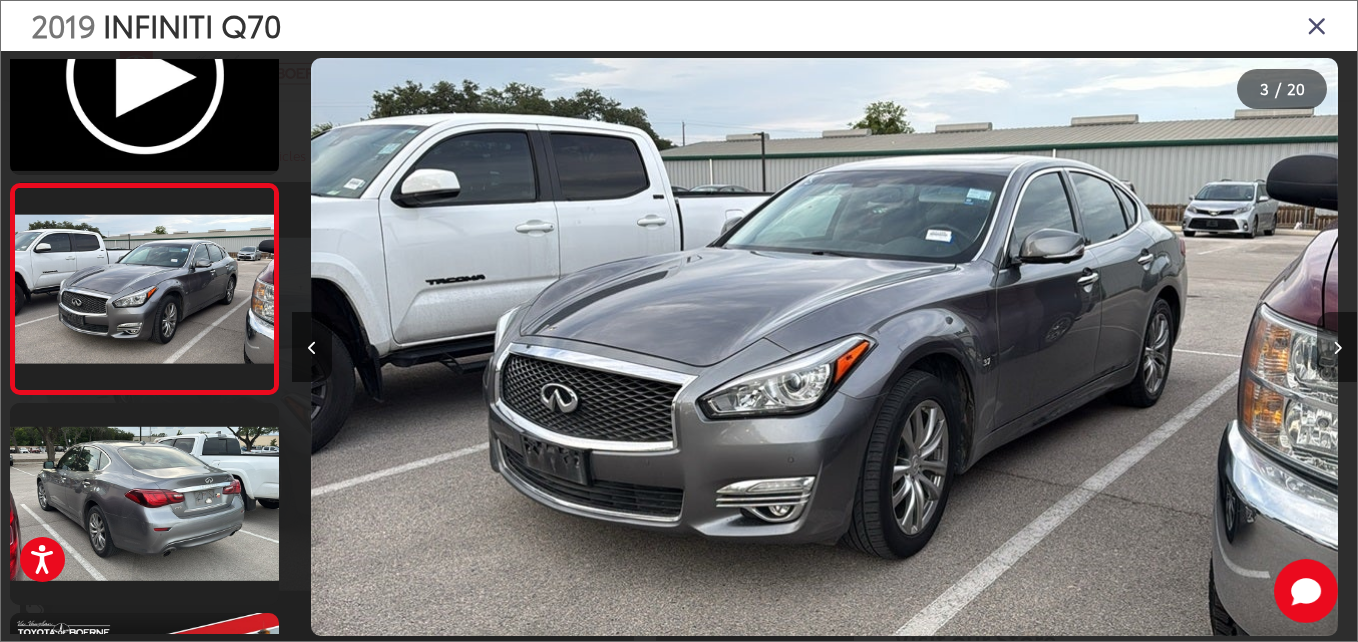 click at bounding box center (1337, 348) 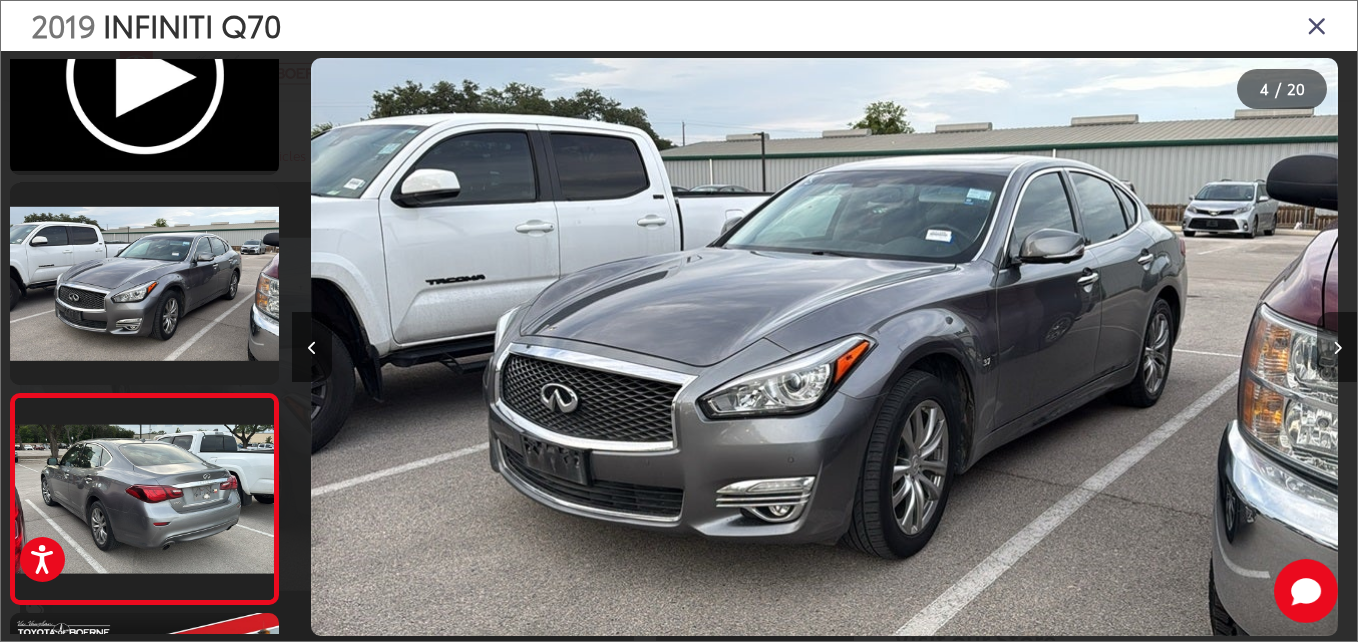 scroll, scrollTop: 0, scrollLeft: 2537, axis: horizontal 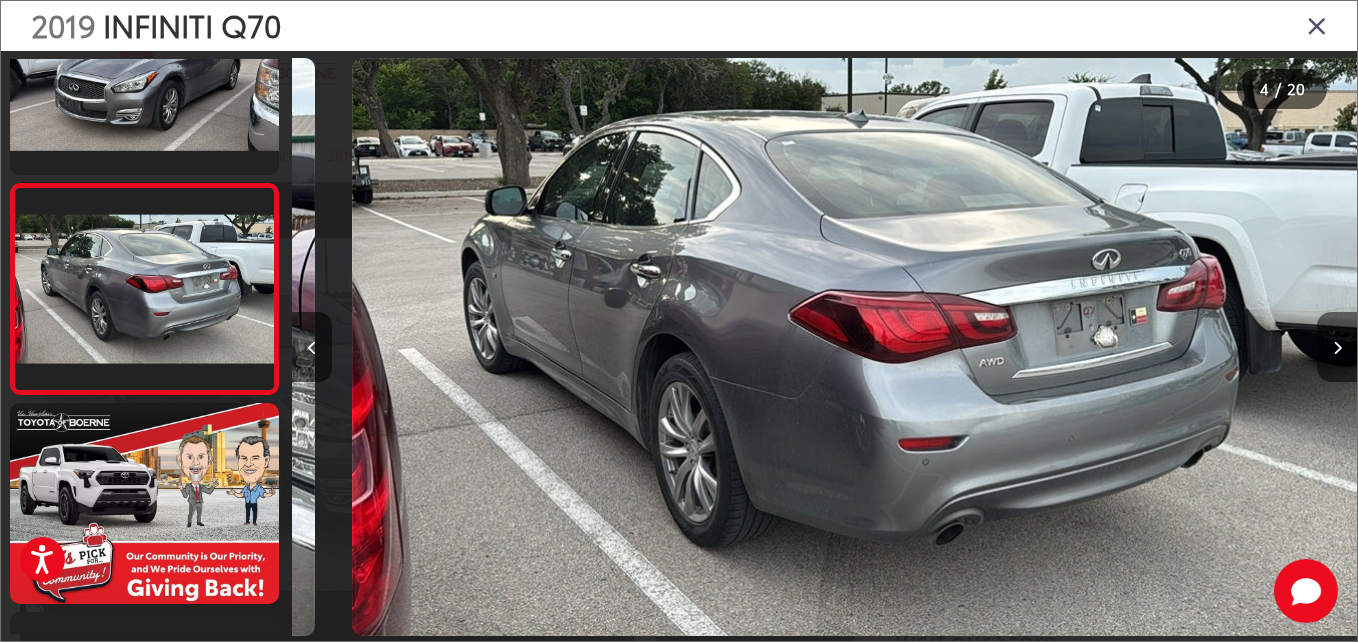 click at bounding box center [1337, 348] 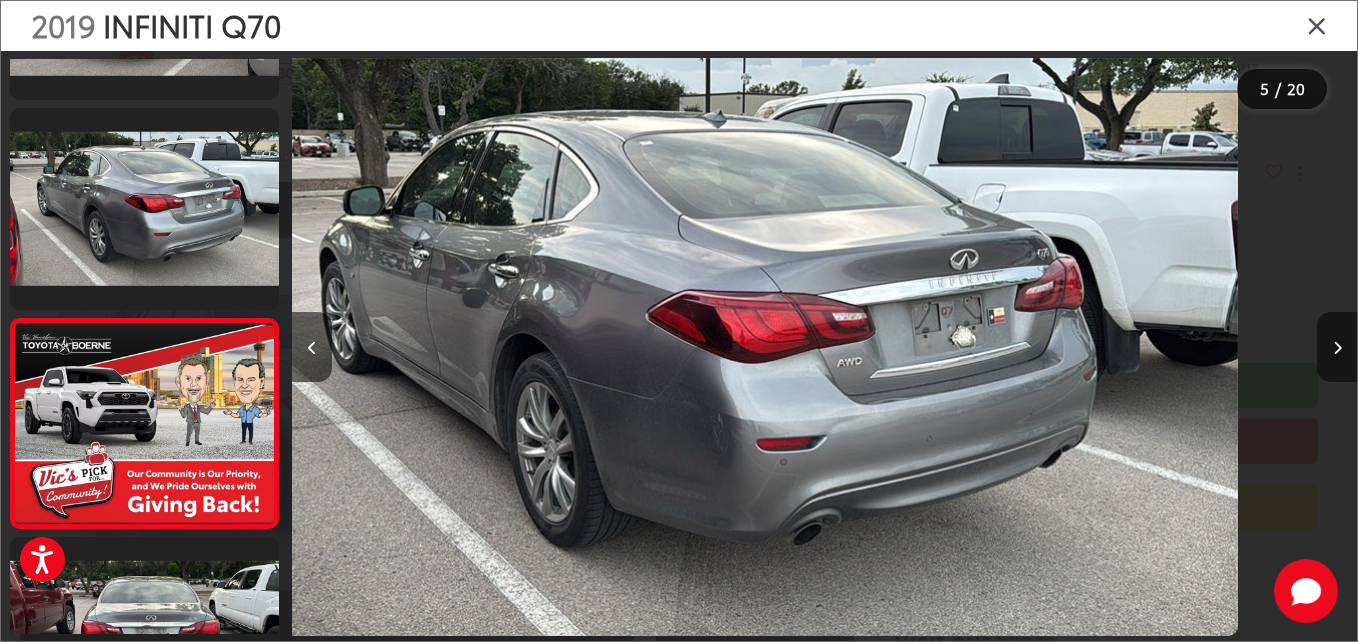 scroll, scrollTop: 713, scrollLeft: 0, axis: vertical 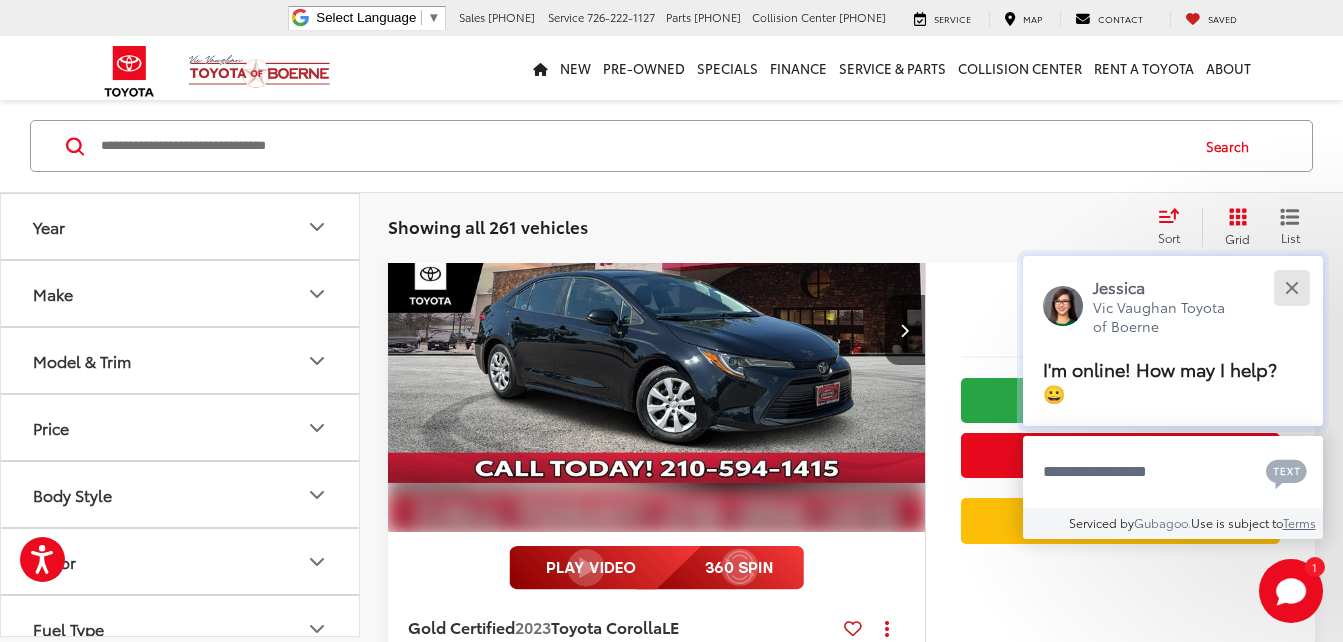 click at bounding box center (1291, 287) 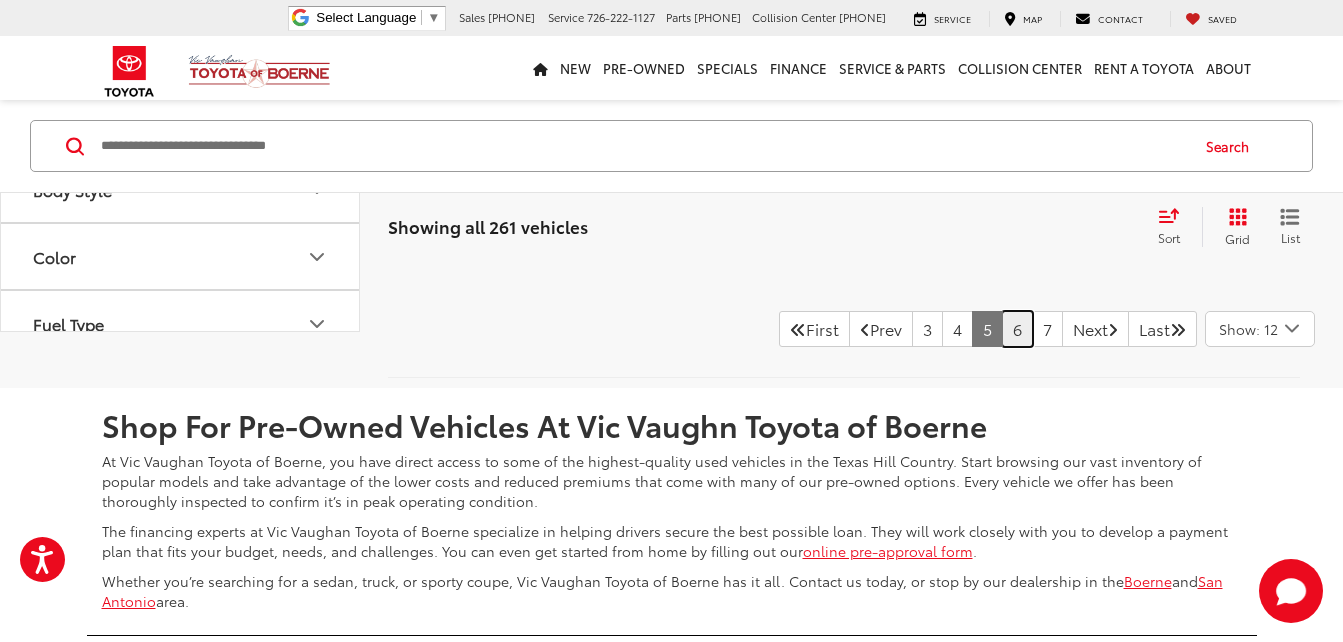 click on "6" at bounding box center [1017, 329] 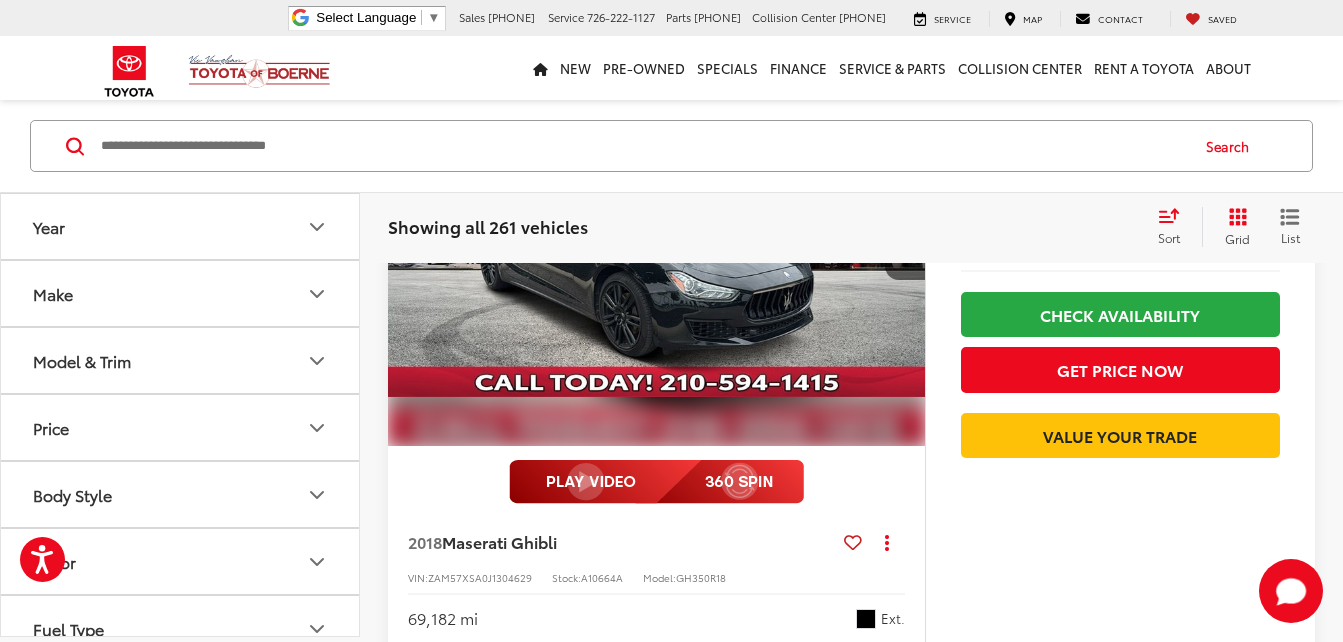 scroll, scrollTop: 3371, scrollLeft: 0, axis: vertical 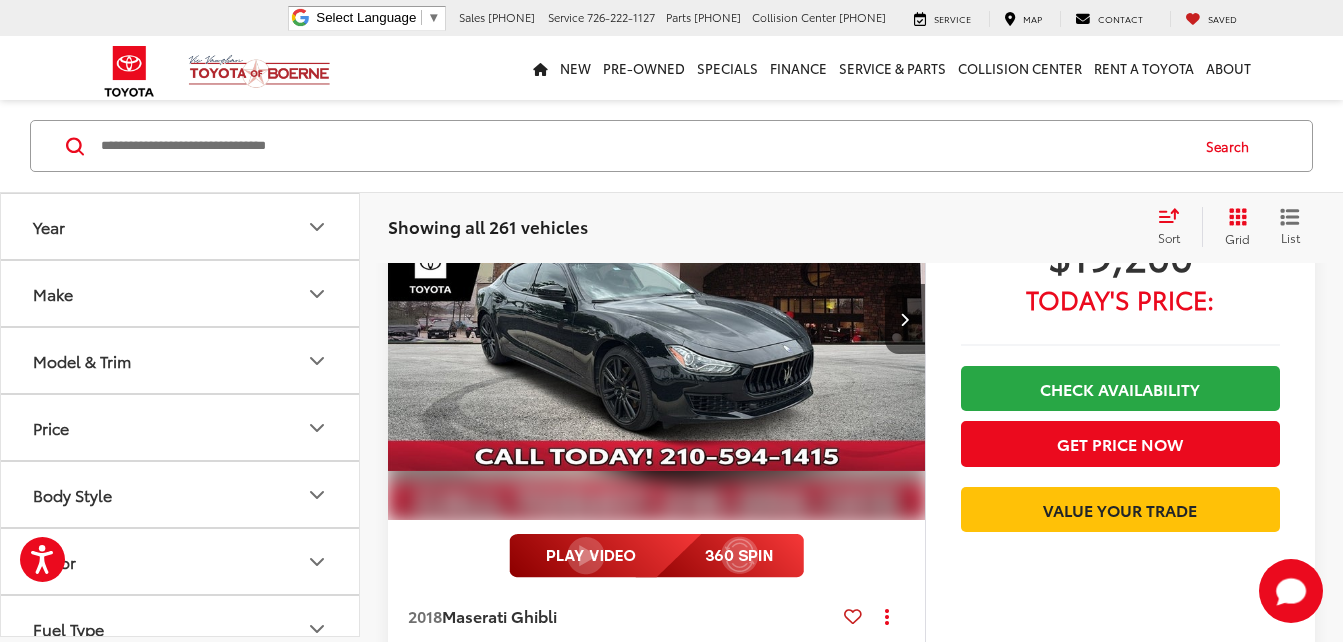 click at bounding box center (657, 319) 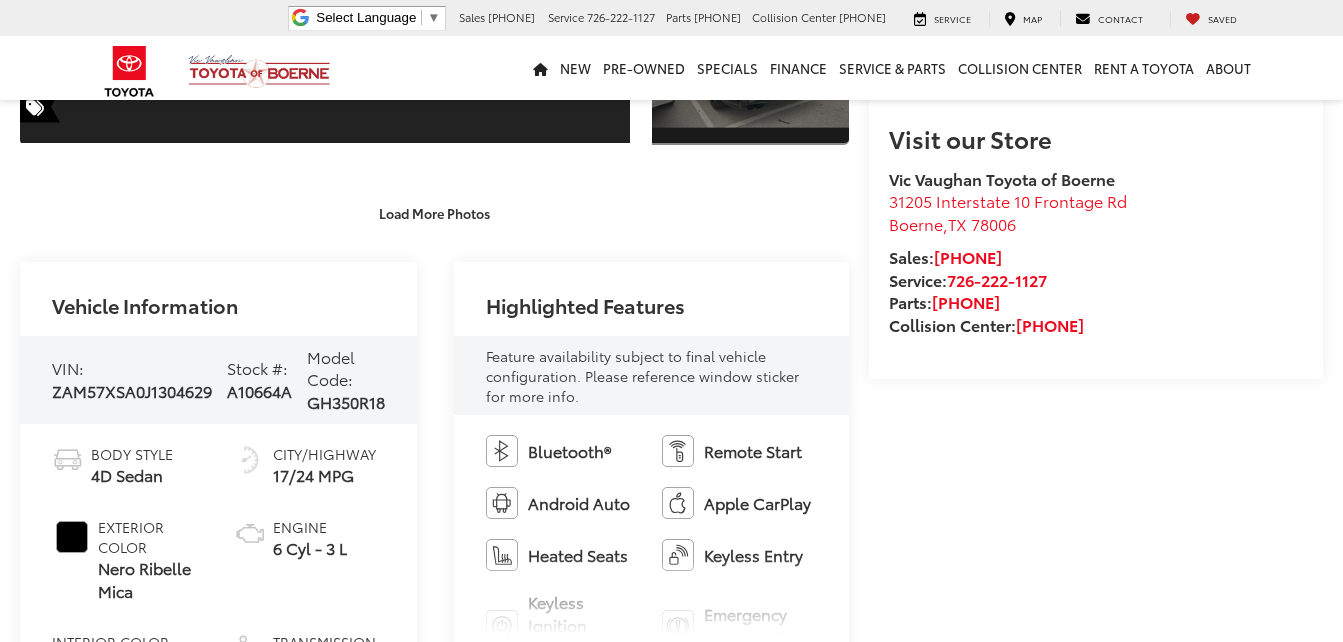 scroll, scrollTop: 500, scrollLeft: 0, axis: vertical 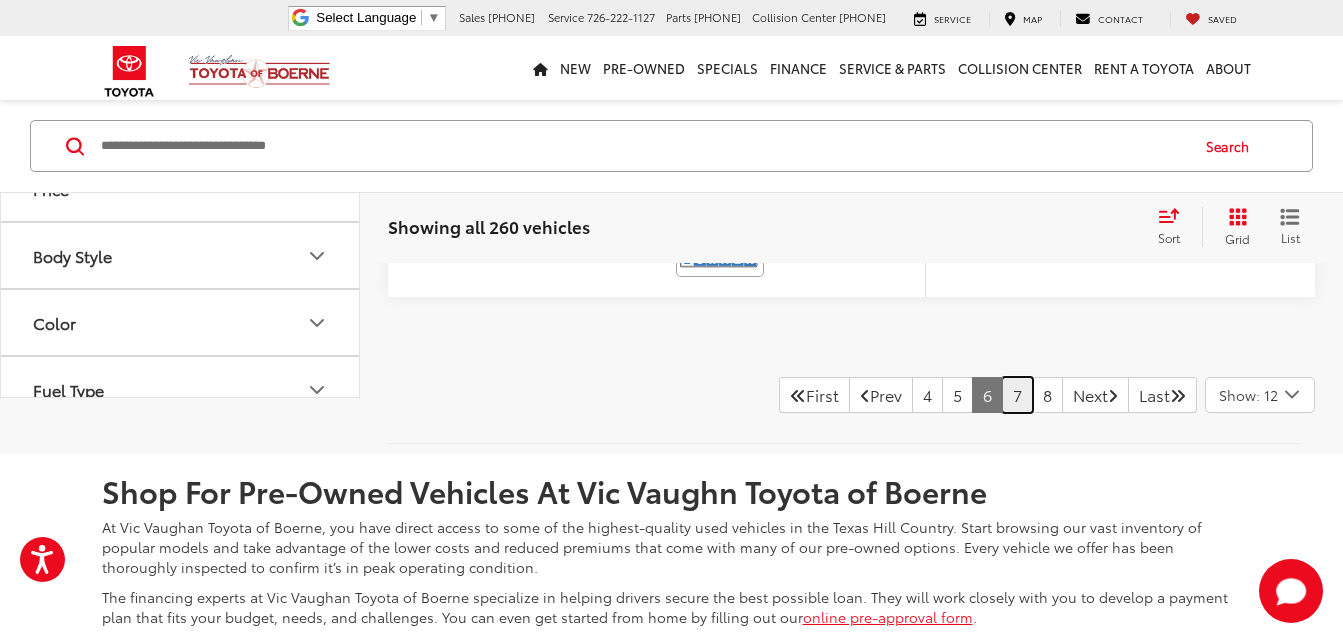 click on "7" at bounding box center [1017, 395] 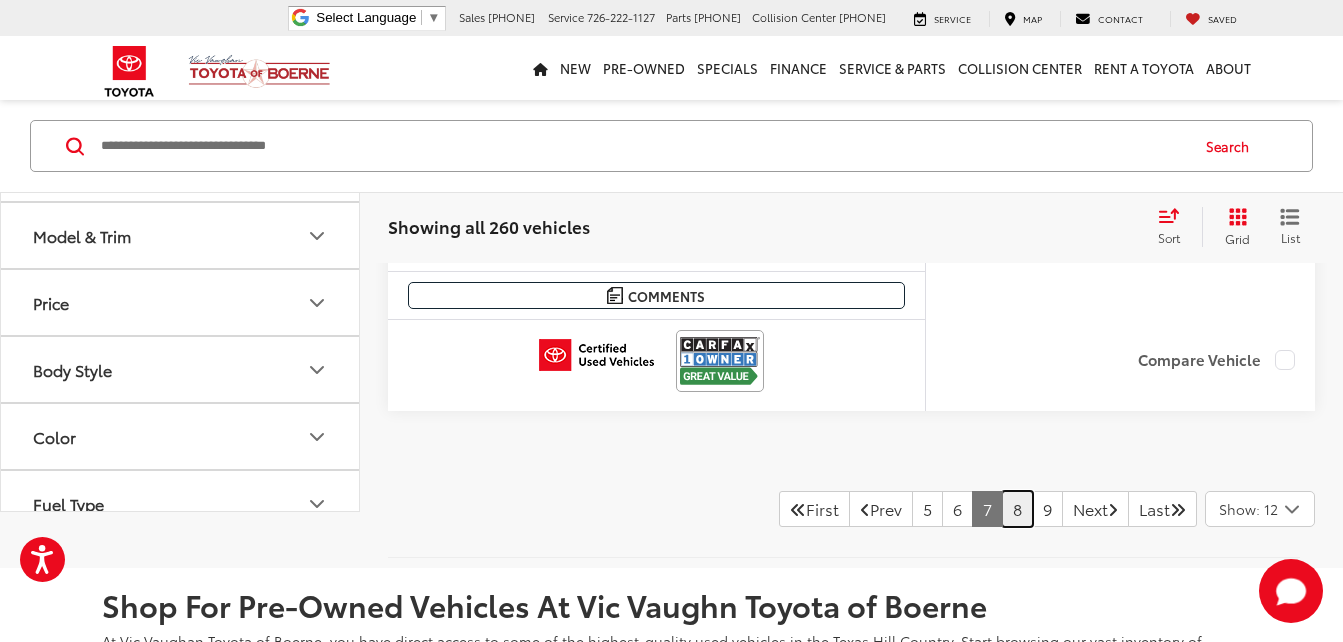 scroll, scrollTop: 9300, scrollLeft: 0, axis: vertical 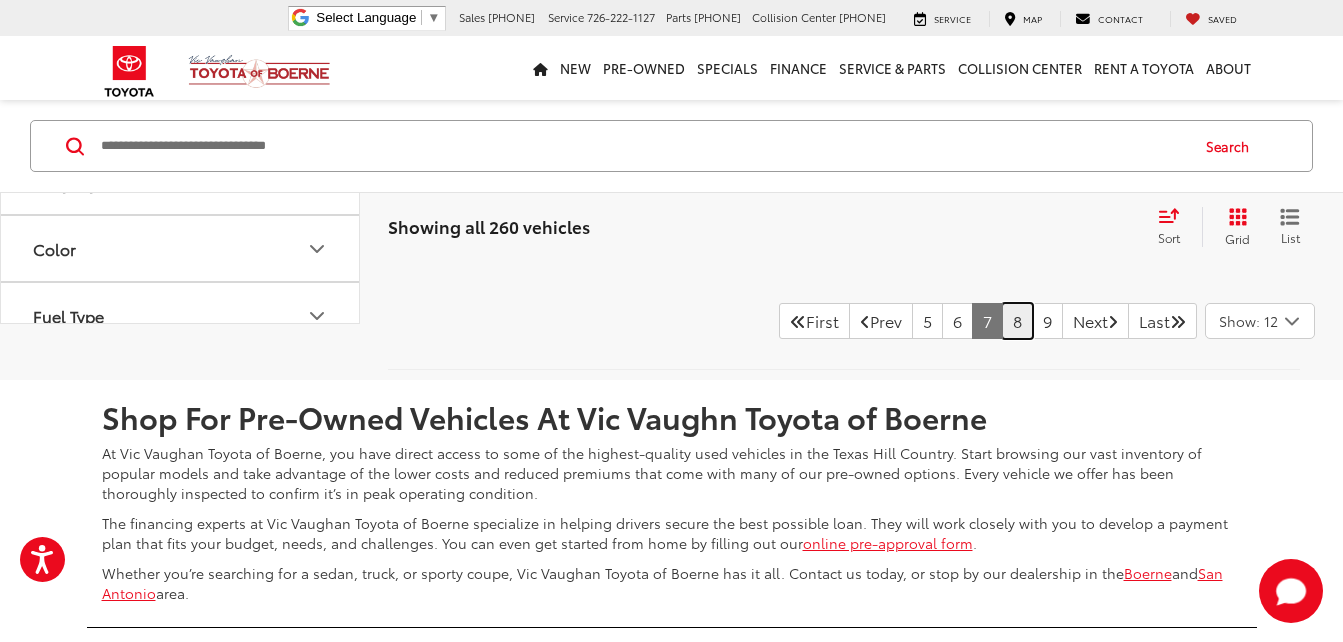 click on "8" at bounding box center (1017, 321) 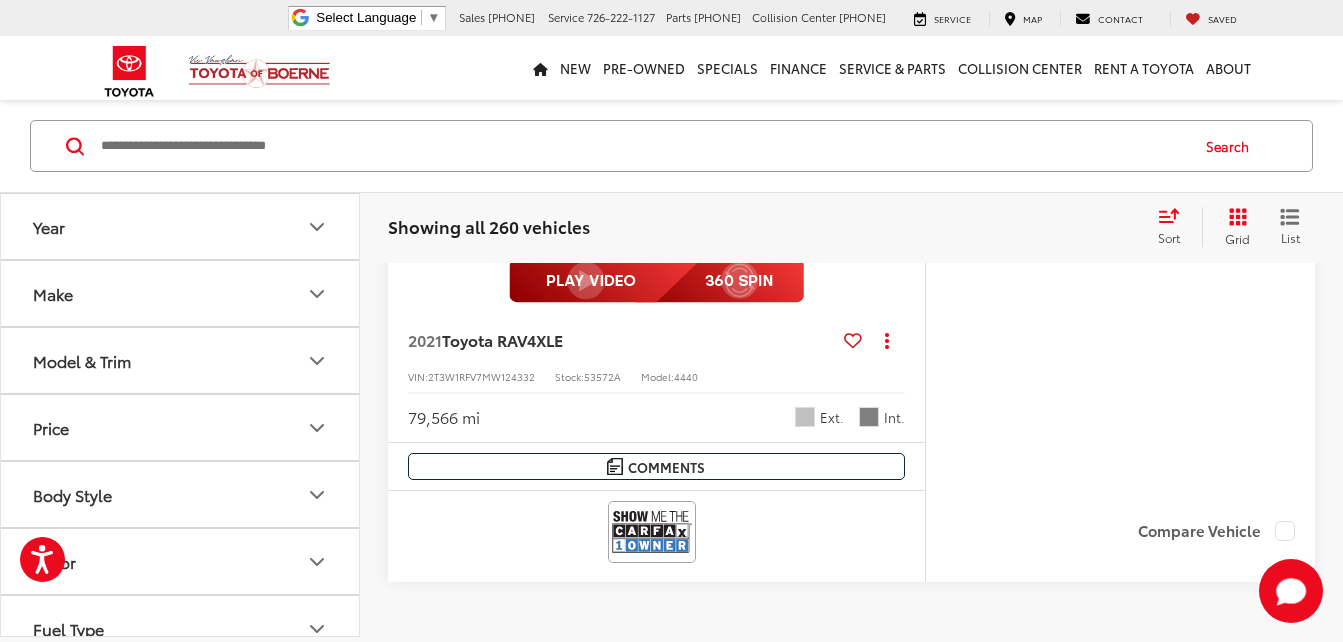 scroll, scrollTop: 9313, scrollLeft: 0, axis: vertical 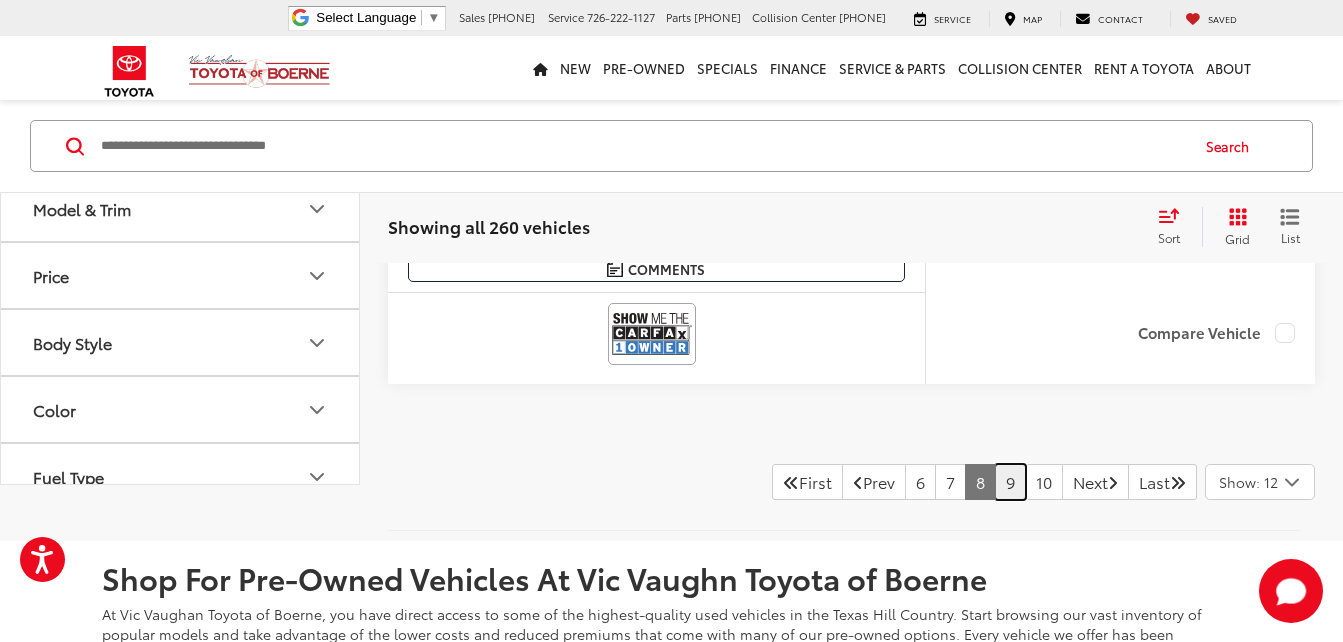 click on "9" at bounding box center (1010, 482) 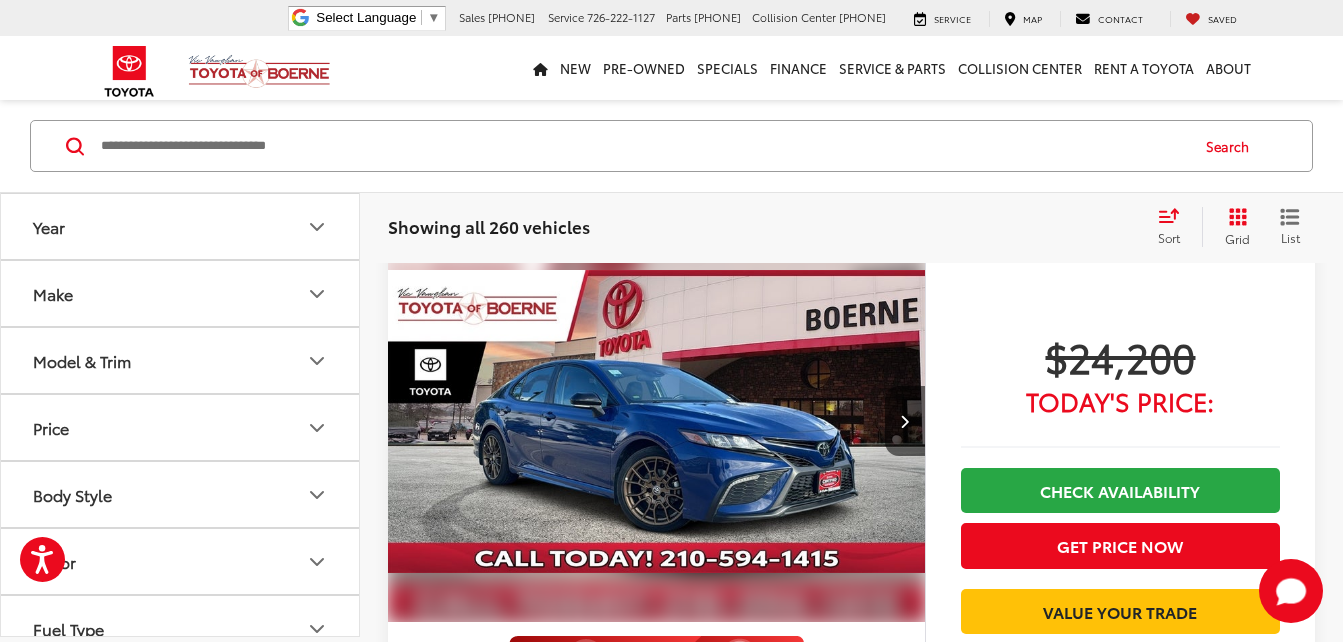 scroll, scrollTop: 3355, scrollLeft: 0, axis: vertical 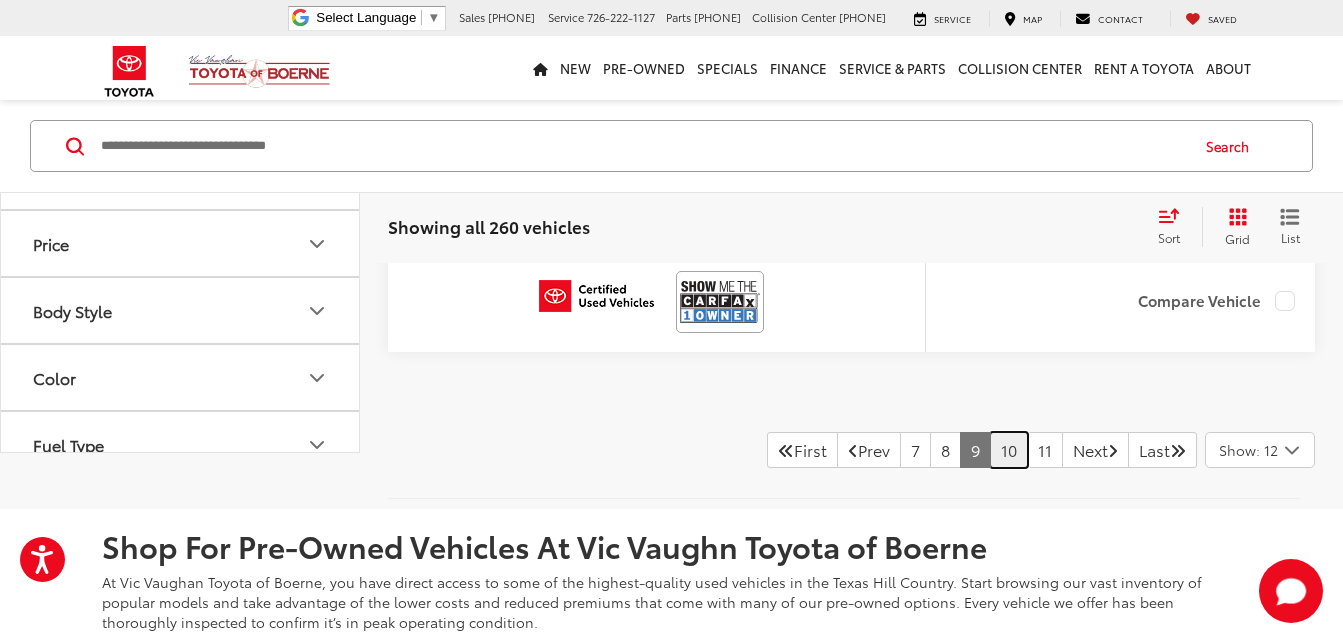click on "10" at bounding box center [1009, 450] 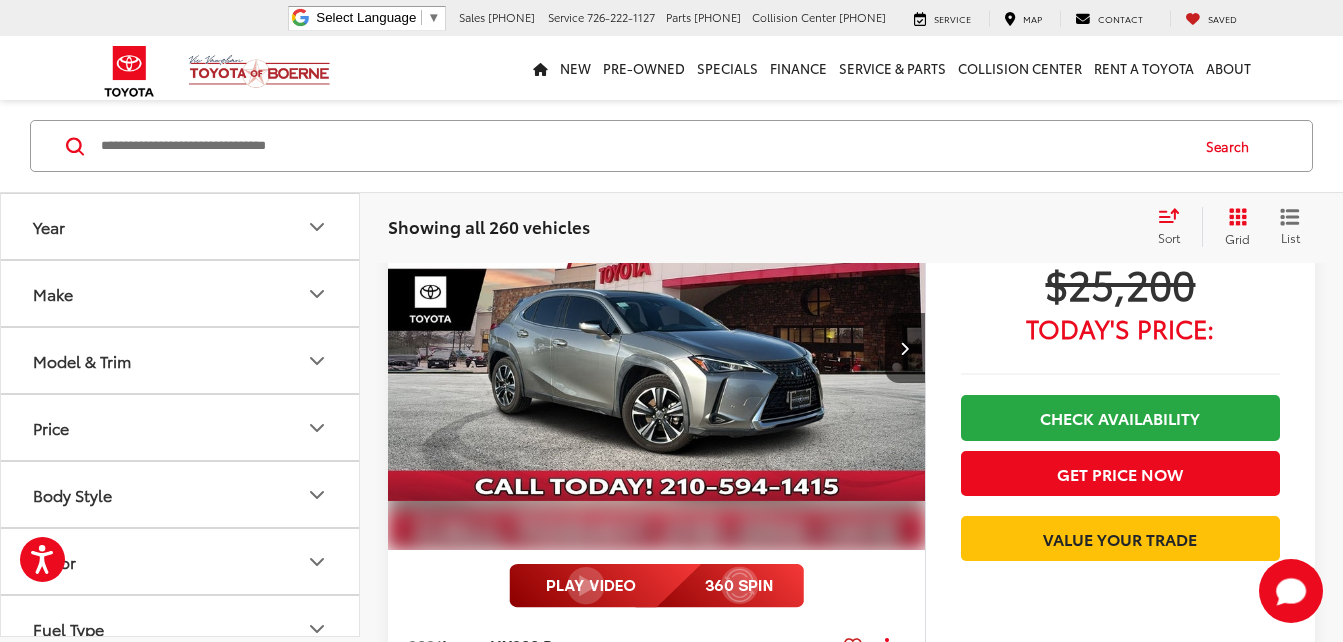 scroll, scrollTop: 8655, scrollLeft: 0, axis: vertical 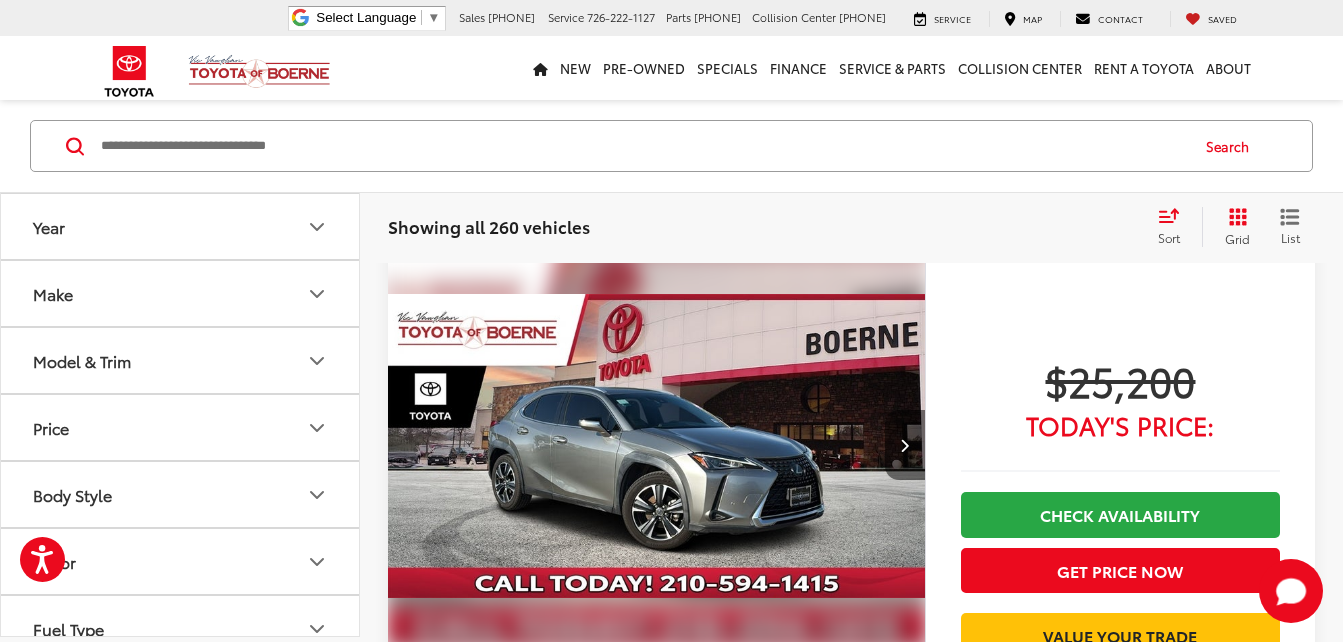 click at bounding box center (905, 445) 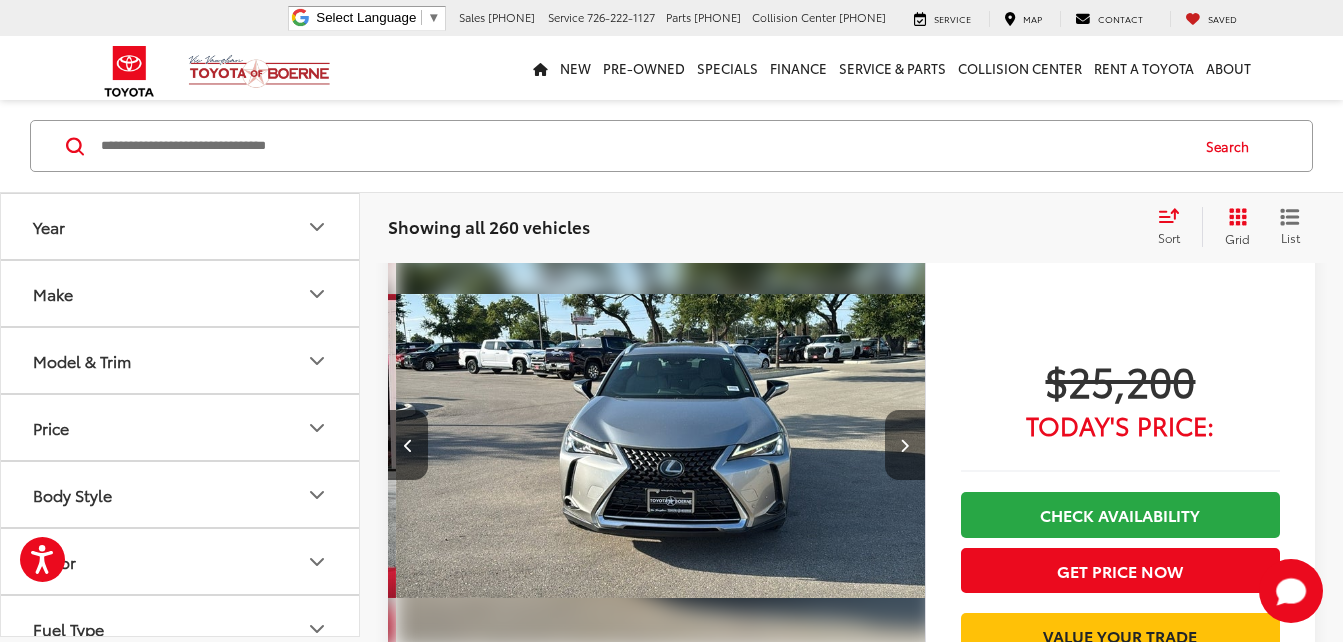 scroll, scrollTop: 0, scrollLeft: 540, axis: horizontal 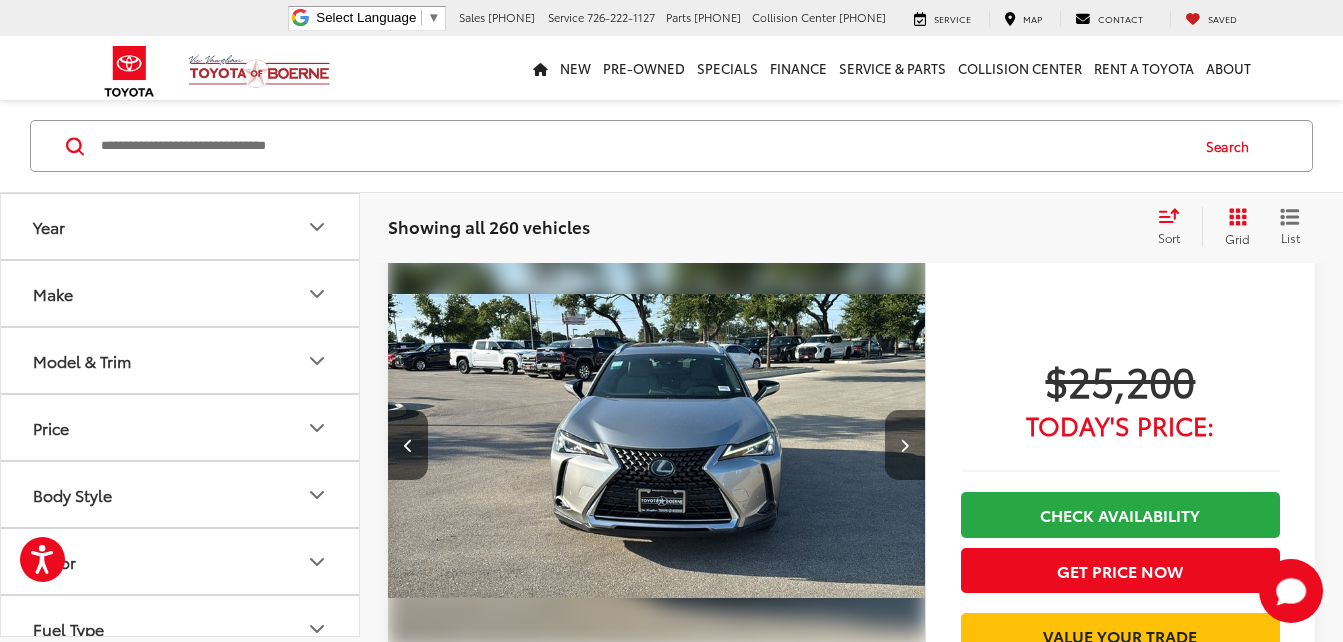 click at bounding box center [904, 445] 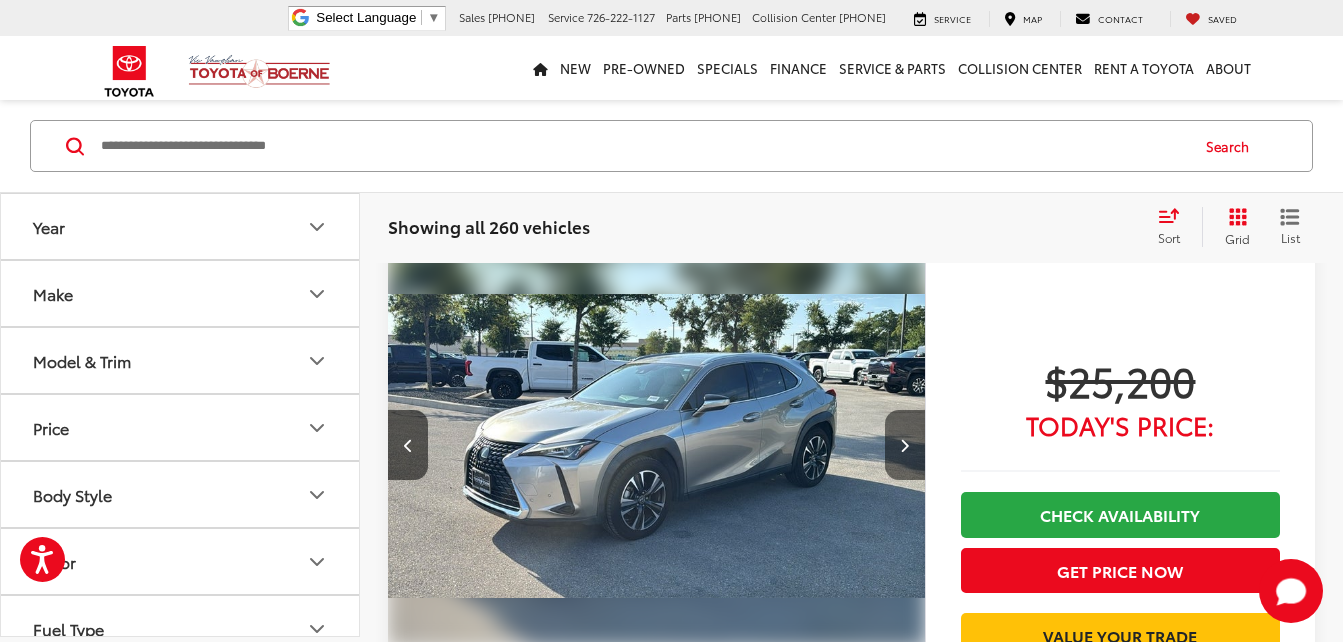 click at bounding box center (904, 445) 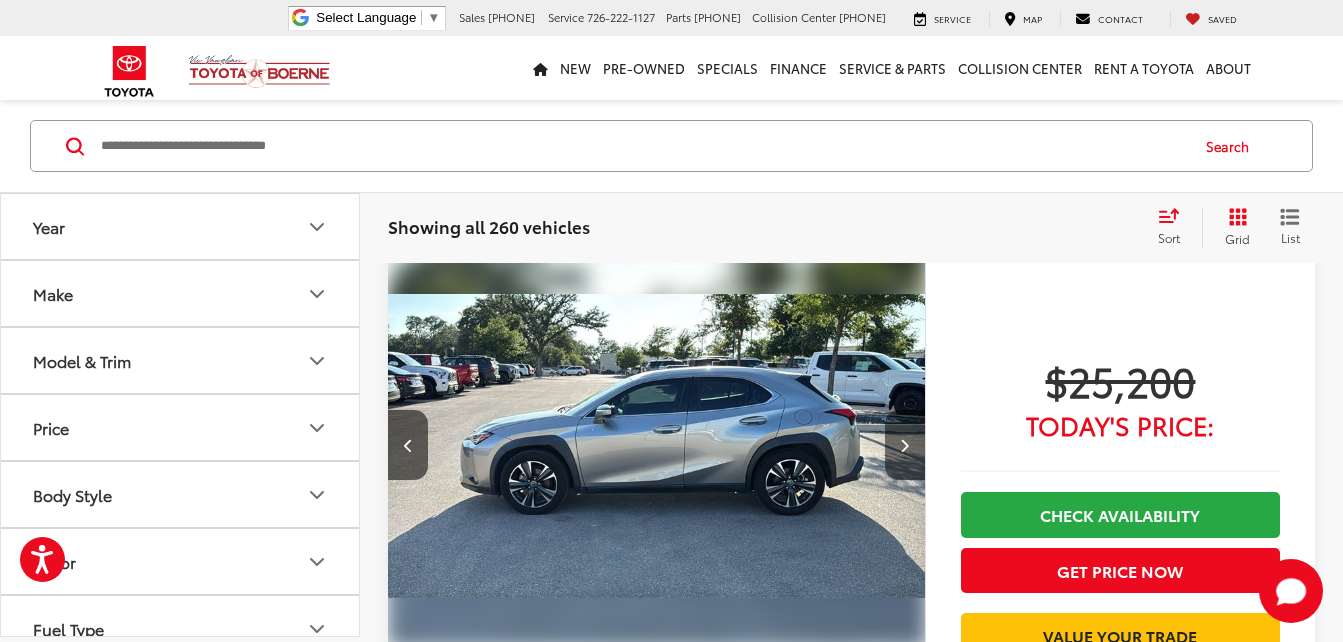 click at bounding box center [904, 445] 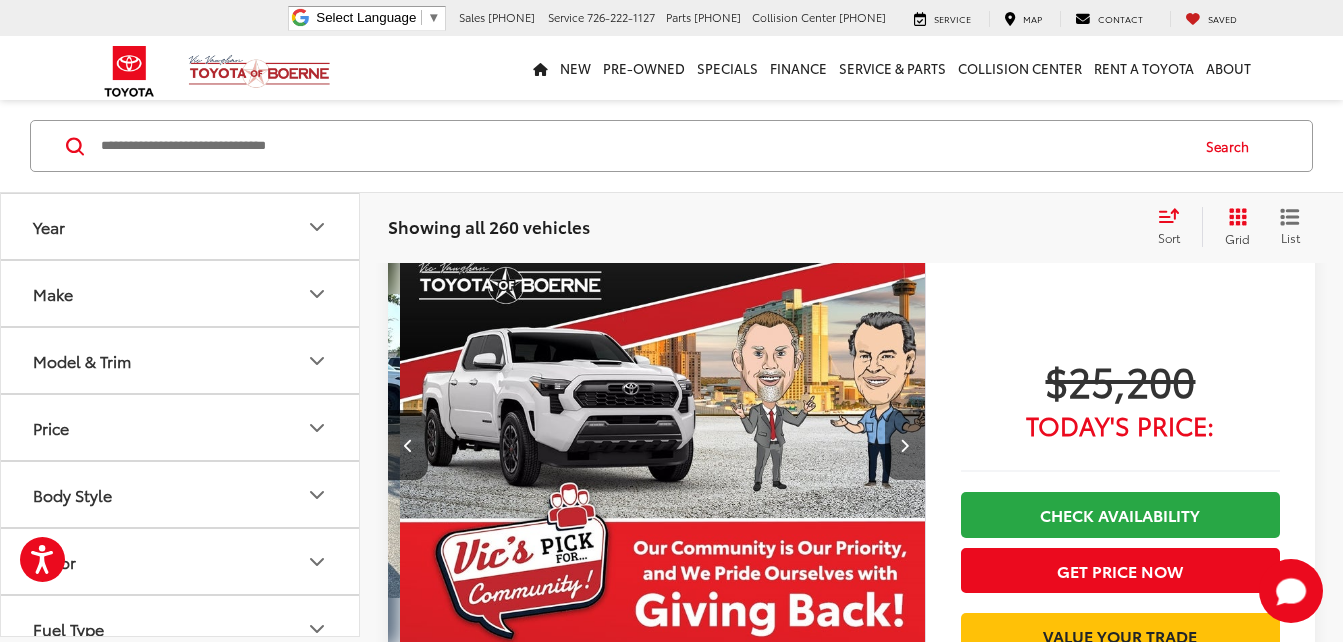 click at bounding box center (904, 445) 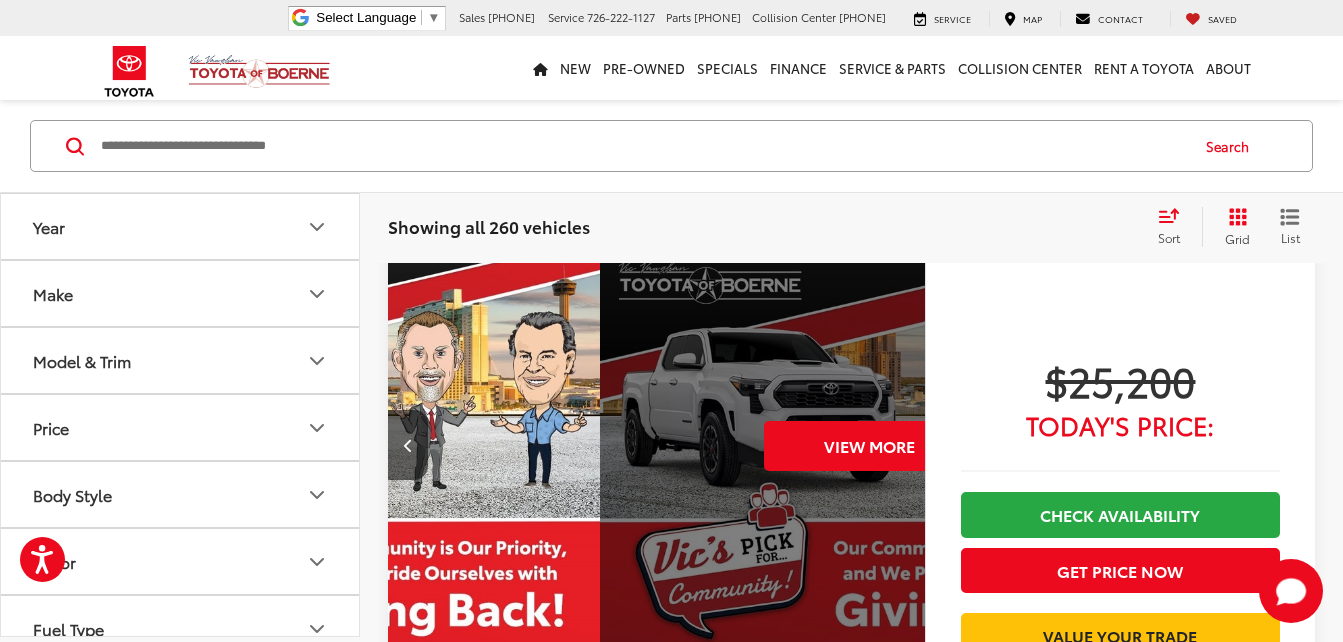 scroll, scrollTop: 0, scrollLeft: 2700, axis: horizontal 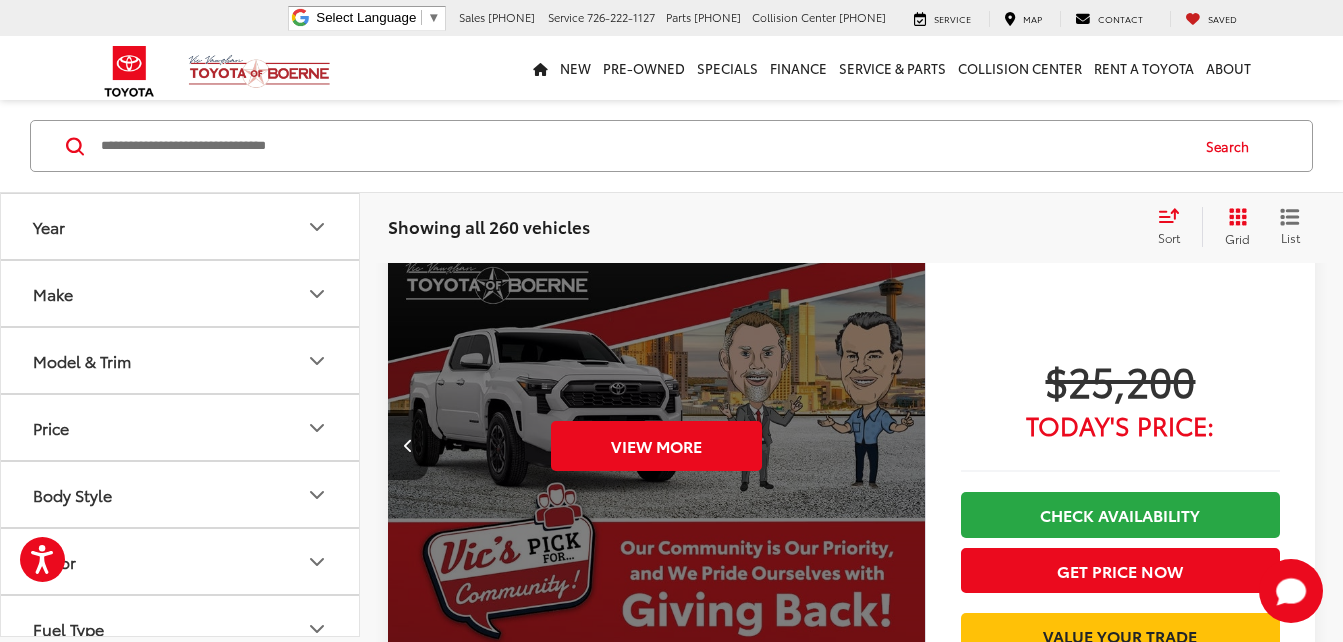 click on "View More" at bounding box center [657, 445] 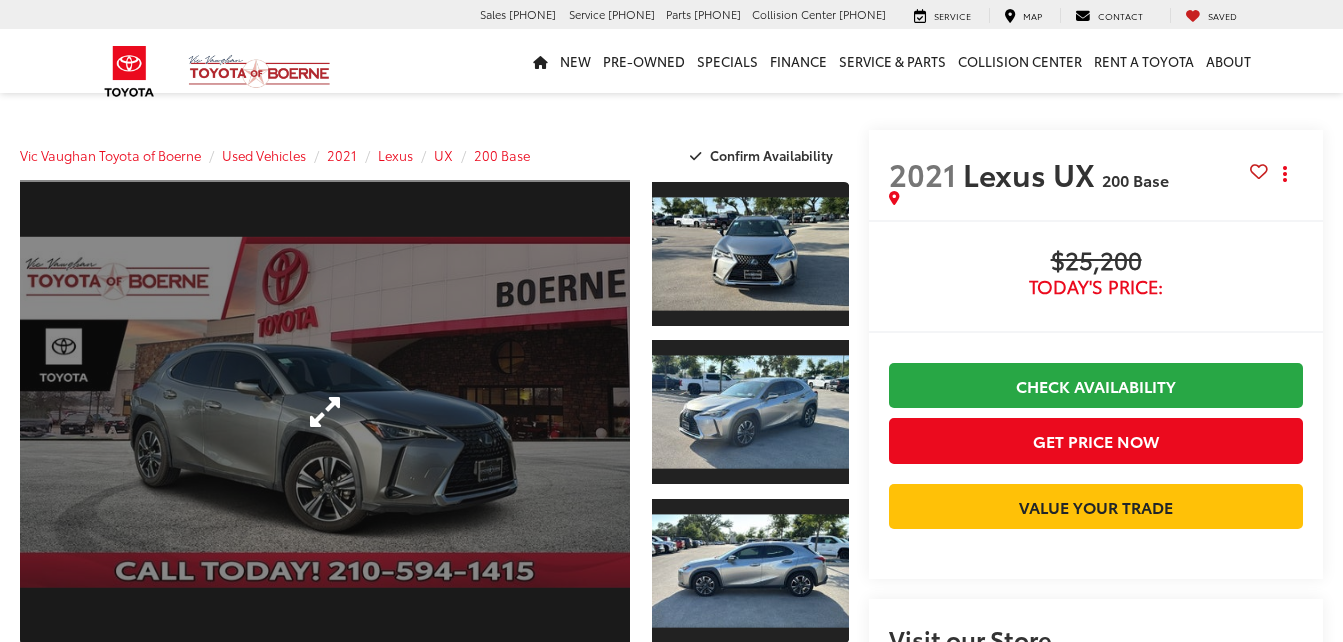 scroll, scrollTop: 0, scrollLeft: 0, axis: both 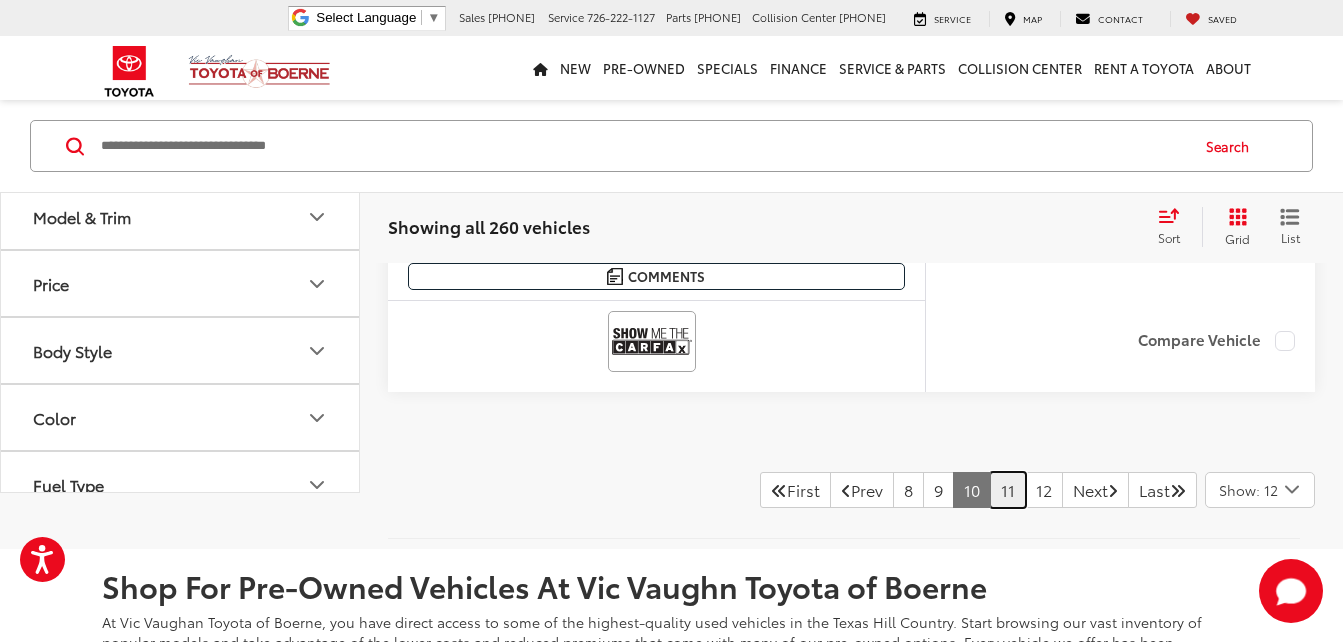 click on "11" at bounding box center [1008, 490] 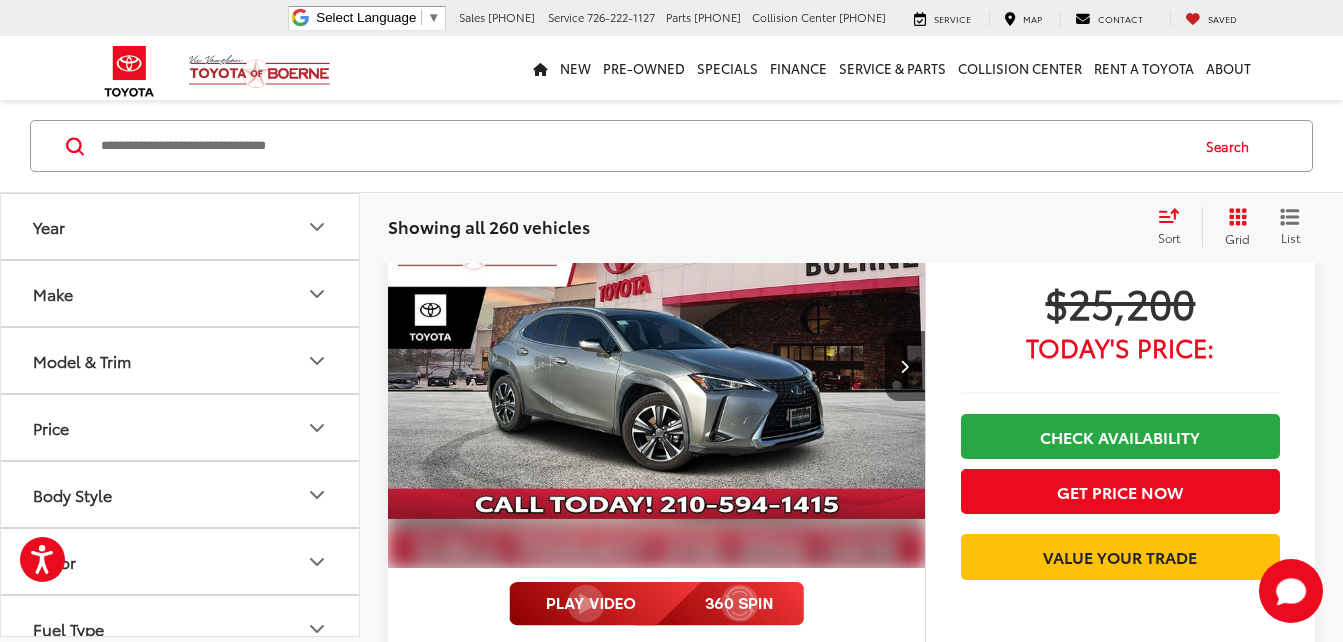 click on "2023 Toyota RAV4 XLE
Copy Link Share Print View Details VIN: [VIN] Stock: A10696 Model: 4440 51,570 mi Ext. Int. More Details Comments Dealer Comments CARFAX One-Owner. Clean CARFAX. 2023 Toyota RAV4 XLE White Certified. Inspected, Bluetooth®, 1-Owner, Clean Carfax, Certified Pre-owned, Black Cloth. Recent Arrival! 27/34 City/Highway MPG Toyota Gold Certified Details:   * Limited Warranty: 12 Month/12,000 Mile Limited Comprehensive Warranty: 12 Month/12,000 Mile (whichever comes first) from certified purchase date   * 160 Point Inspection   * Roadside Assistance for 7 Year / 100,000 Mile. Standard New-Car Financing Rates Available. Warranty honored at over 1,400 Toyota dealers in the continental U.S. & Canada. Trade-ins accepted. Trouble-free handling of your transaction, including DMV paperwork   * Warranty Deductible: $0   * Vehicle History   * Transferable Warranty   * Roadside Assistance More...
$24,200" 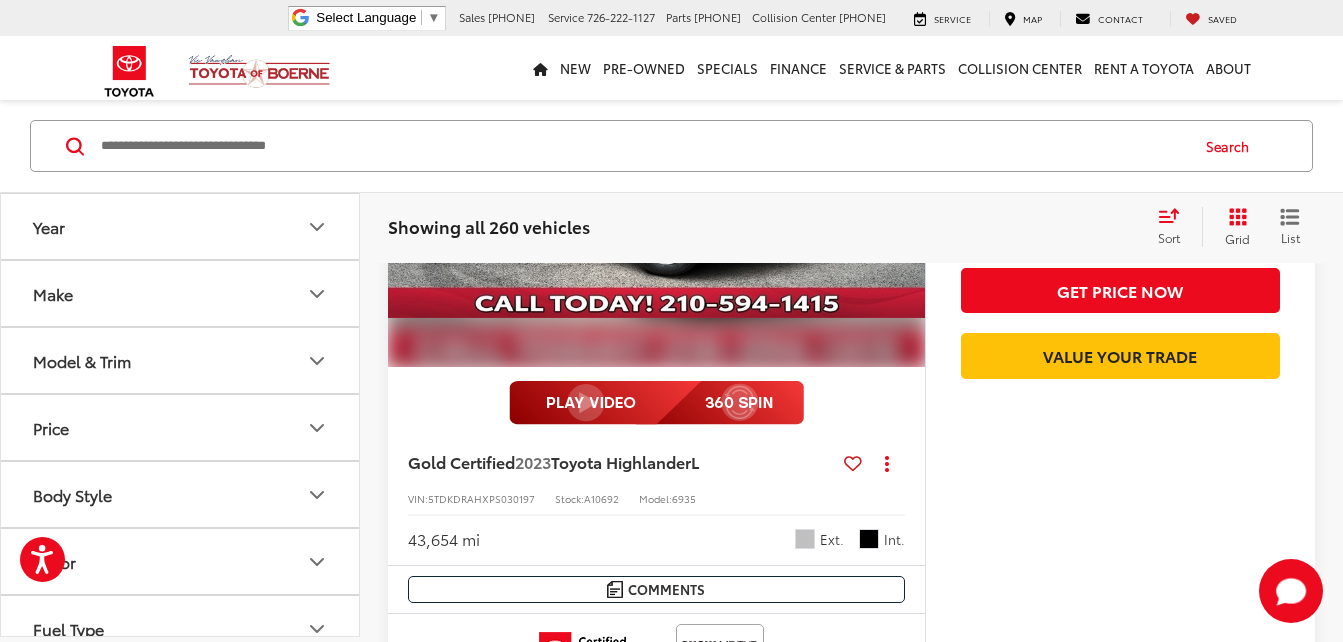 scroll, scrollTop: 9297, scrollLeft: 0, axis: vertical 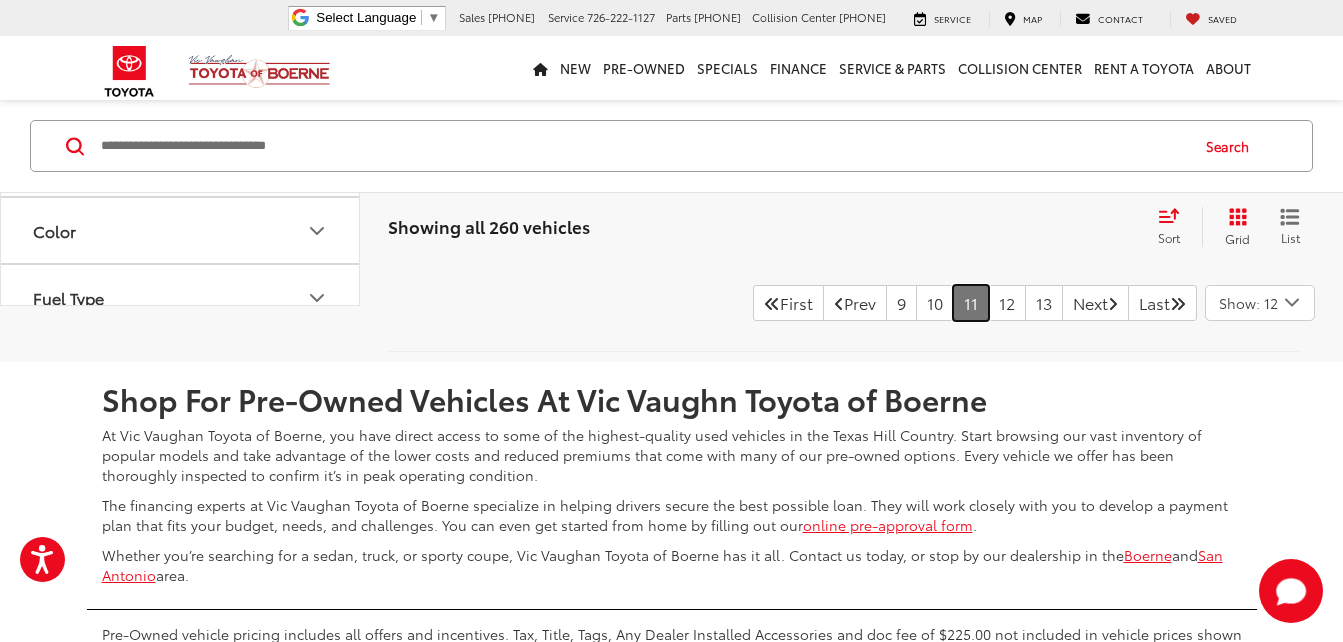 click on "11" at bounding box center (971, 303) 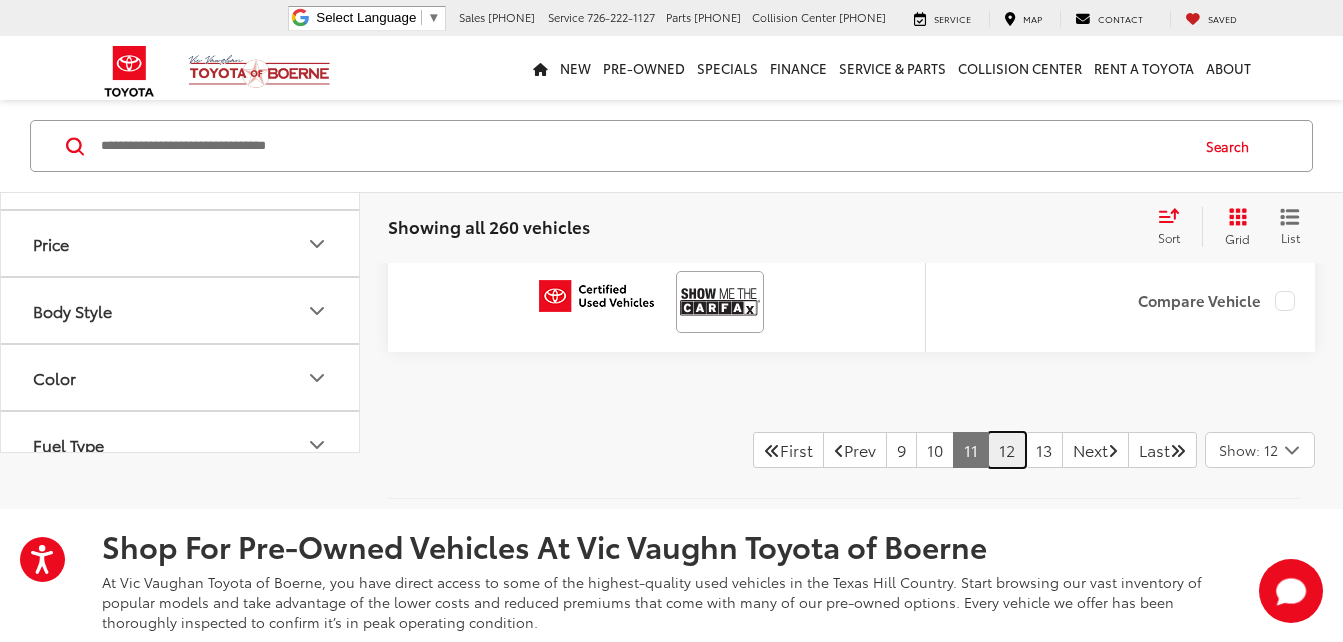 click on "12" at bounding box center [1007, 450] 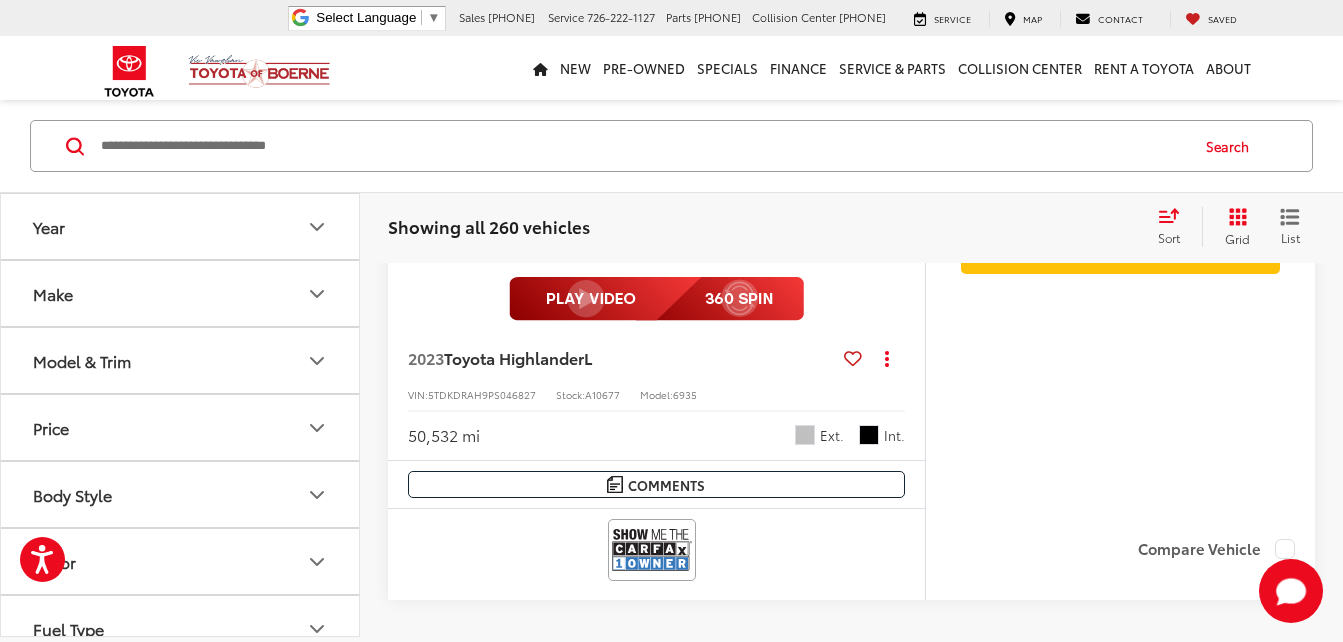 scroll, scrollTop: 9497, scrollLeft: 0, axis: vertical 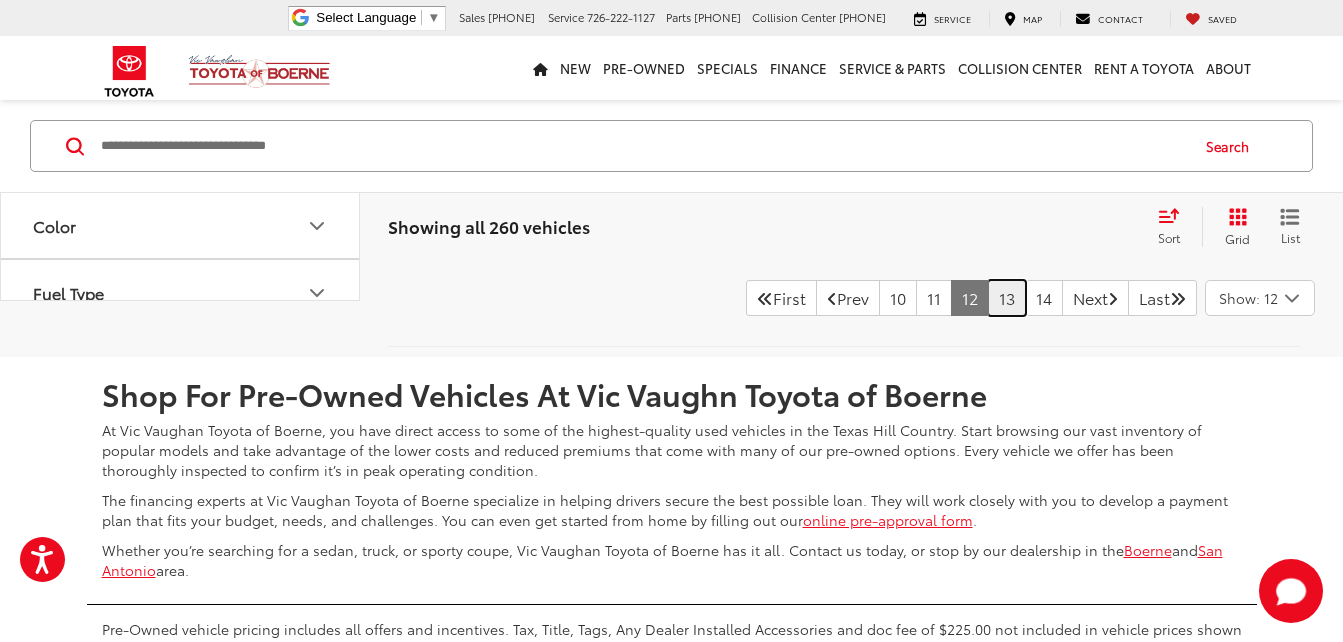 click on "13" at bounding box center (1007, 298) 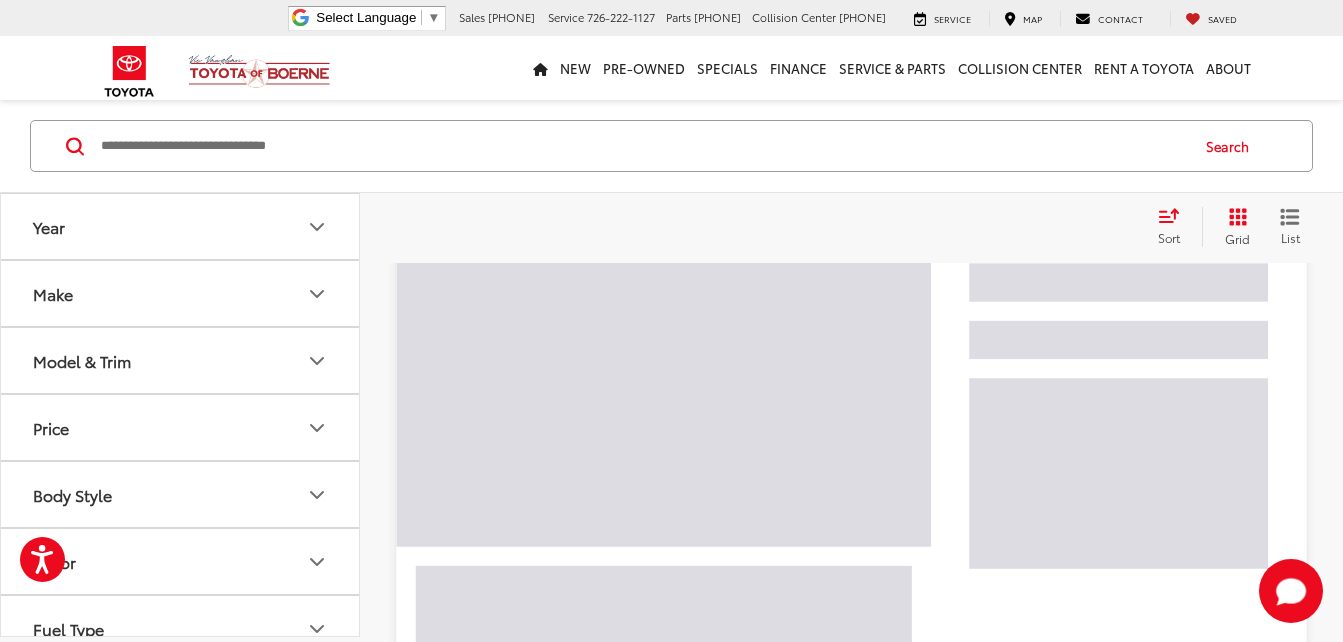 scroll, scrollTop: 97, scrollLeft: 0, axis: vertical 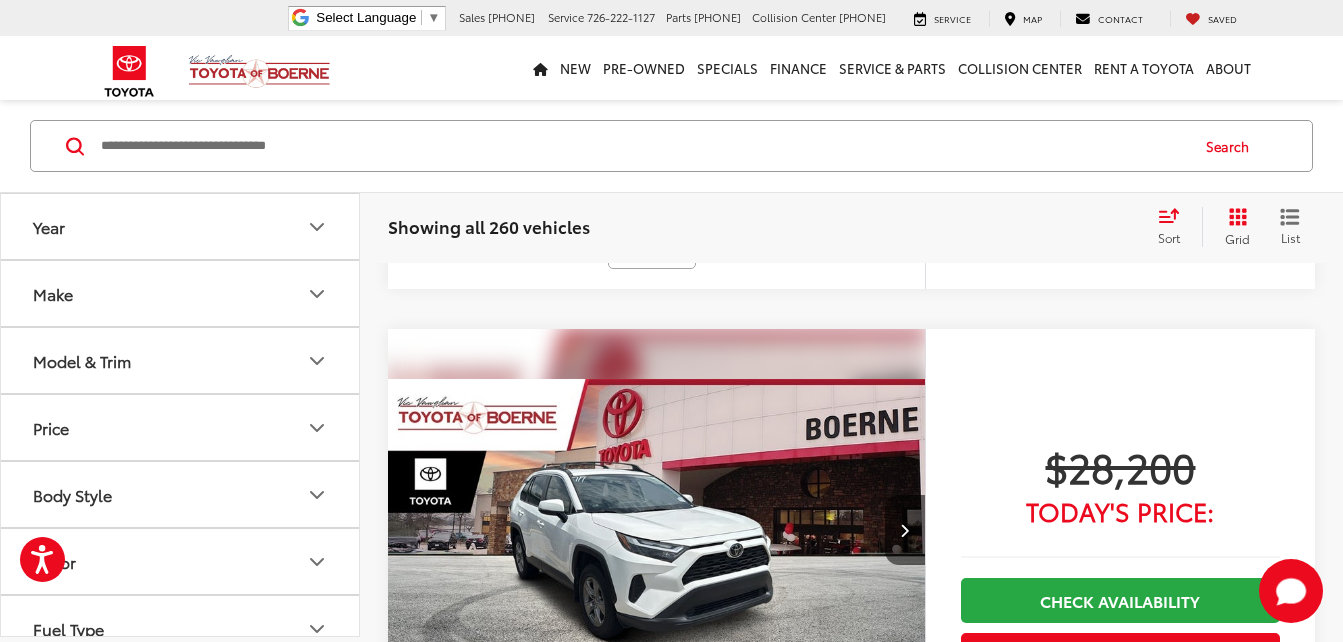drag, startPoint x: 951, startPoint y: 428, endPoint x: 951, endPoint y: 443, distance: 15 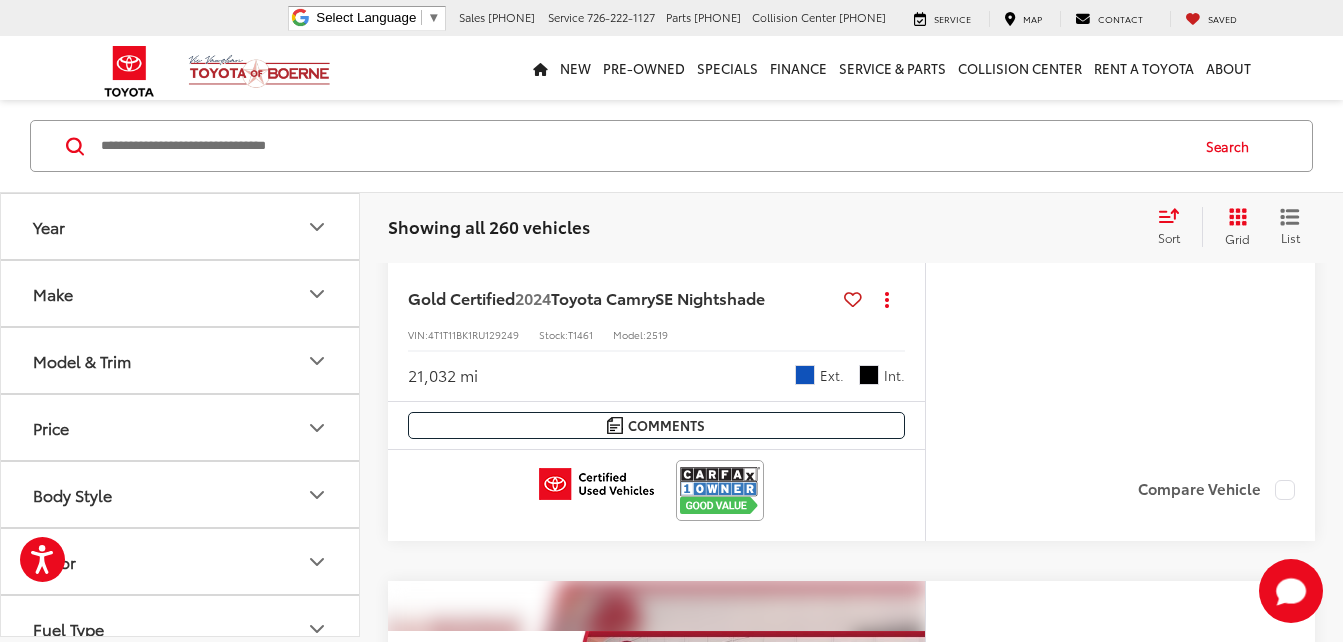 scroll, scrollTop: 6455, scrollLeft: 0, axis: vertical 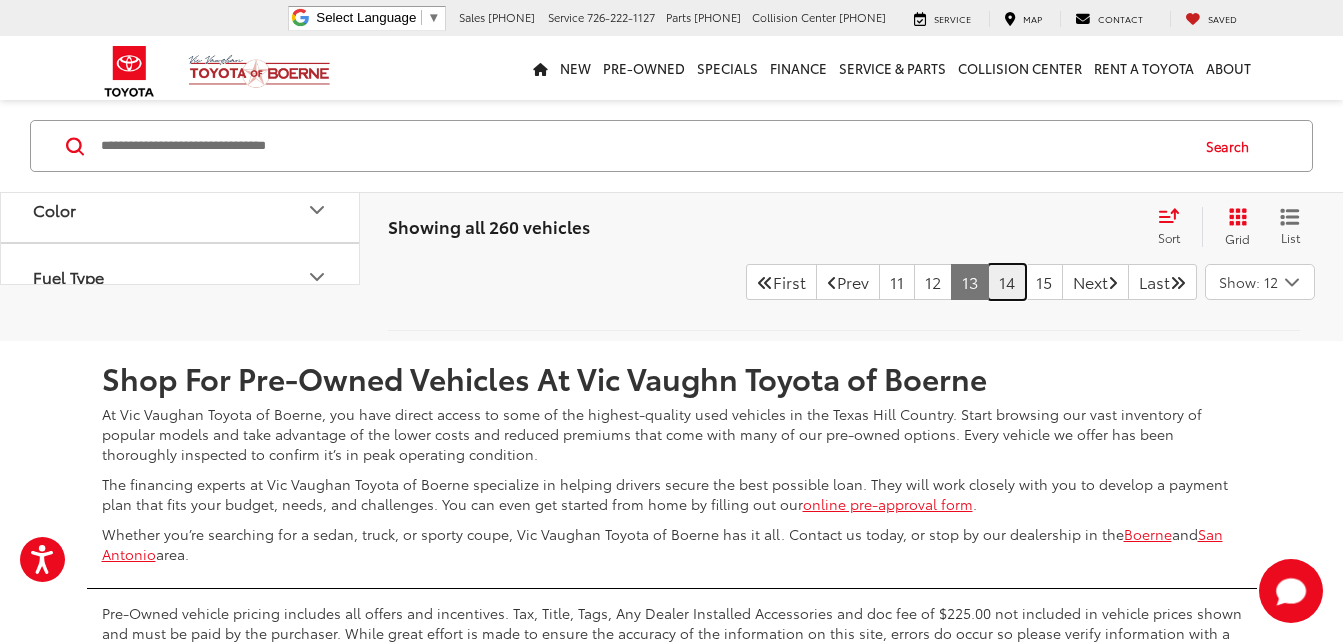 click on "14" at bounding box center (1007, 282) 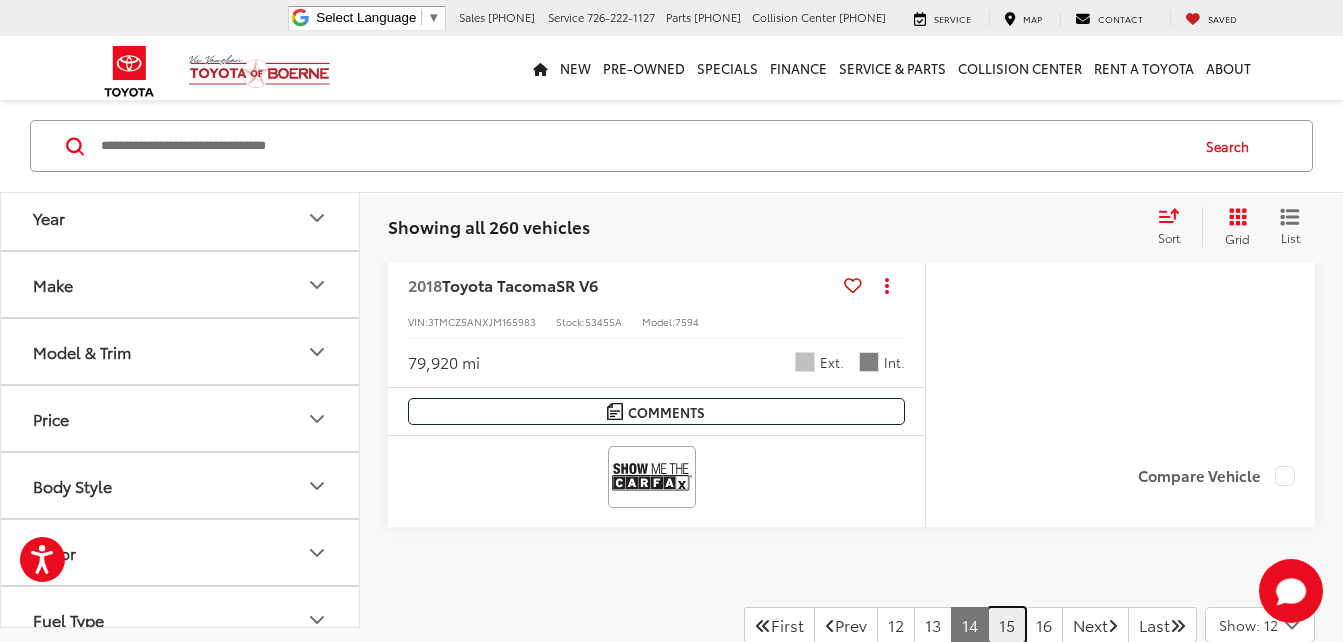 scroll, scrollTop: 9055, scrollLeft: 0, axis: vertical 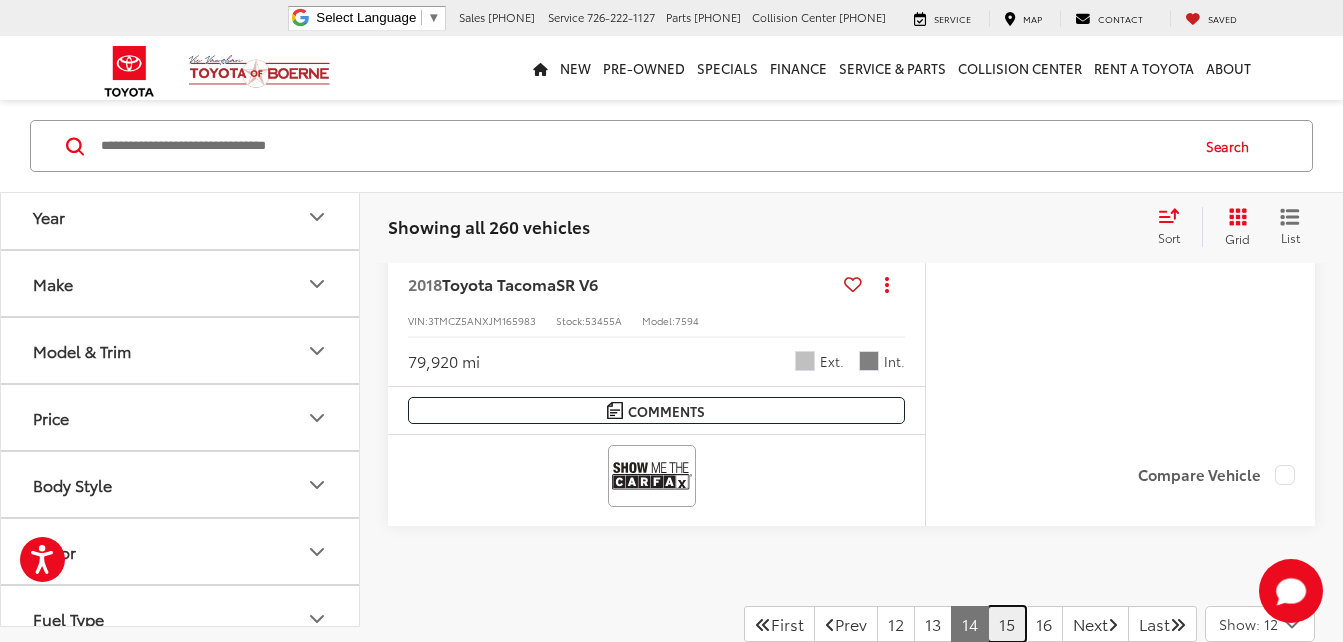 click on "15" at bounding box center [1007, 624] 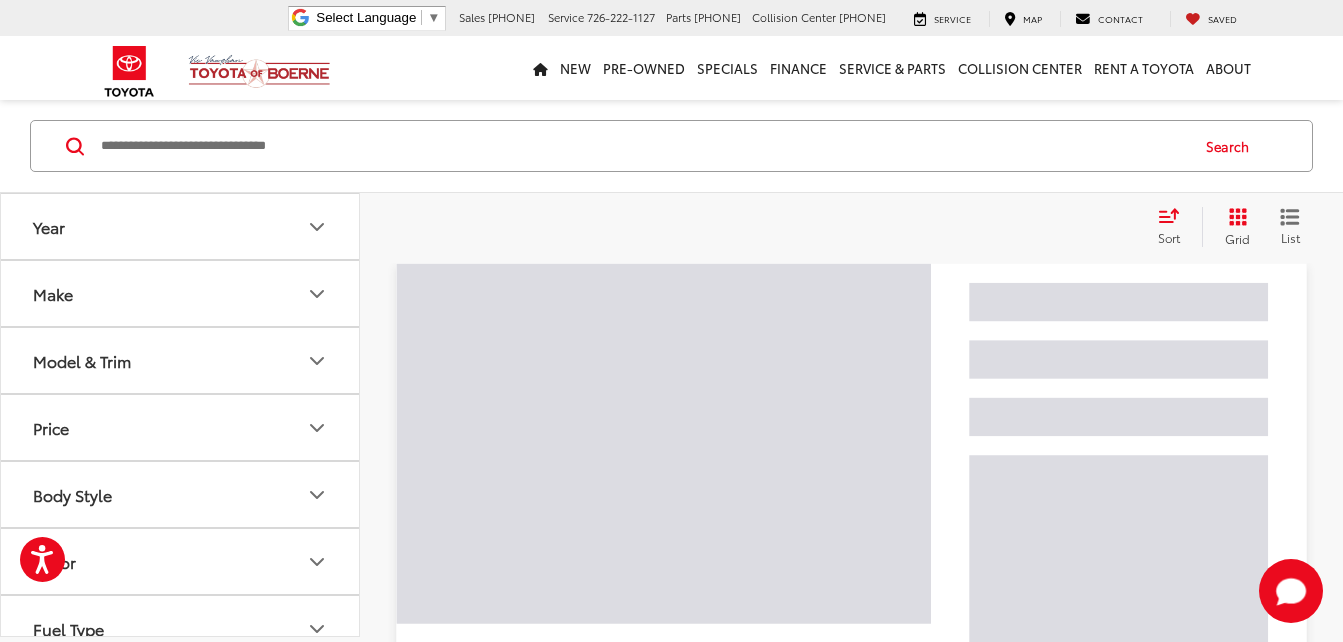 scroll, scrollTop: 97, scrollLeft: 0, axis: vertical 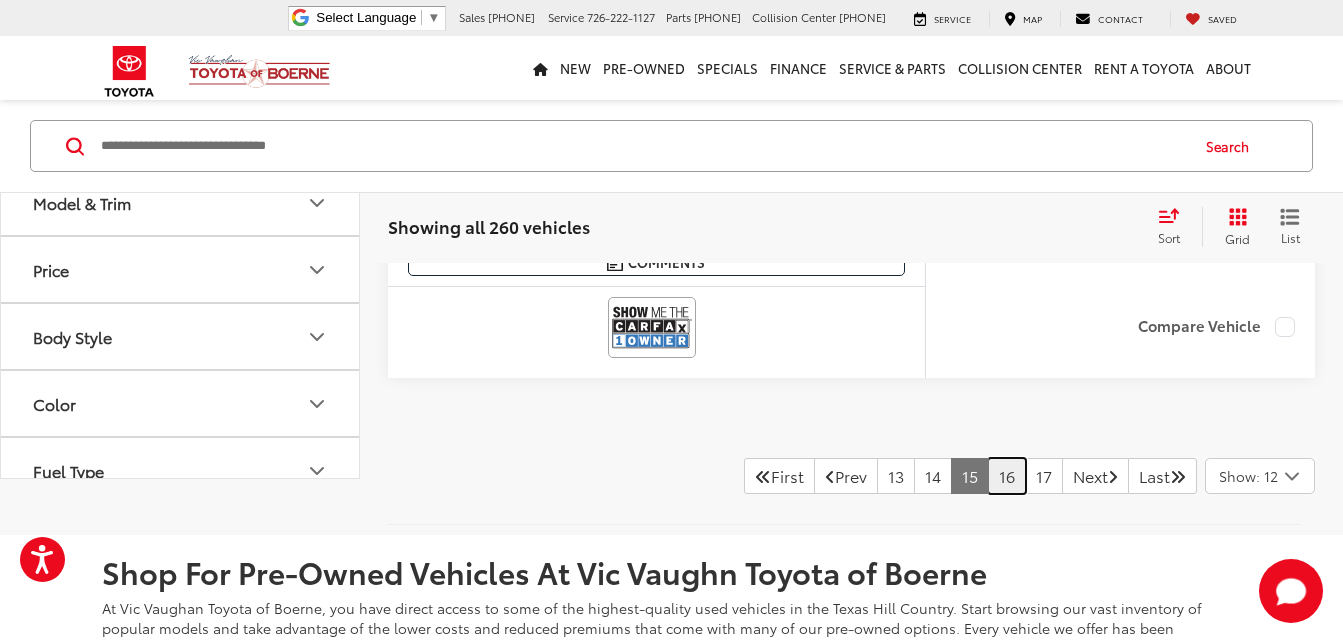 click on "16" at bounding box center [1007, 476] 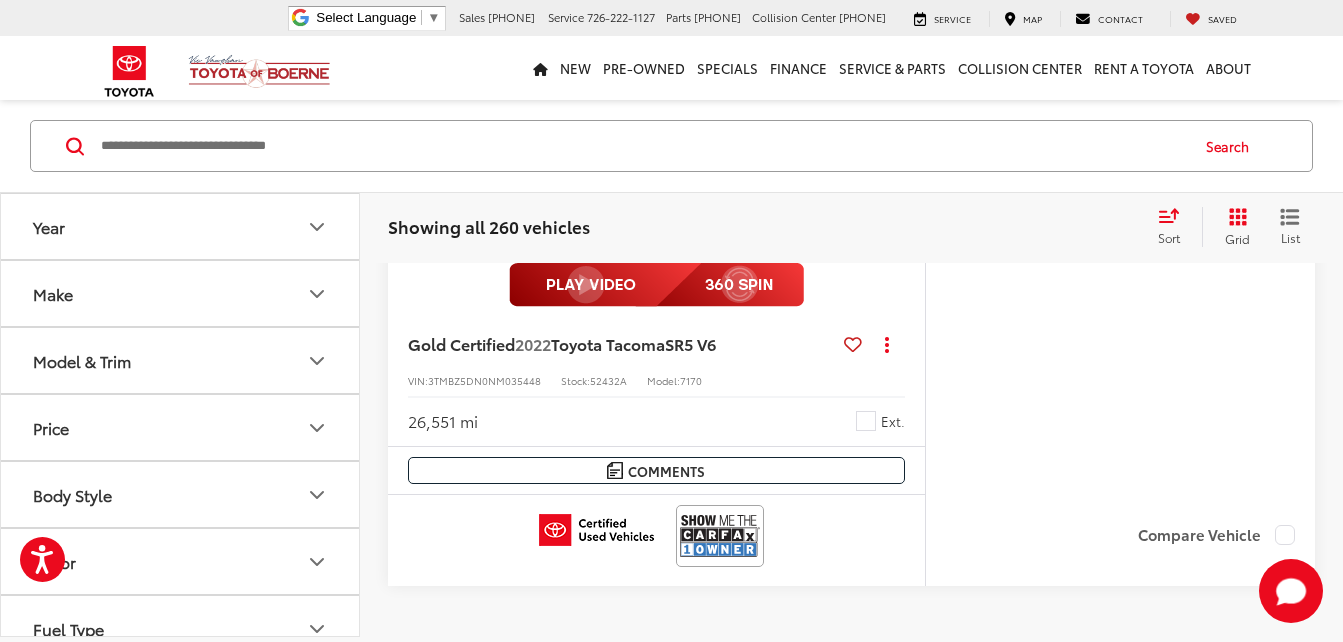 scroll, scrollTop: 9197, scrollLeft: 0, axis: vertical 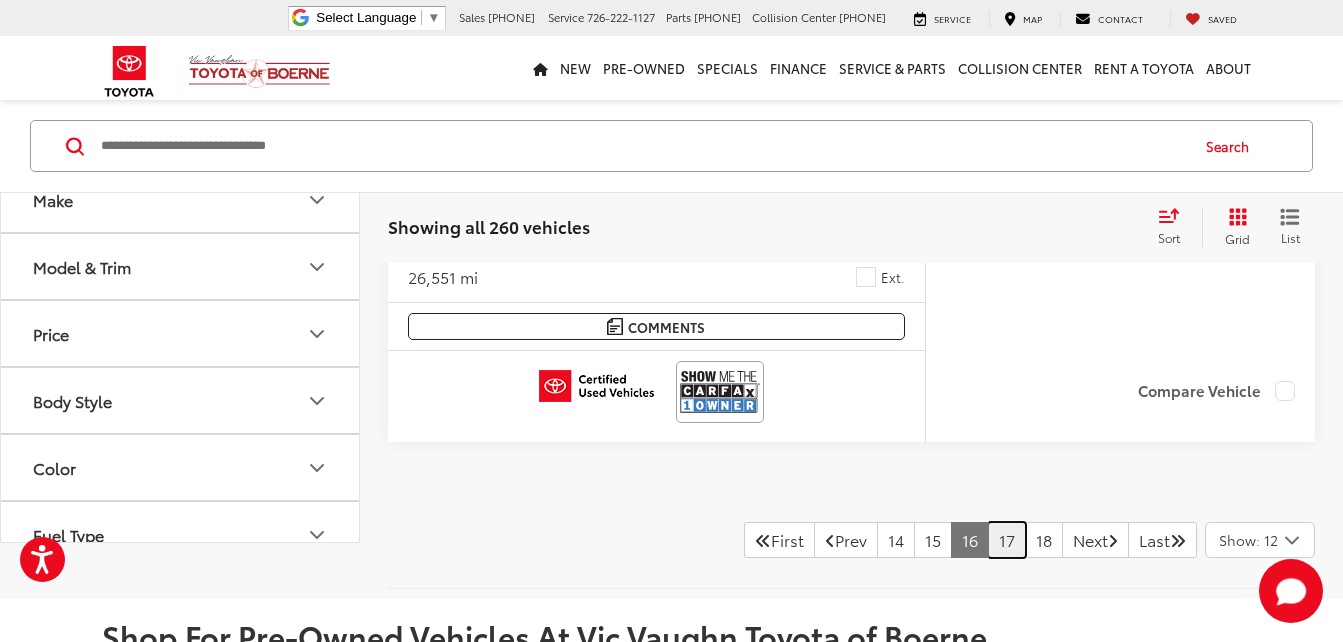 click on "17" at bounding box center [1007, 540] 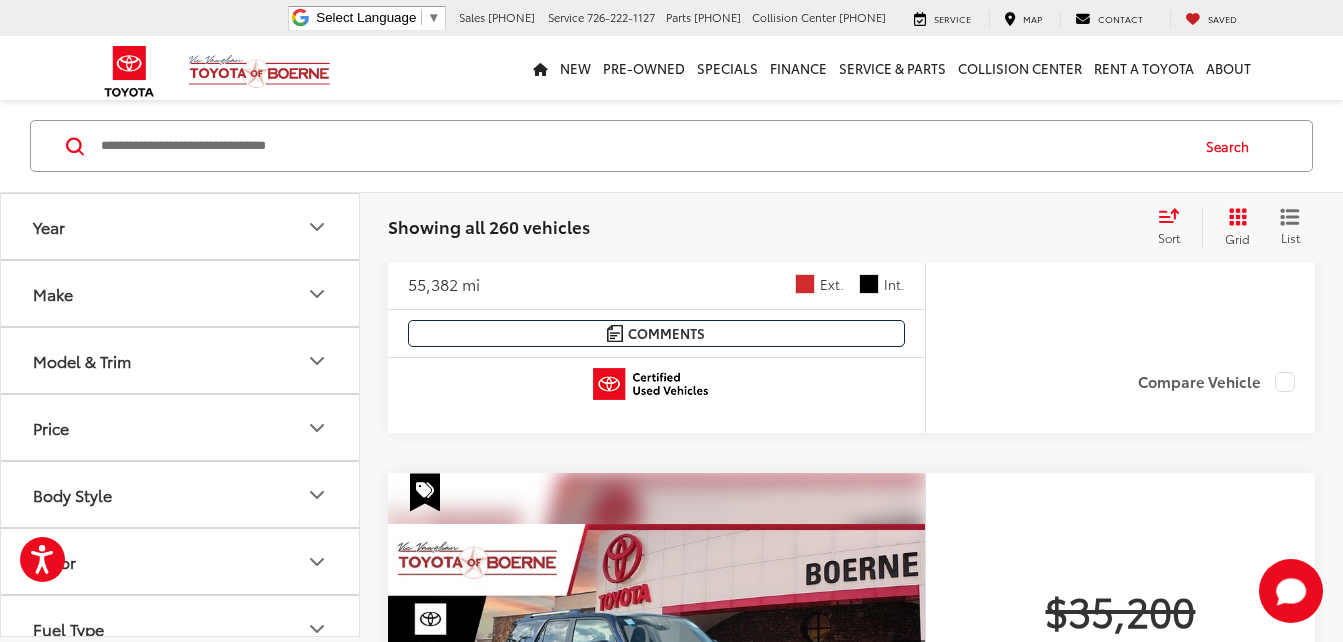 scroll, scrollTop: 297, scrollLeft: 0, axis: vertical 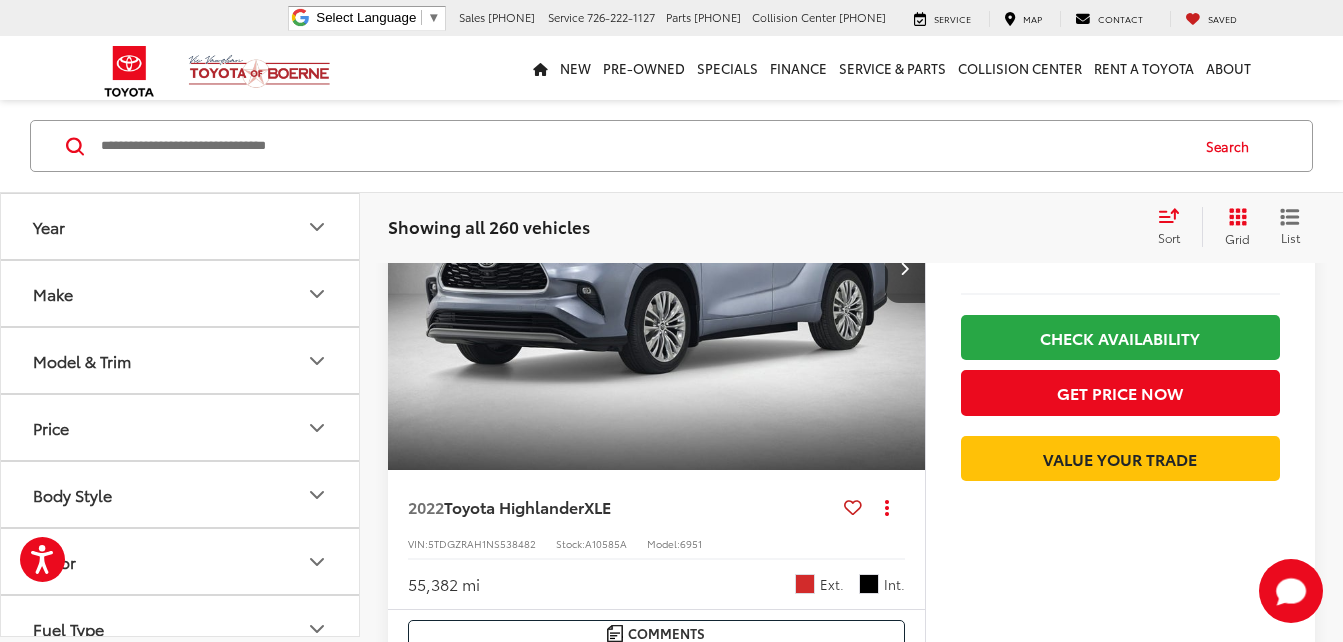 click on "Grid" at bounding box center [1233, 227] 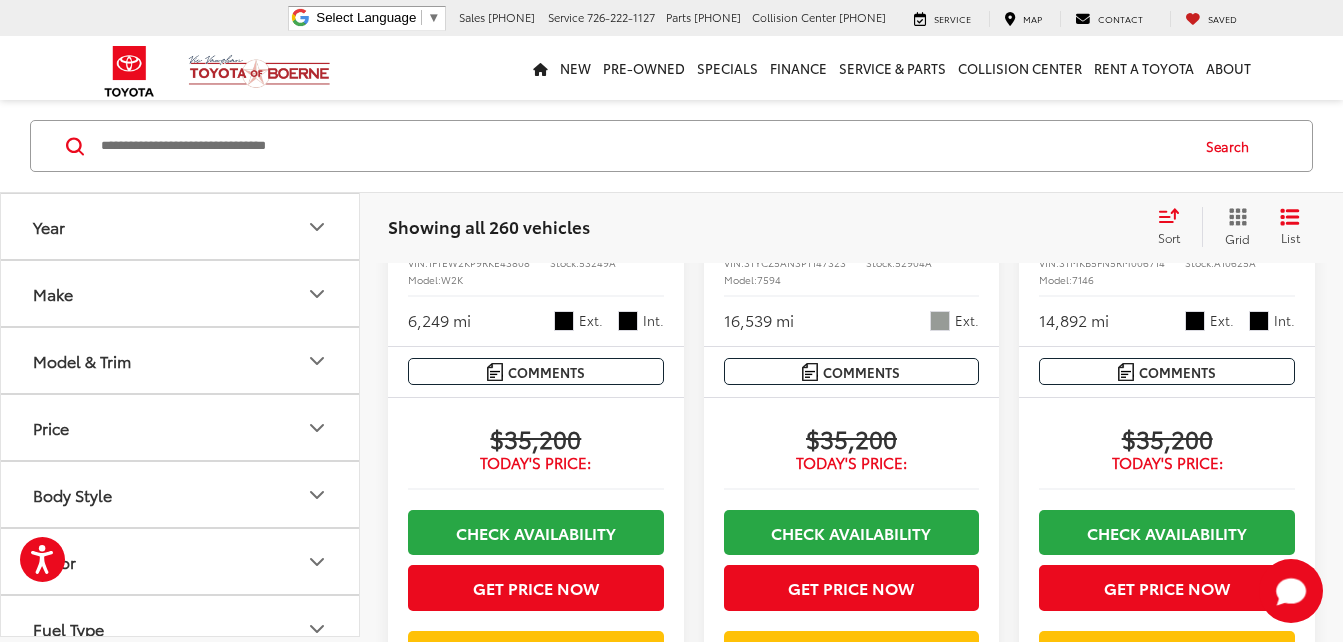 scroll, scrollTop: 2800, scrollLeft: 0, axis: vertical 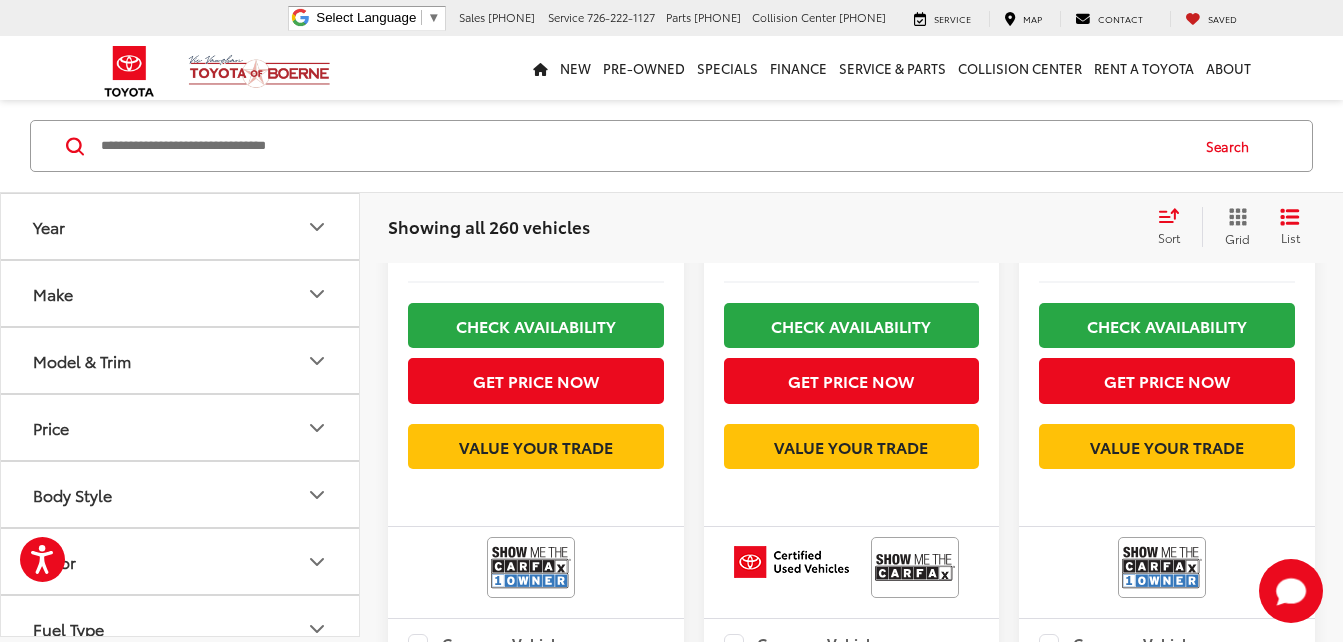 click at bounding box center [643, 146] 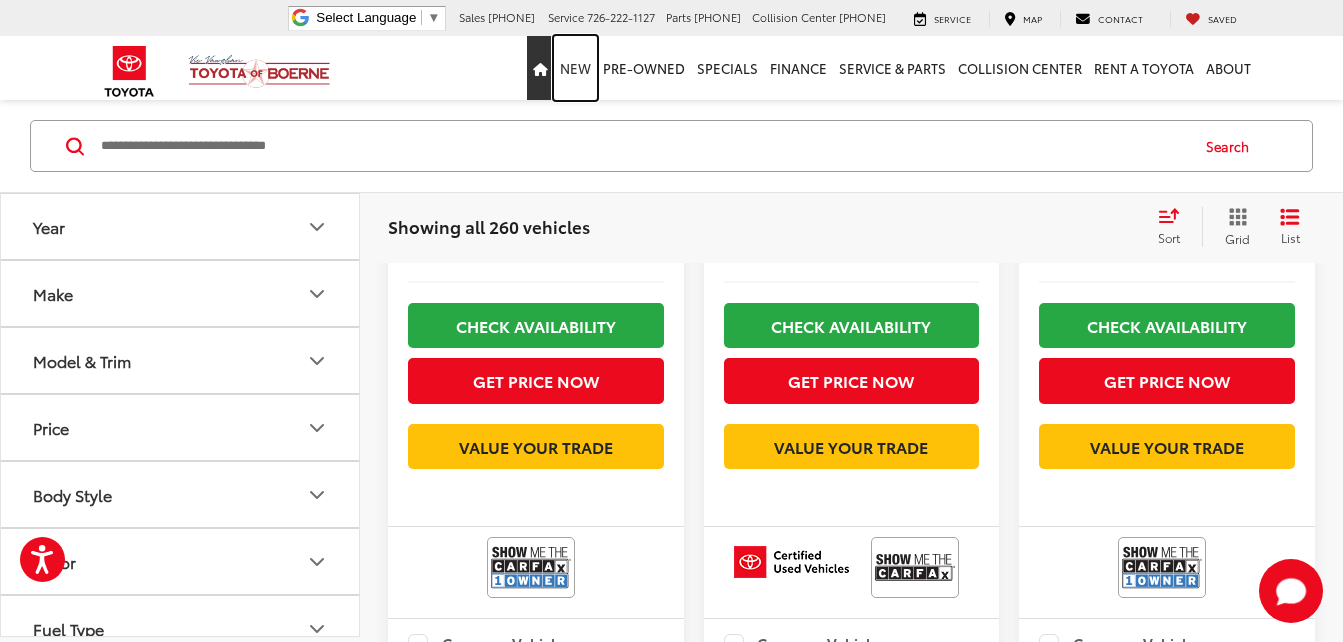 click on "New" at bounding box center (575, 68) 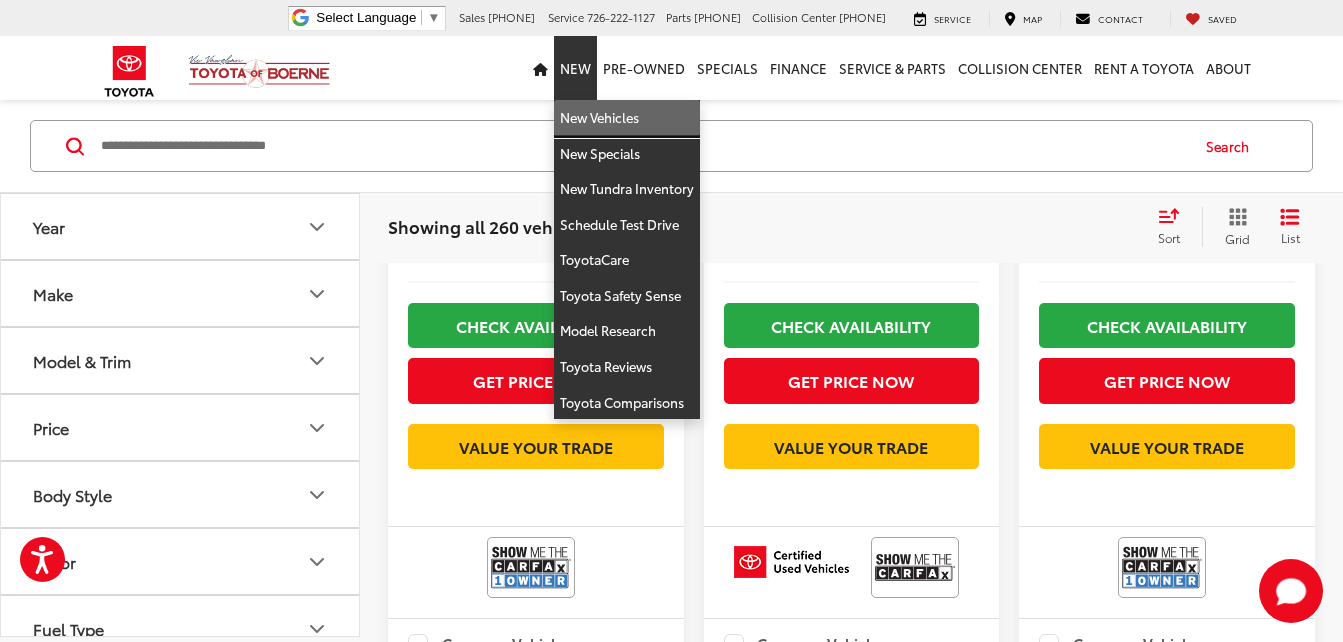 click on "New Vehicles" at bounding box center [627, 118] 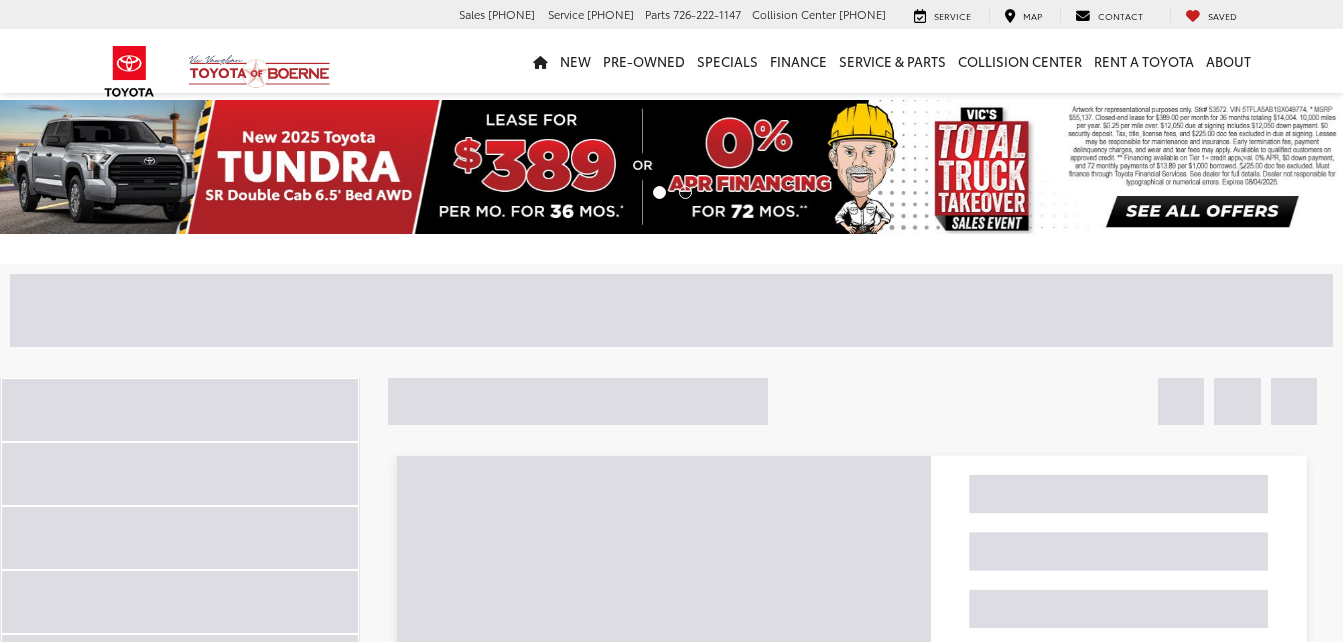 scroll, scrollTop: 0, scrollLeft: 0, axis: both 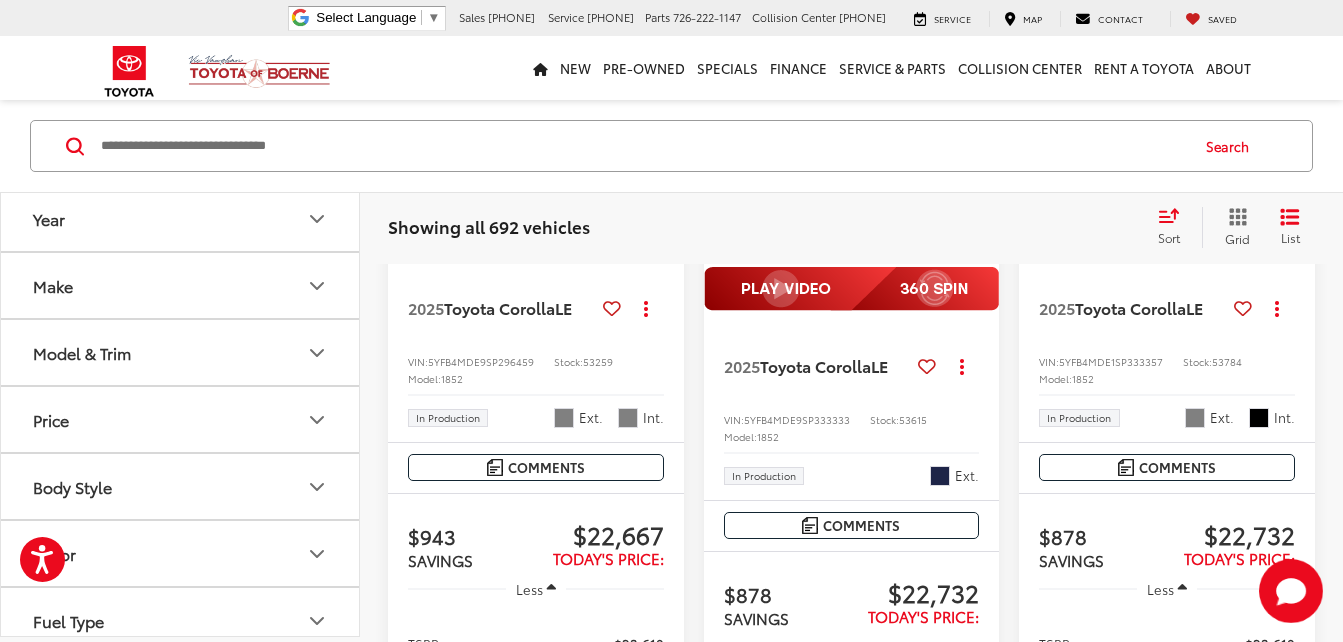 click on "Make" at bounding box center (181, 286) 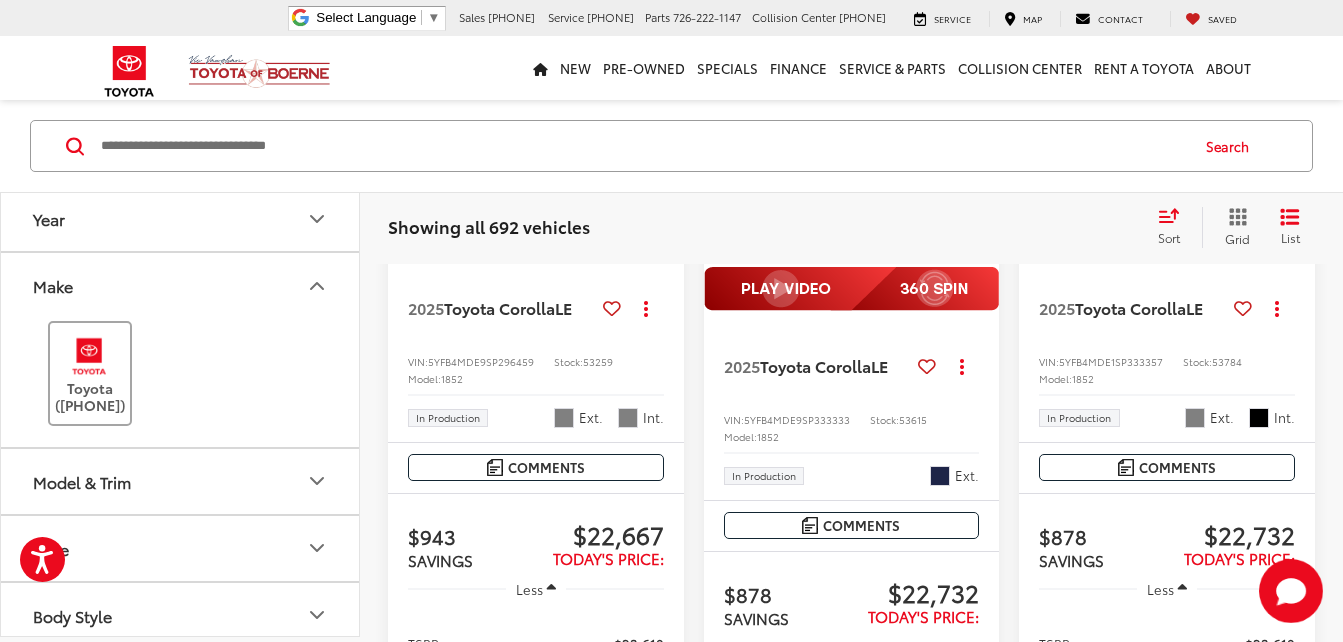 click at bounding box center (89, 356) 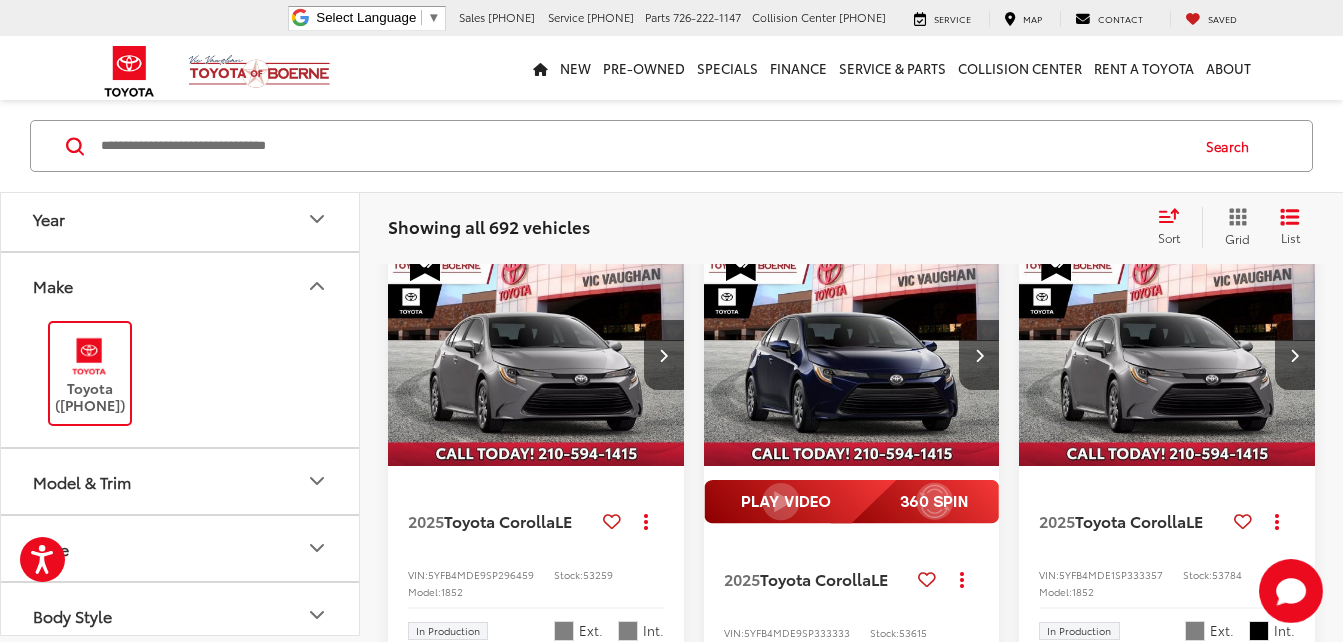 scroll, scrollTop: 164, scrollLeft: 0, axis: vertical 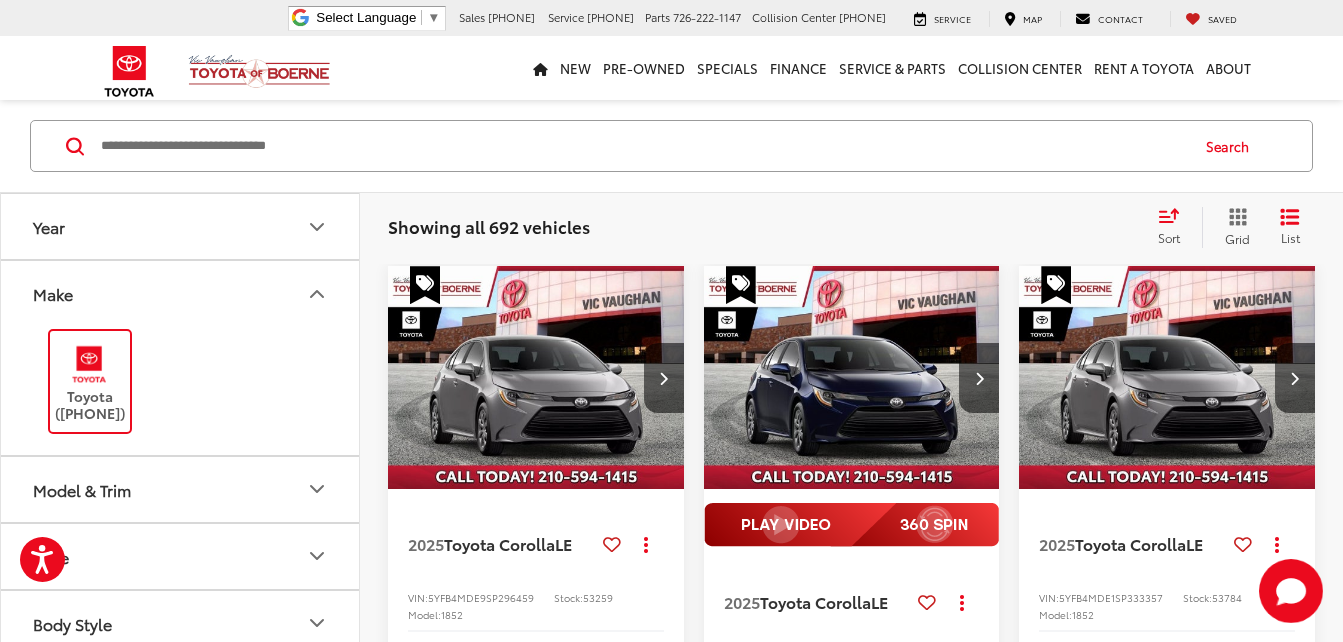 click on "Model & Trim" at bounding box center (181, 489) 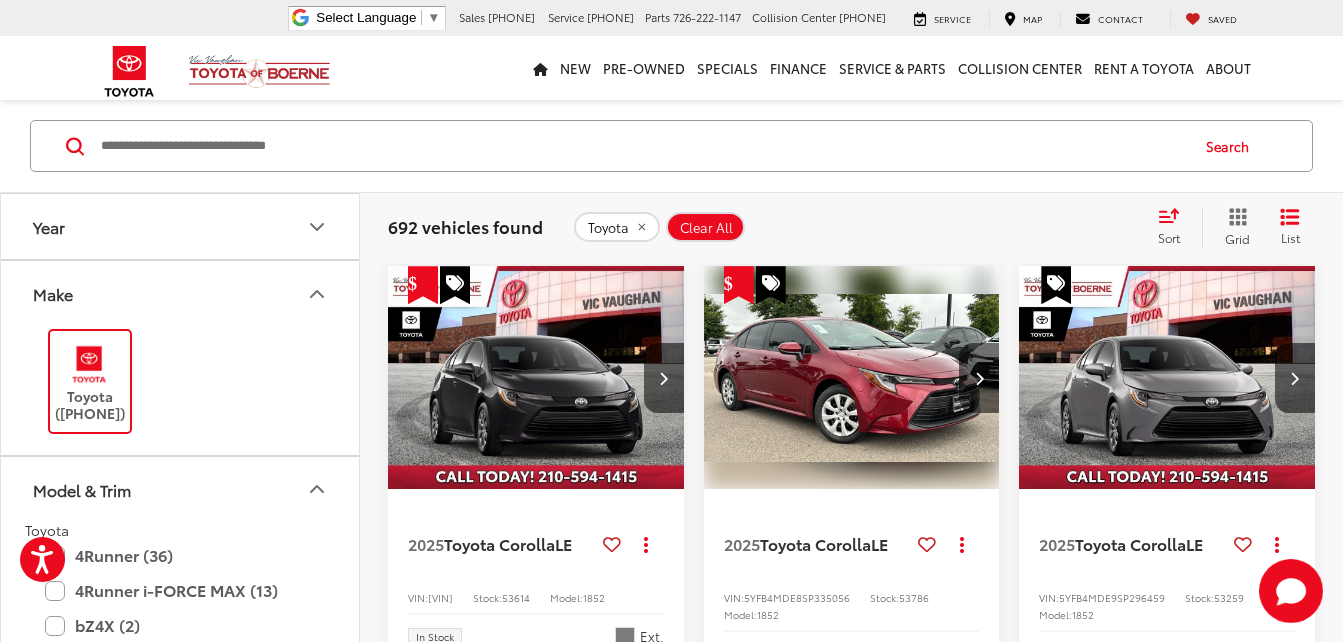 scroll, scrollTop: 300, scrollLeft: 0, axis: vertical 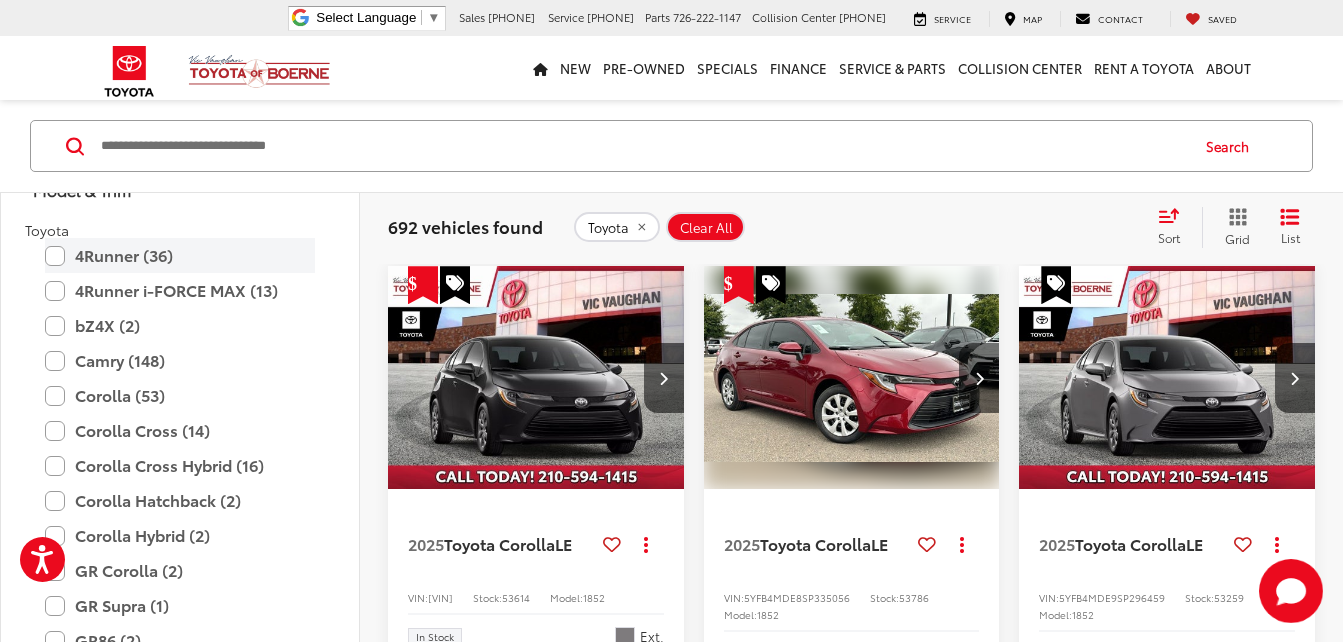click on "4Runner (36)" at bounding box center [180, 255] 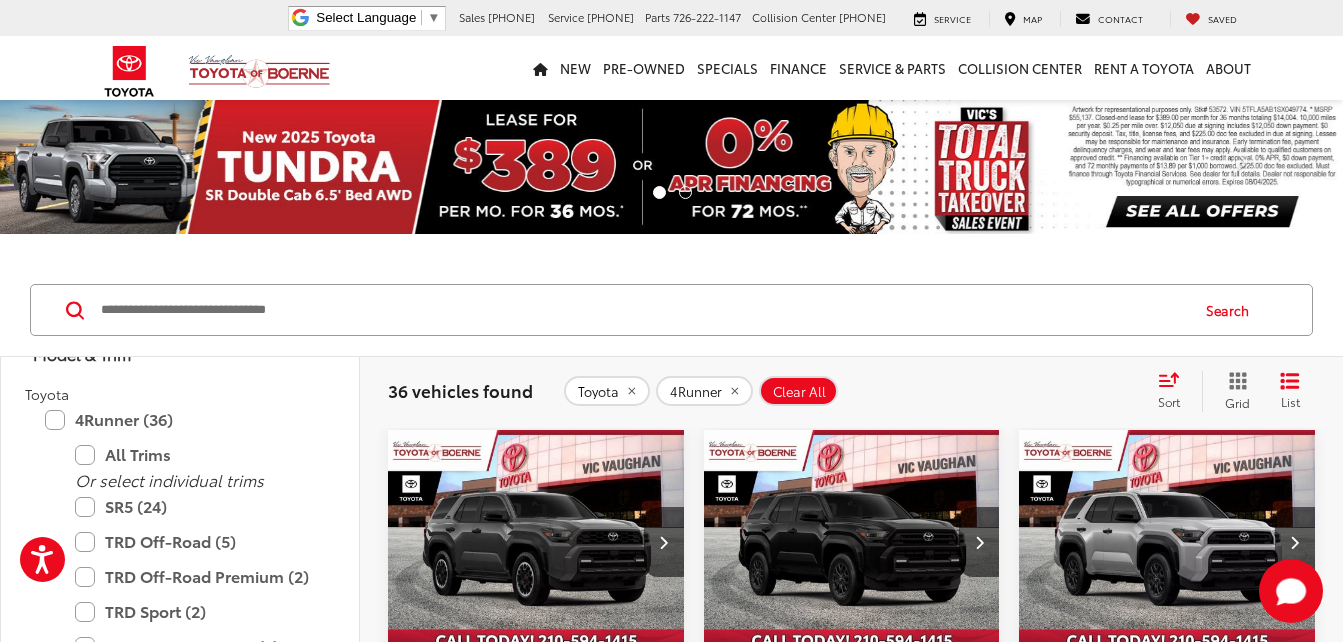 scroll, scrollTop: 300, scrollLeft: 0, axis: vertical 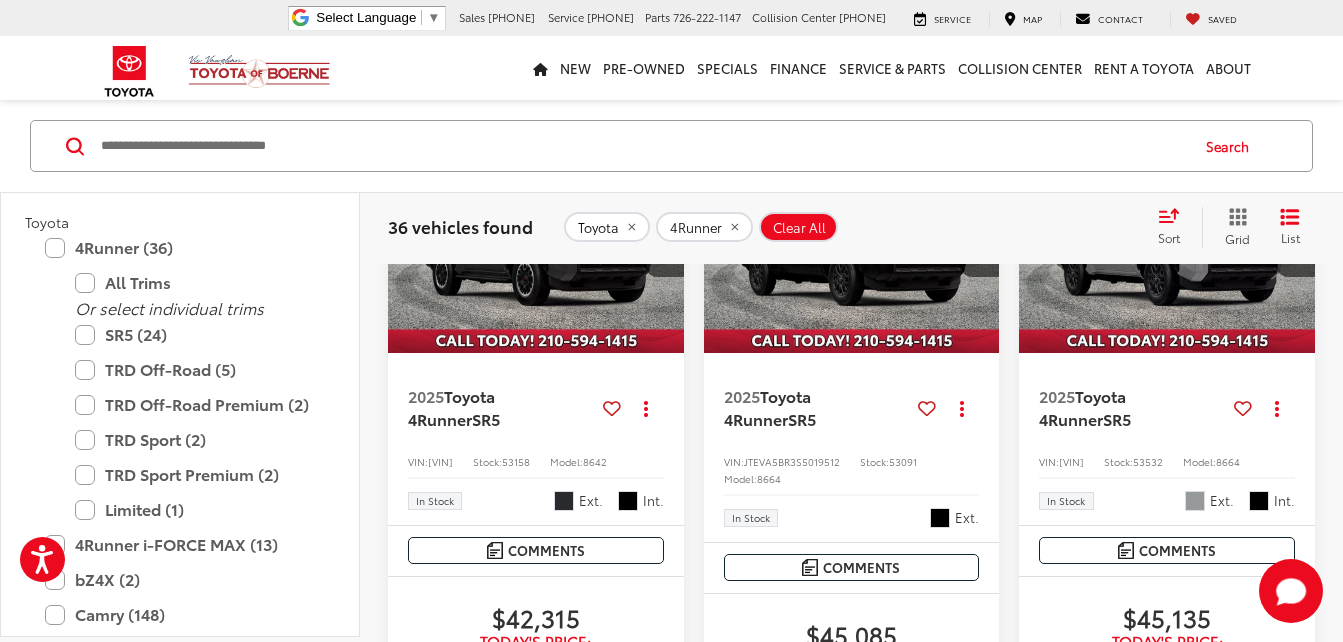 click at bounding box center [536, 242] 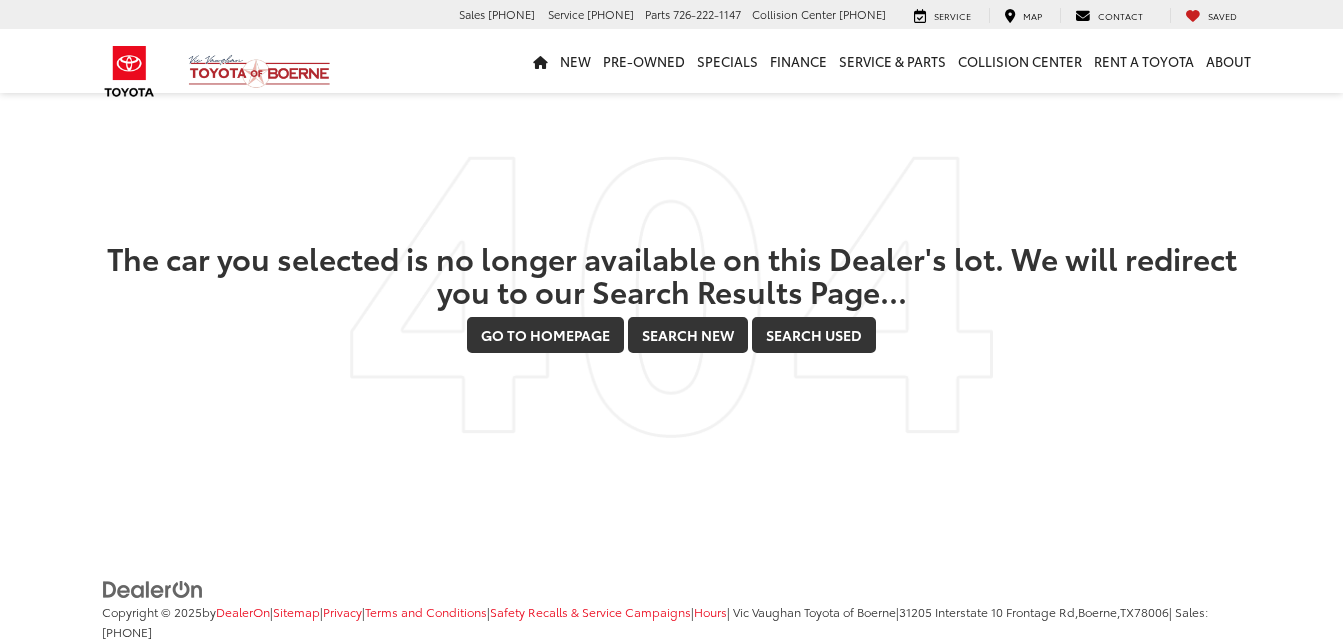 scroll, scrollTop: 0, scrollLeft: 0, axis: both 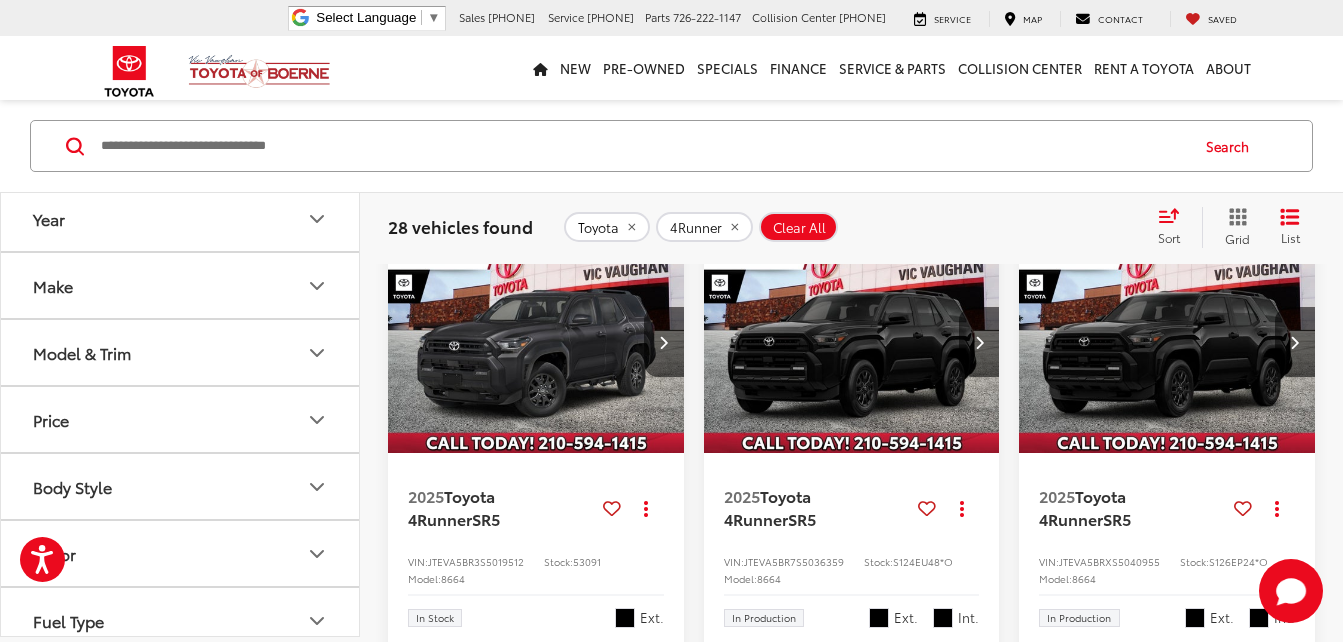 click at bounding box center (536, 342) 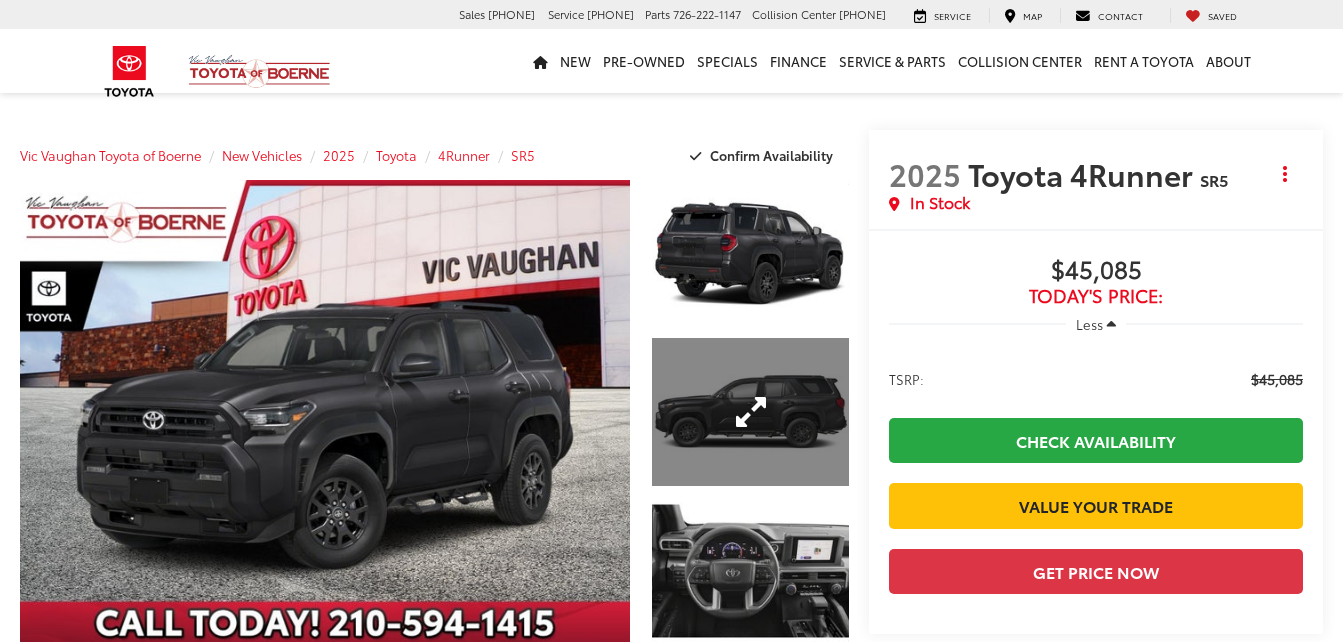 scroll, scrollTop: 0, scrollLeft: 0, axis: both 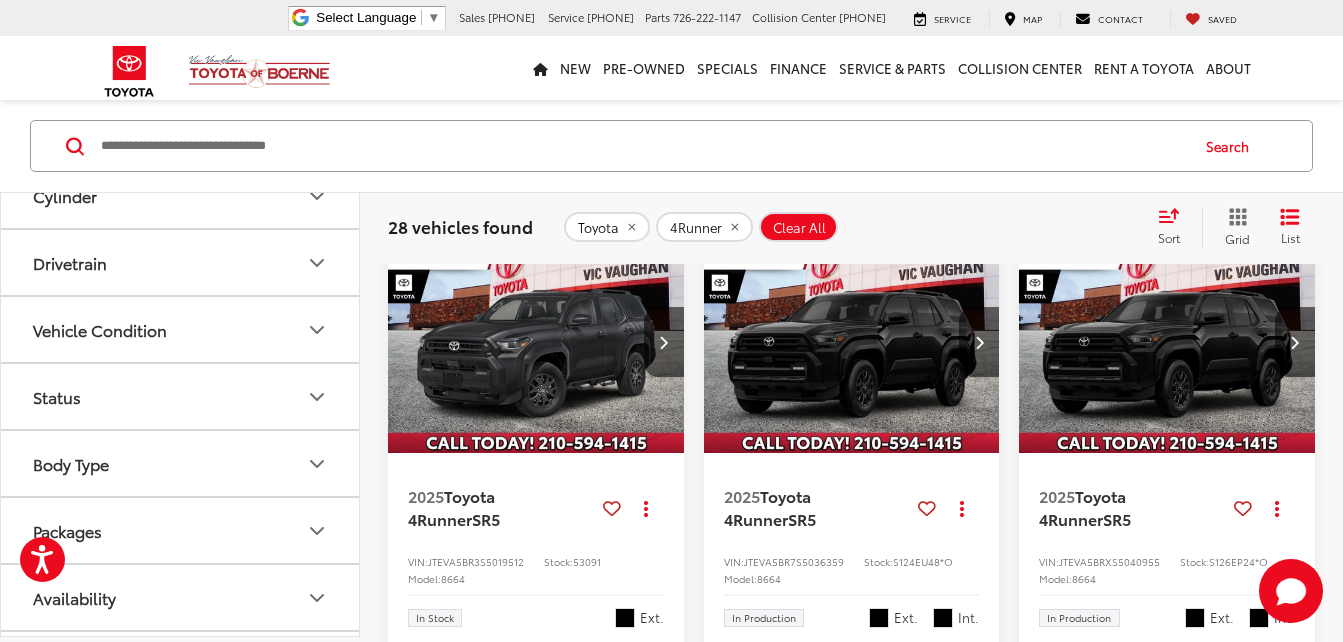 click on "Drivetrain" at bounding box center (181, 262) 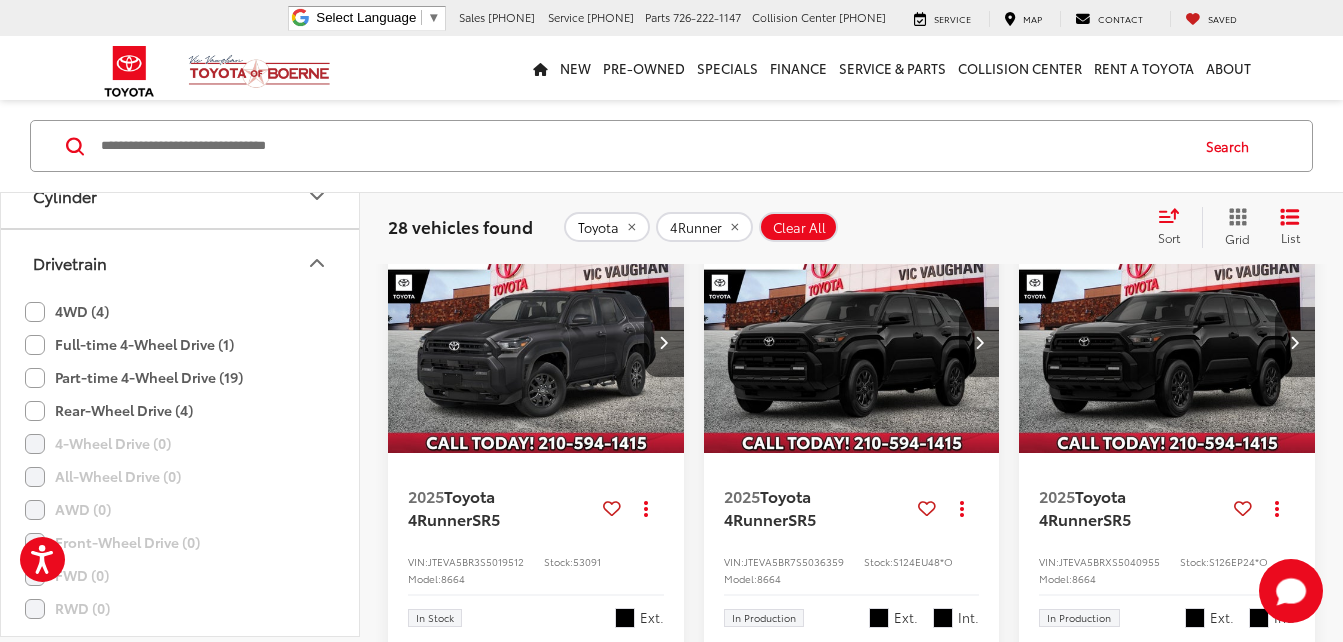 click on "4WD (4)" 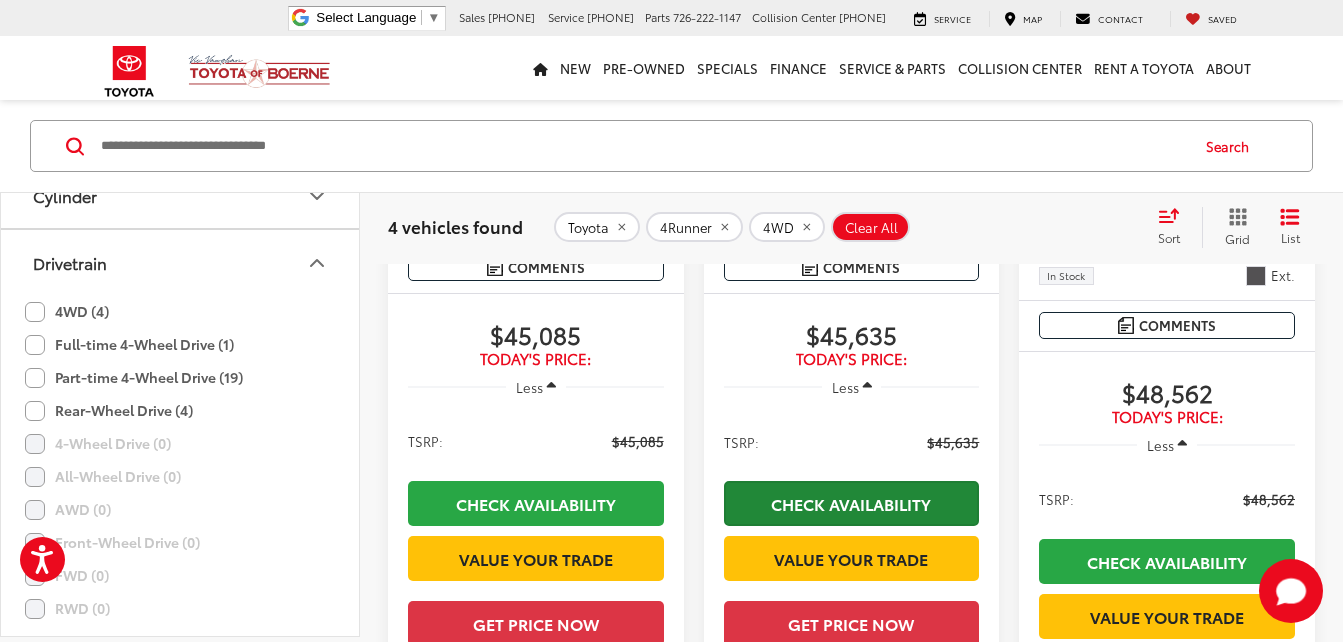 scroll, scrollTop: 200, scrollLeft: 0, axis: vertical 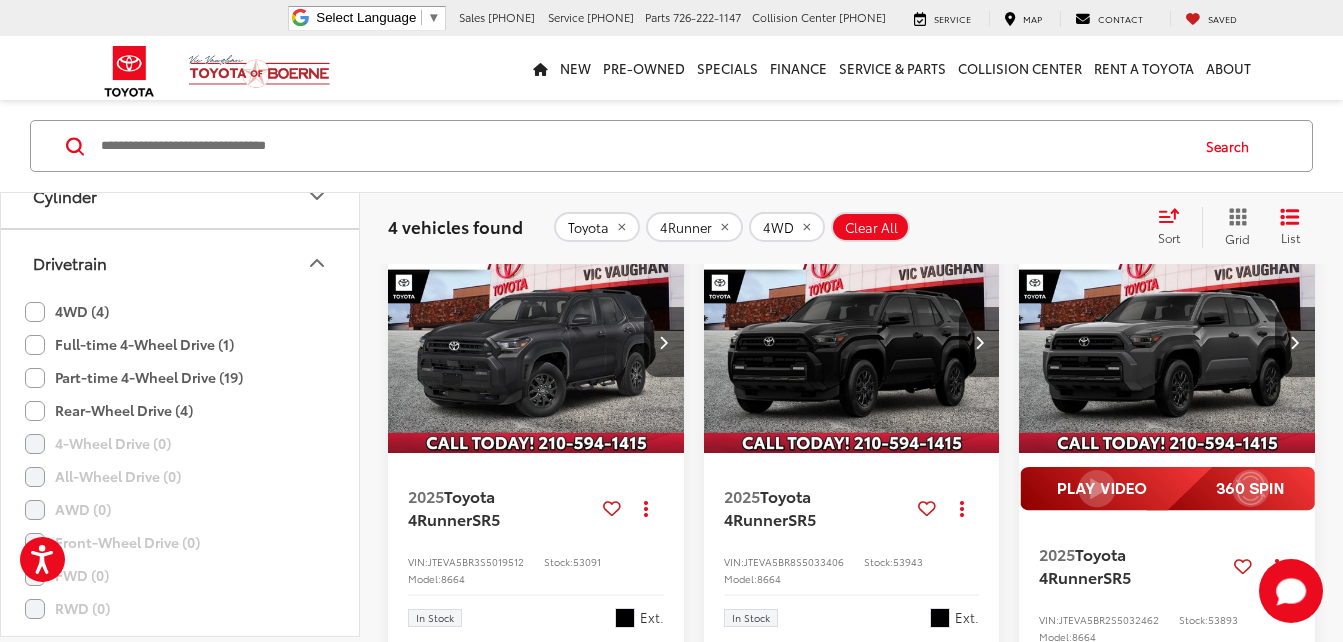 click at bounding box center [536, 342] 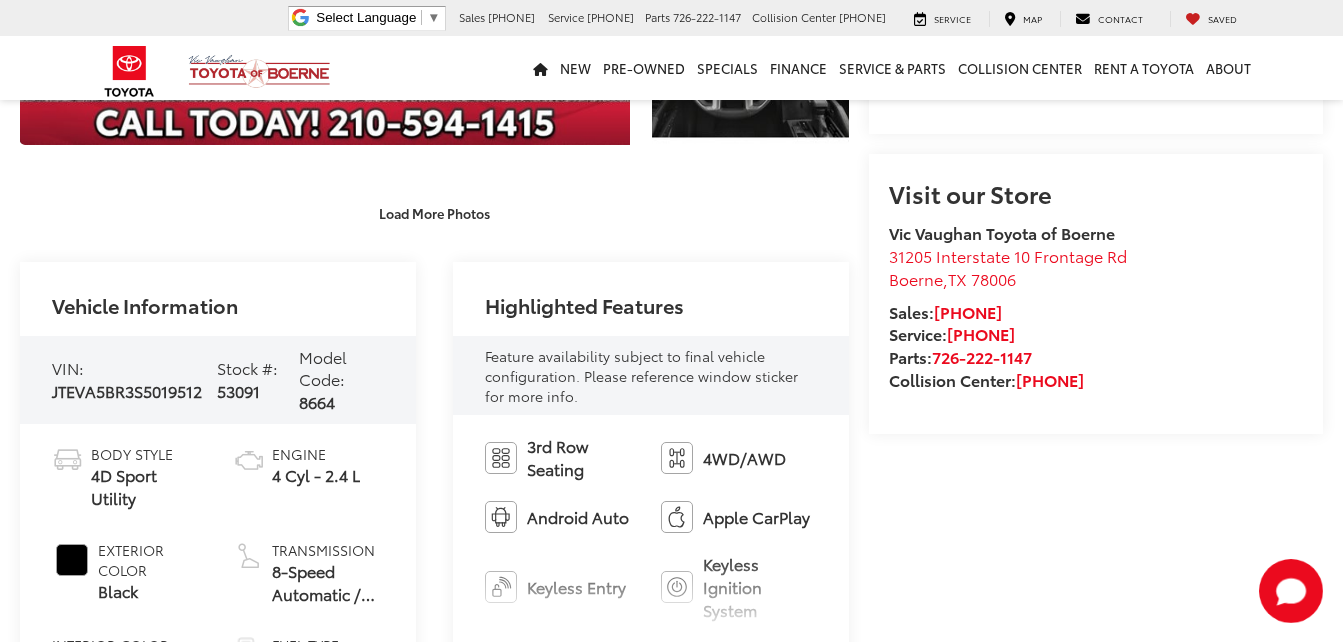 scroll, scrollTop: 899, scrollLeft: 0, axis: vertical 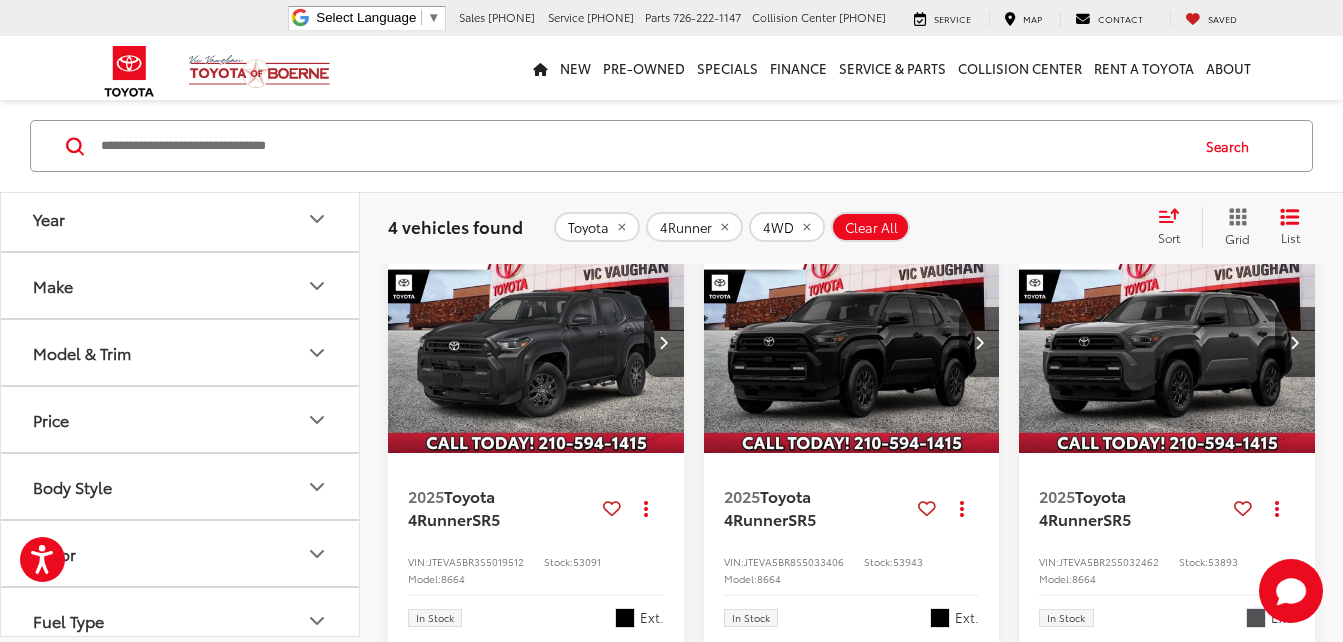click at bounding box center [852, 342] 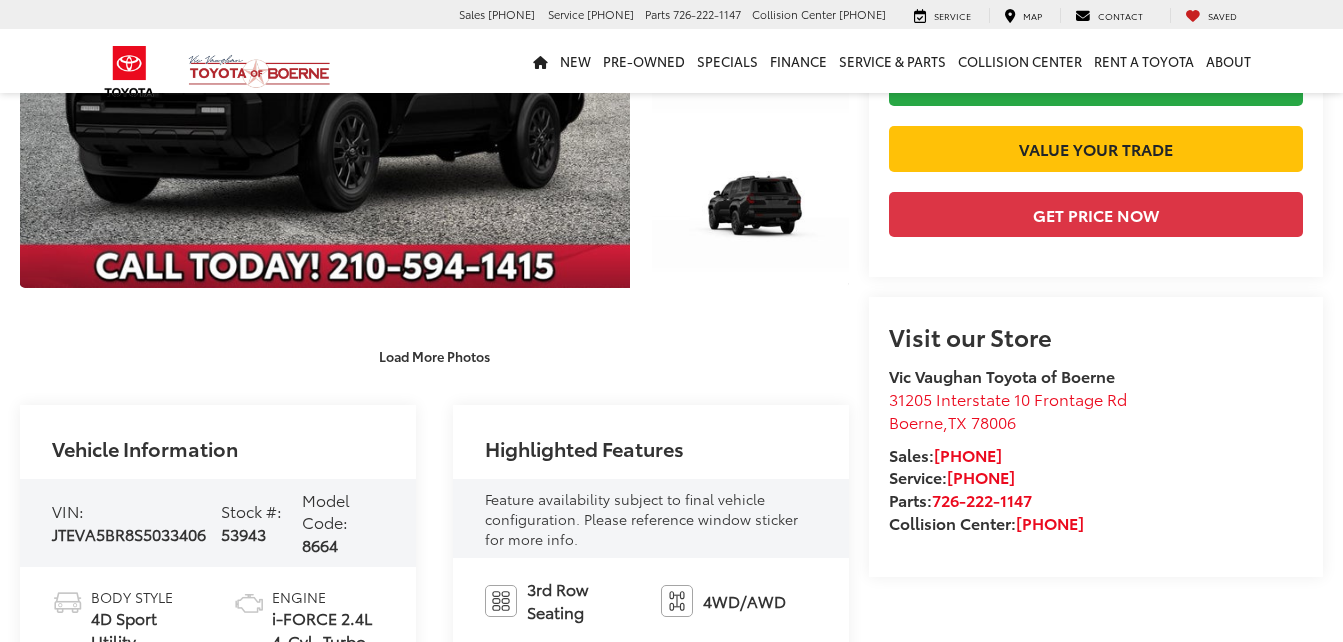 scroll, scrollTop: 500, scrollLeft: 0, axis: vertical 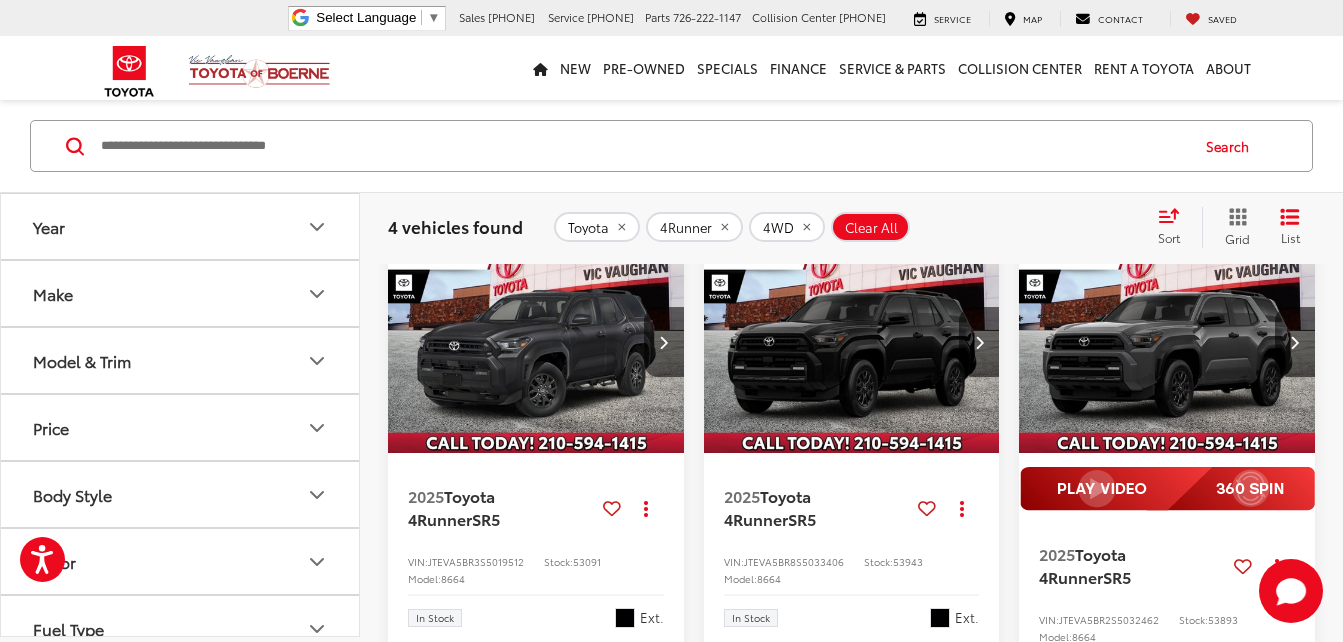 click at bounding box center [1167, 342] 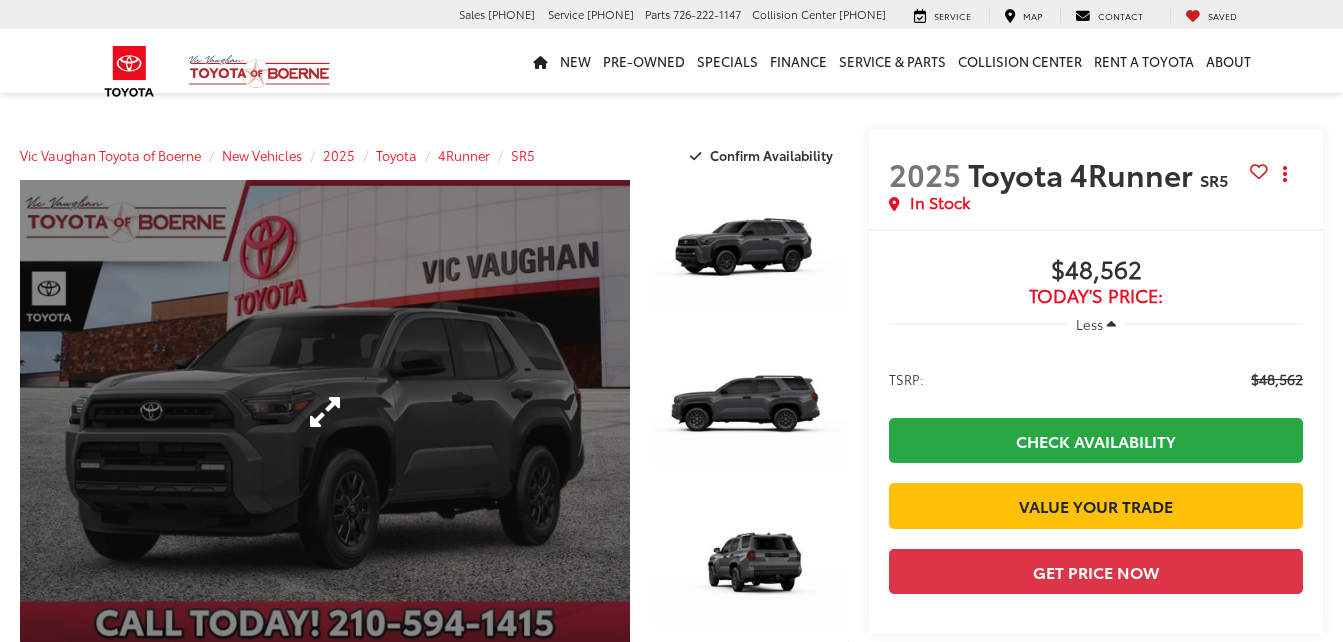 scroll, scrollTop: 0, scrollLeft: 0, axis: both 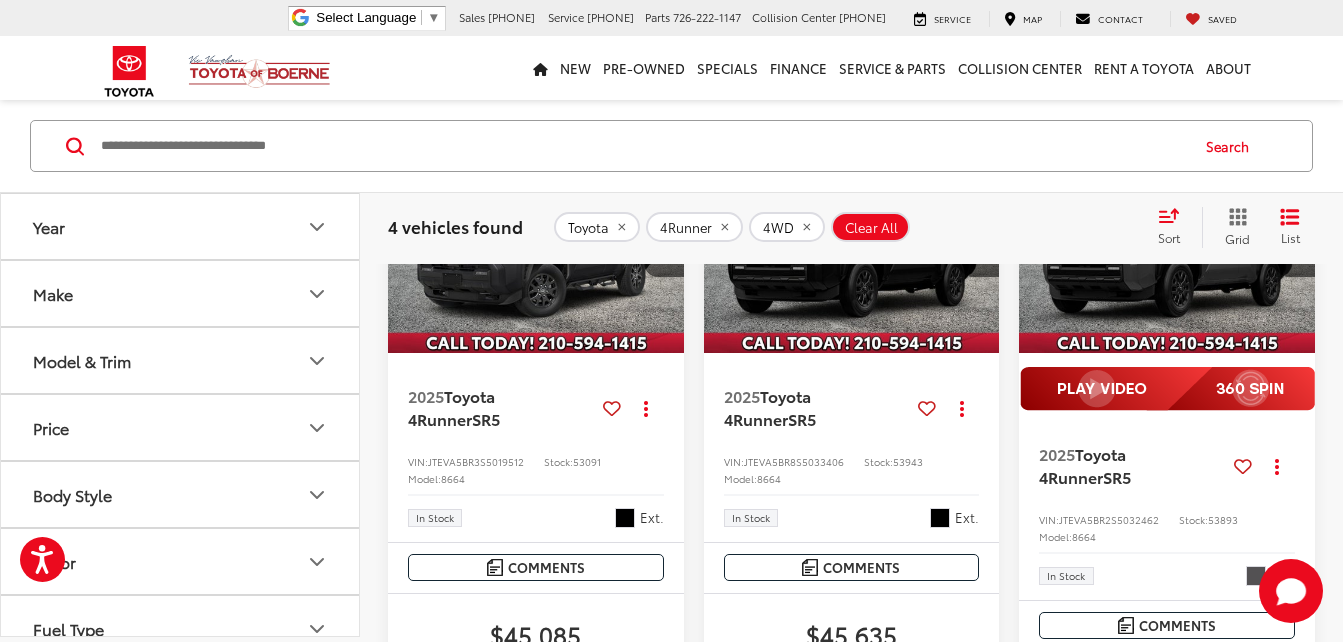 click at bounding box center (536, 242) 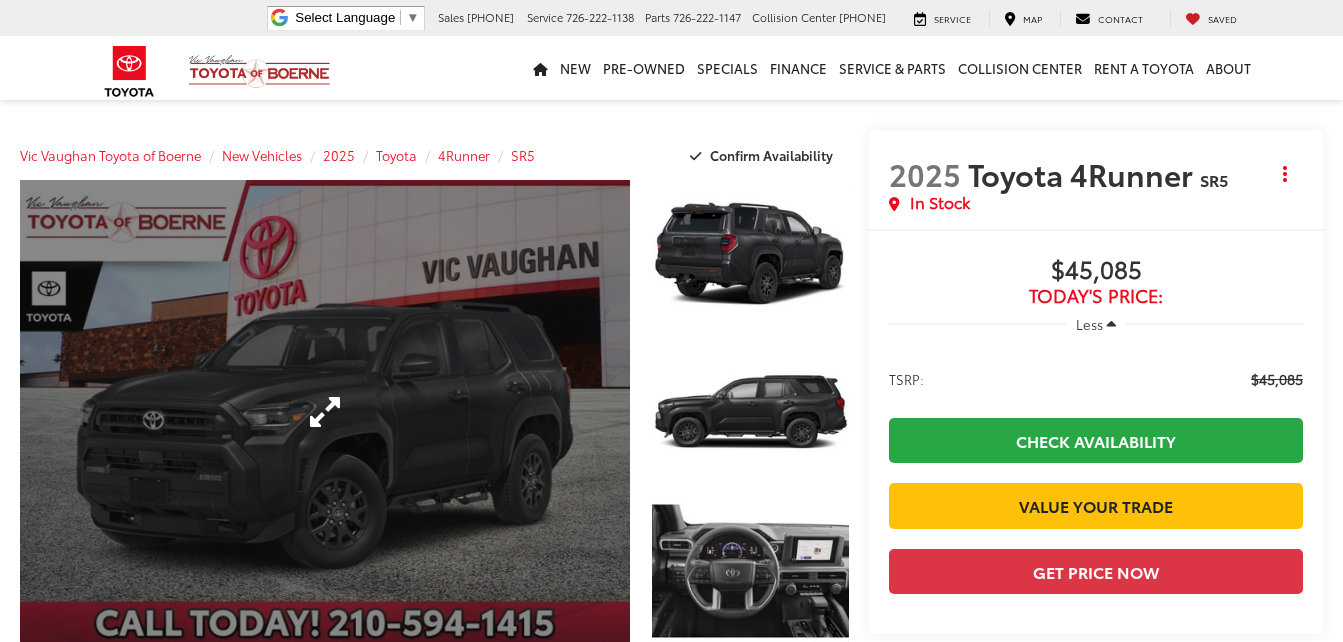 scroll, scrollTop: 0, scrollLeft: 0, axis: both 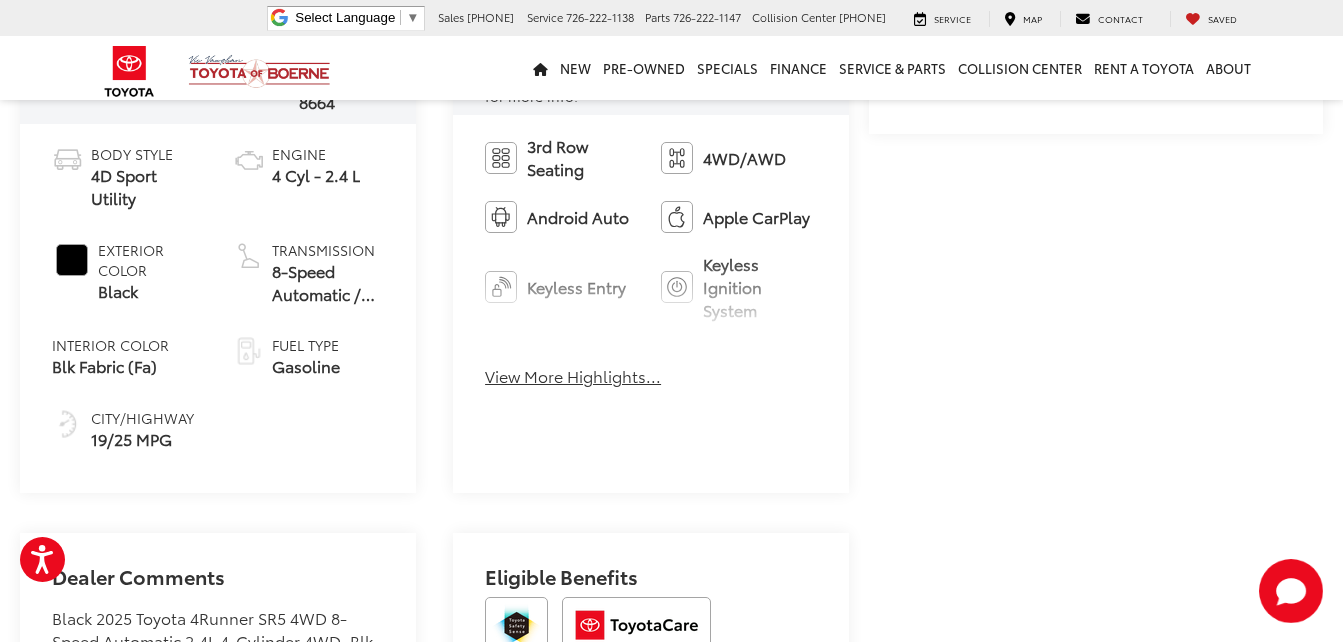click on "3rd Row Seating
4WD/AWD
Android Auto
Apple CarPlay
Keyless Entry
Keyless Ignition System
Automatic High Beams
Emergency Brake Assist
Lane Departure Warning
Lane Keep Assist
Blind Spot Monitor
Rear View Camera
Turbo Charged Engine
Alloy Wheels
Cruise Control
View More Highlights...
Hide Highlights" at bounding box center (651, 267) 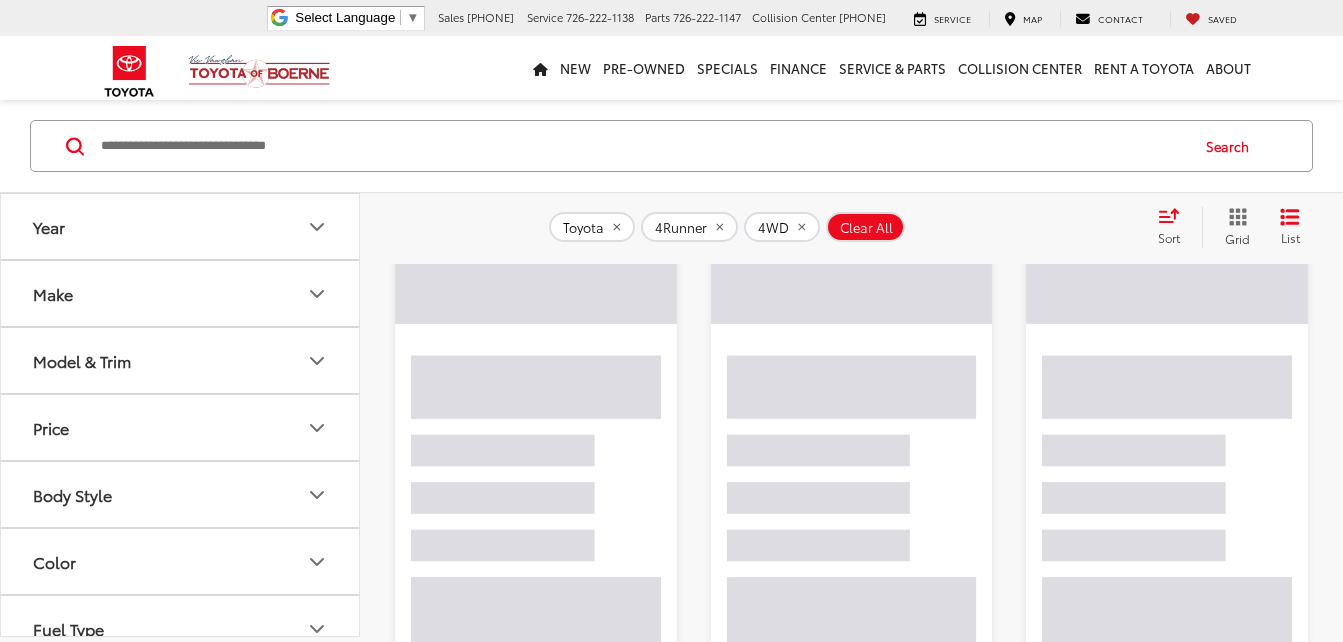 scroll, scrollTop: 279, scrollLeft: 0, axis: vertical 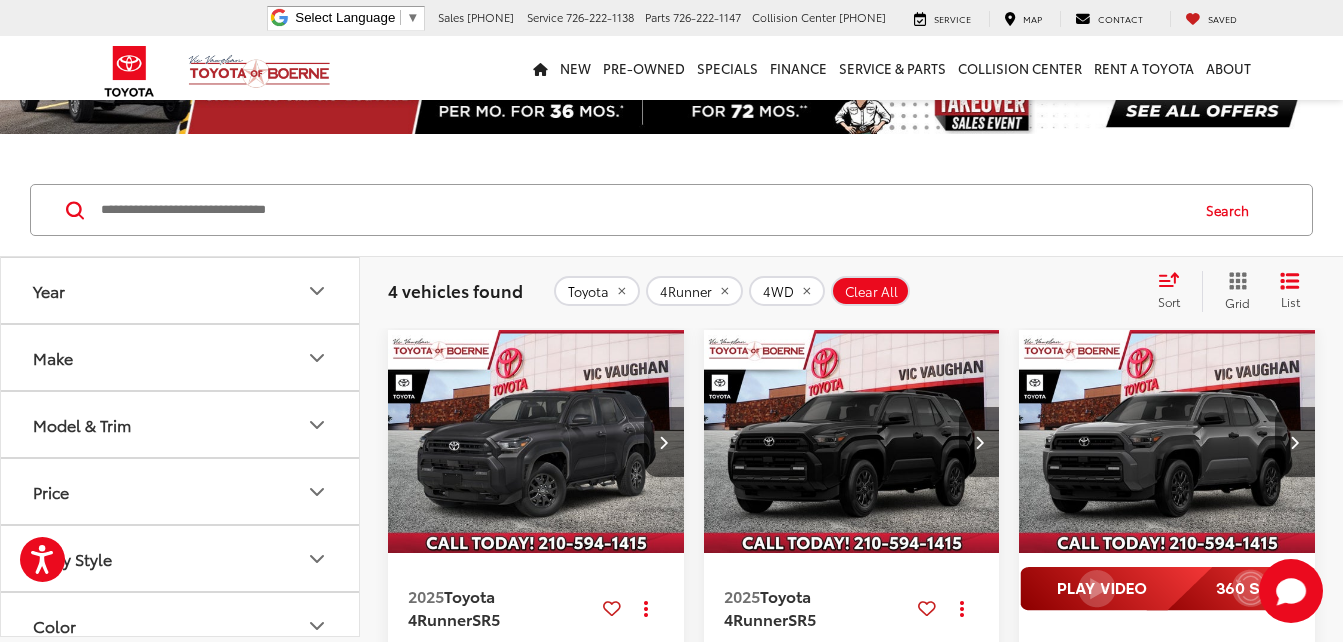 click at bounding box center [852, 442] 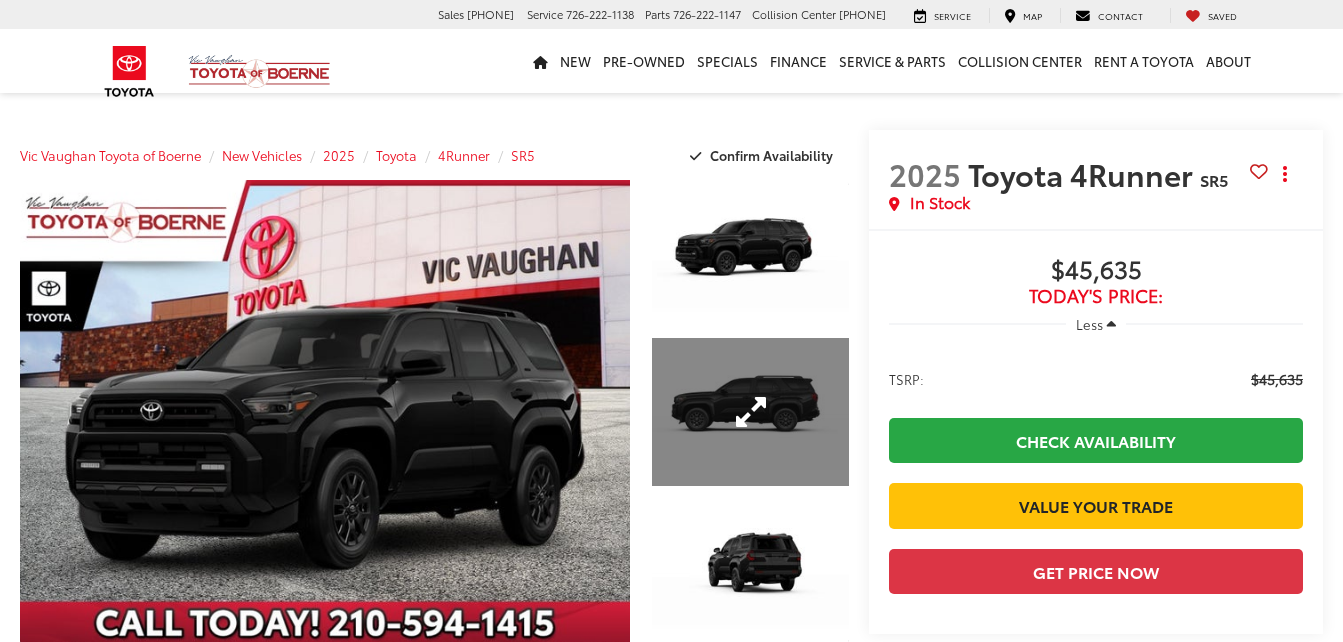scroll, scrollTop: 0, scrollLeft: 0, axis: both 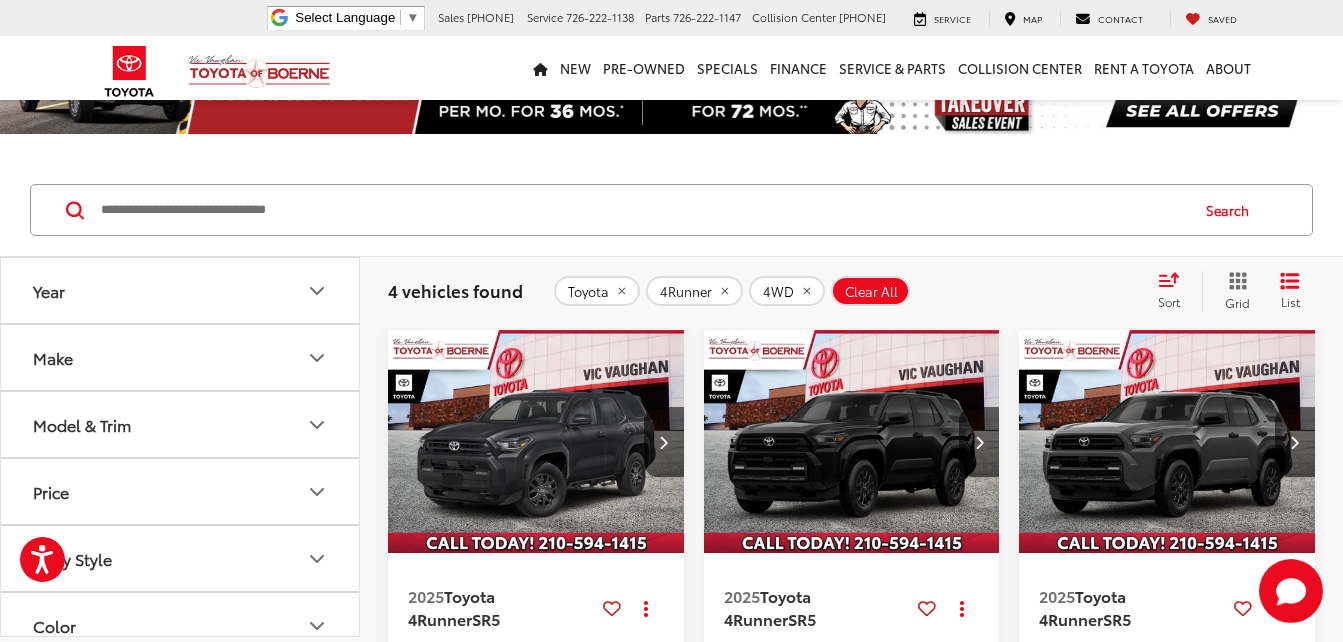 click at bounding box center [1167, 442] 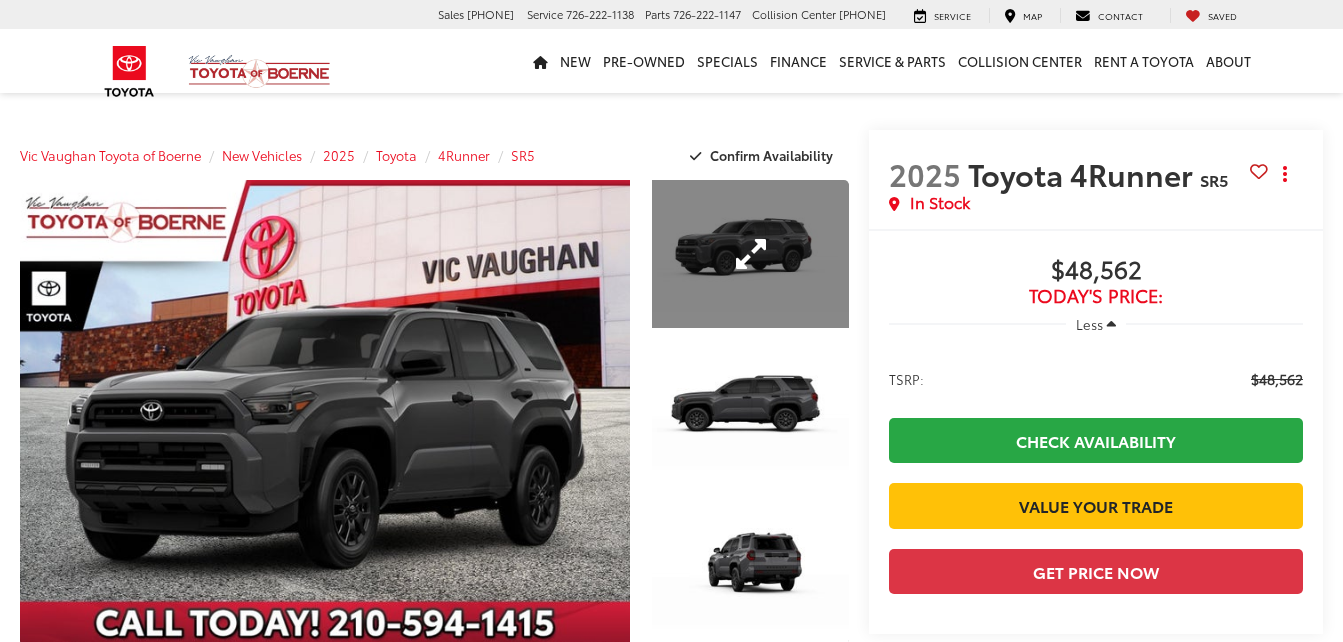 scroll, scrollTop: 0, scrollLeft: 0, axis: both 